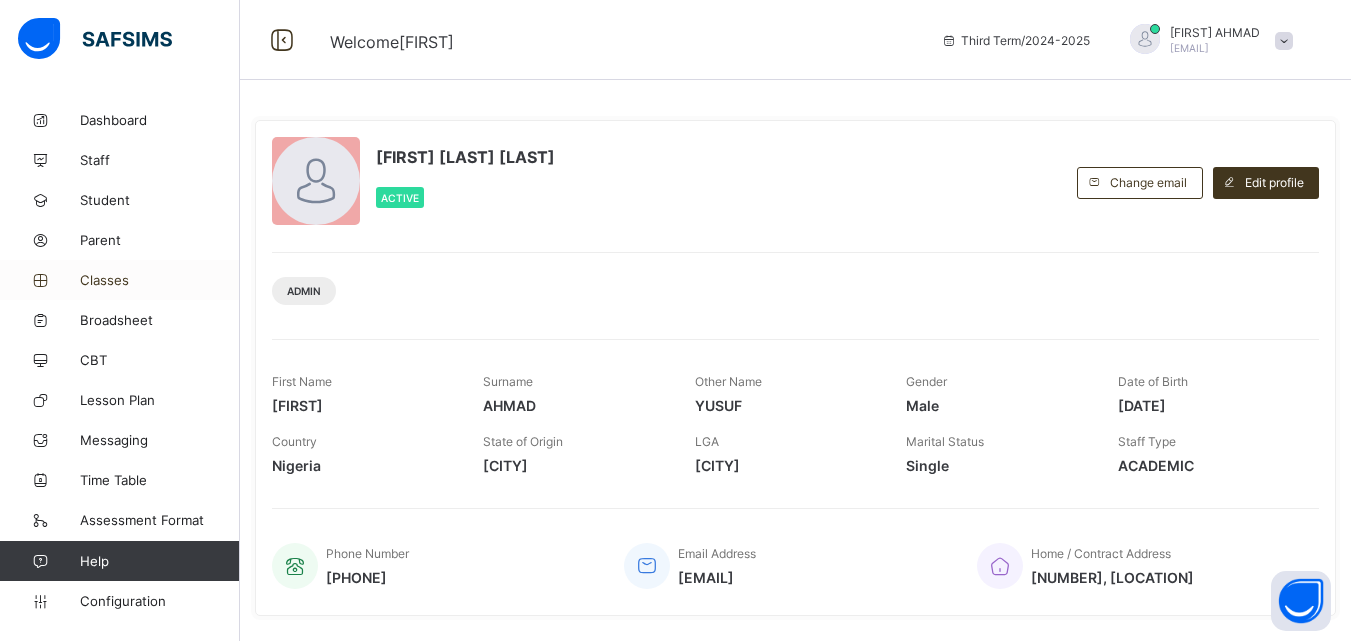 scroll, scrollTop: 0, scrollLeft: 0, axis: both 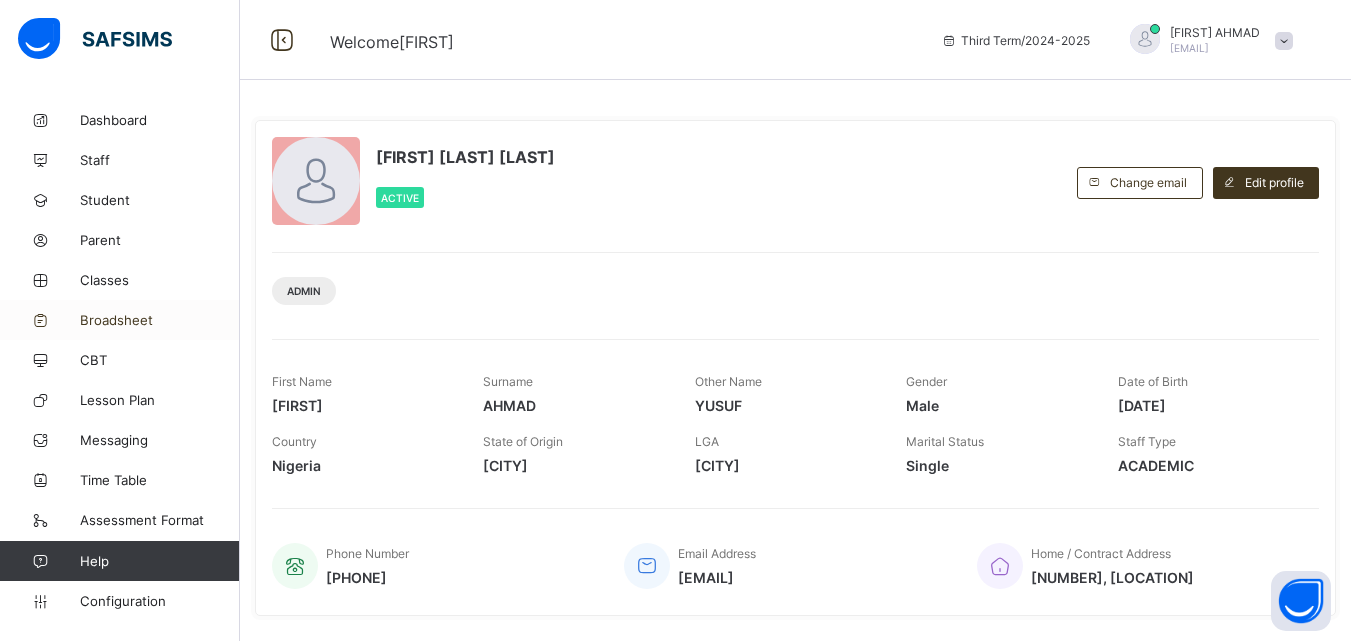 click on "Broadsheet" at bounding box center [120, 320] 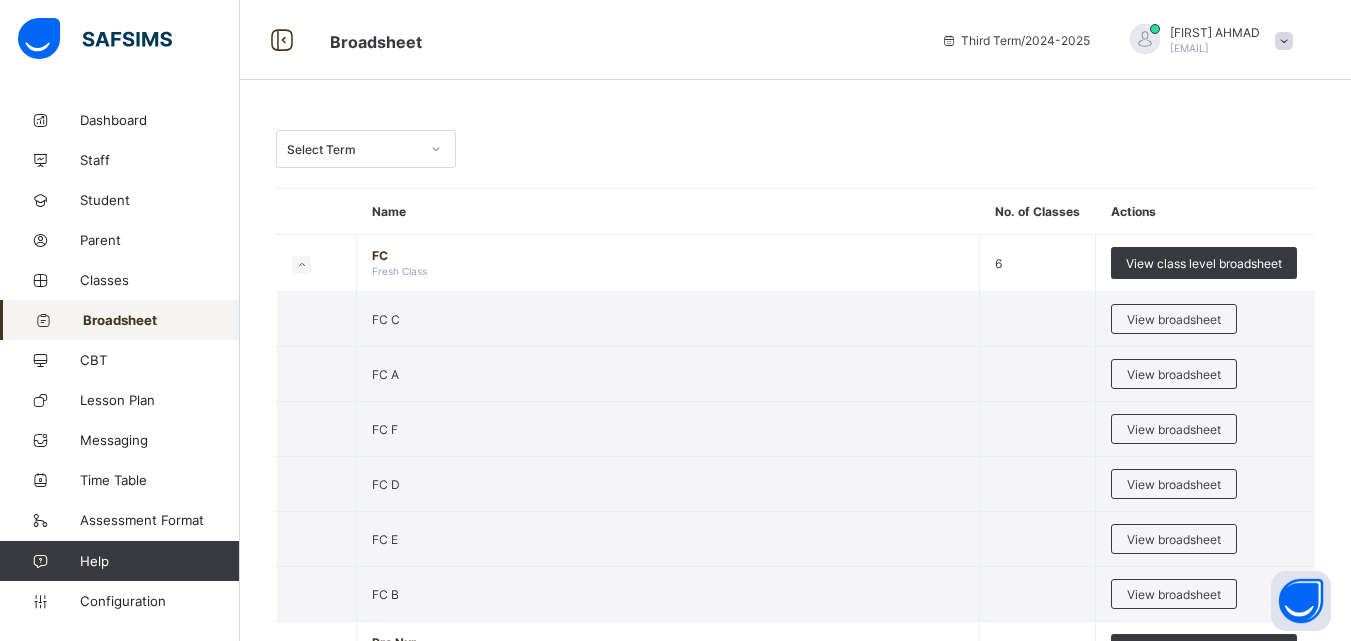 scroll, scrollTop: 560, scrollLeft: 0, axis: vertical 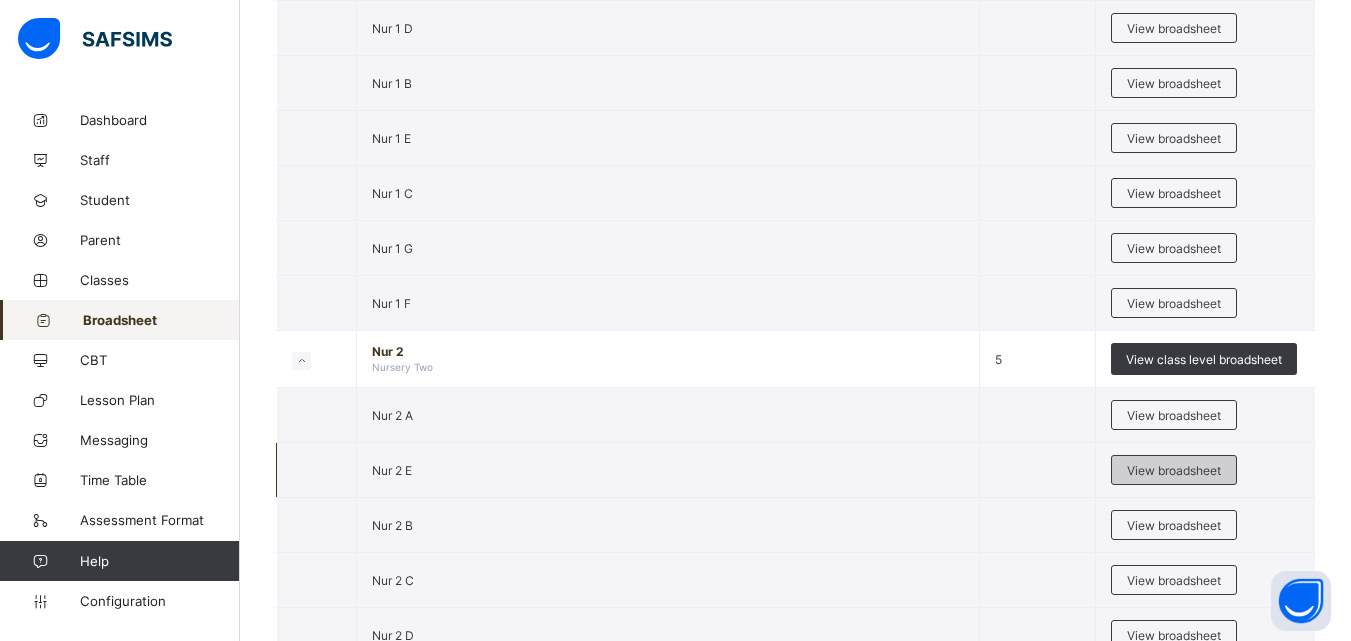 click on "View broadsheet" at bounding box center [1174, 470] 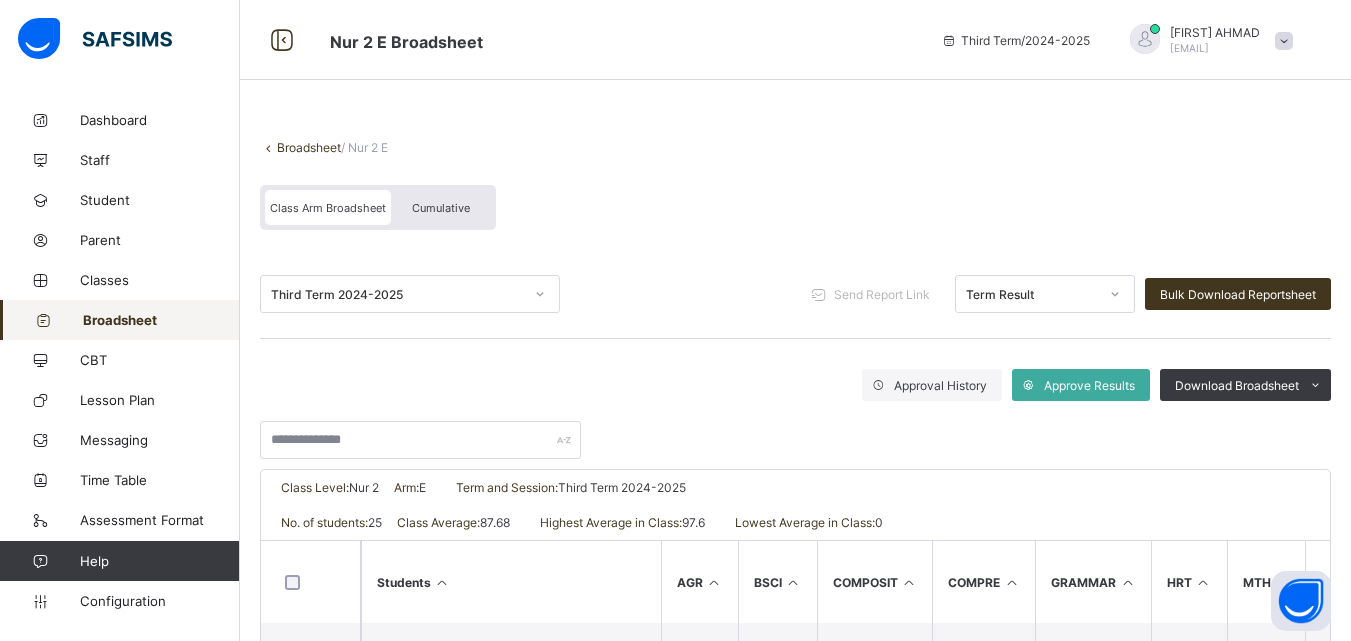 click on "Broadsheet" at bounding box center [309, 147] 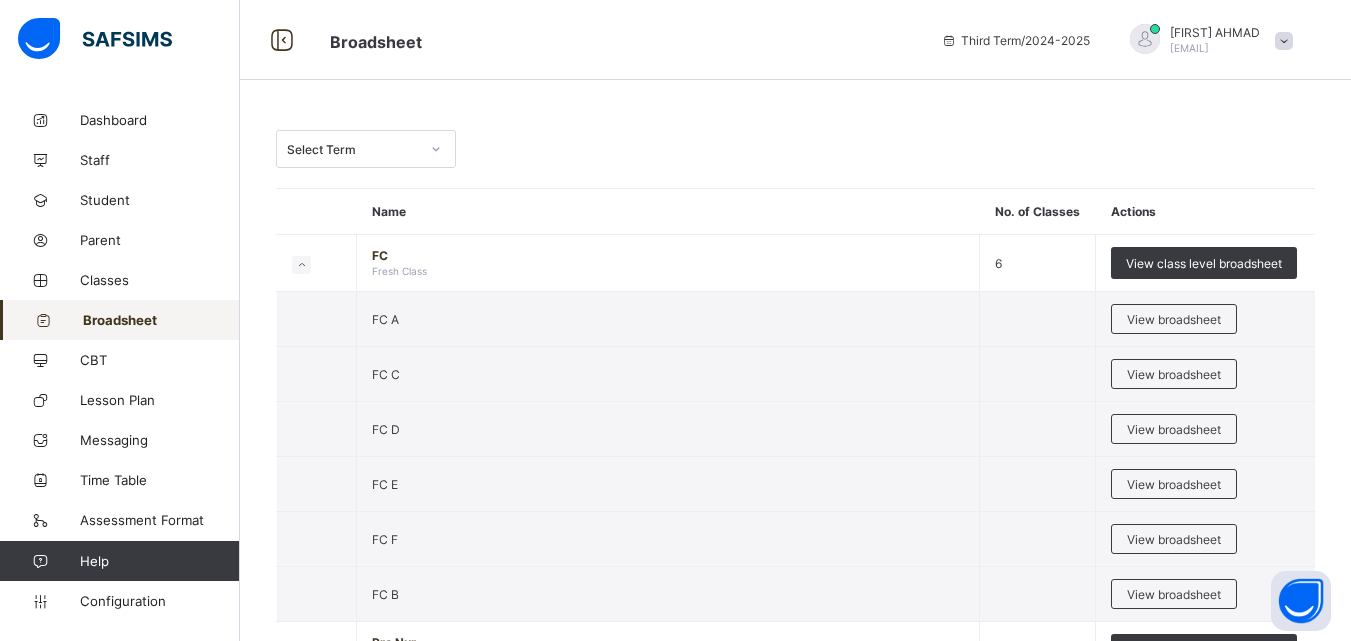scroll, scrollTop: 560, scrollLeft: 0, axis: vertical 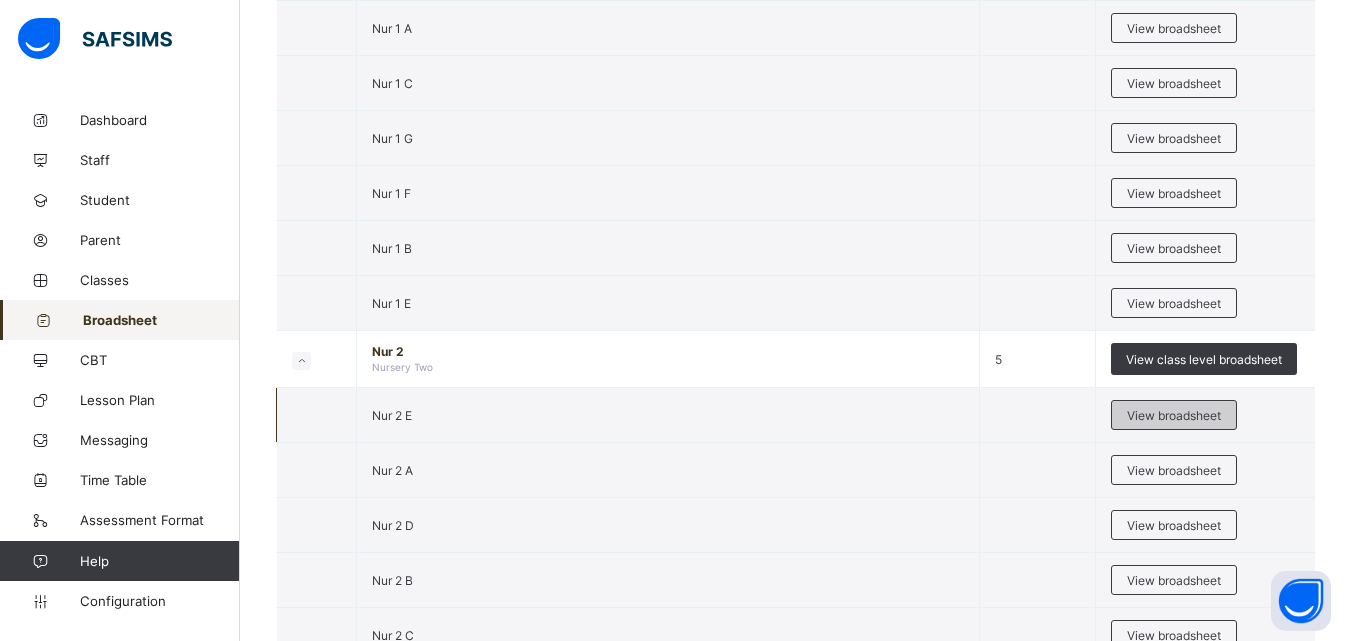 click on "View broadsheet" at bounding box center (1174, 415) 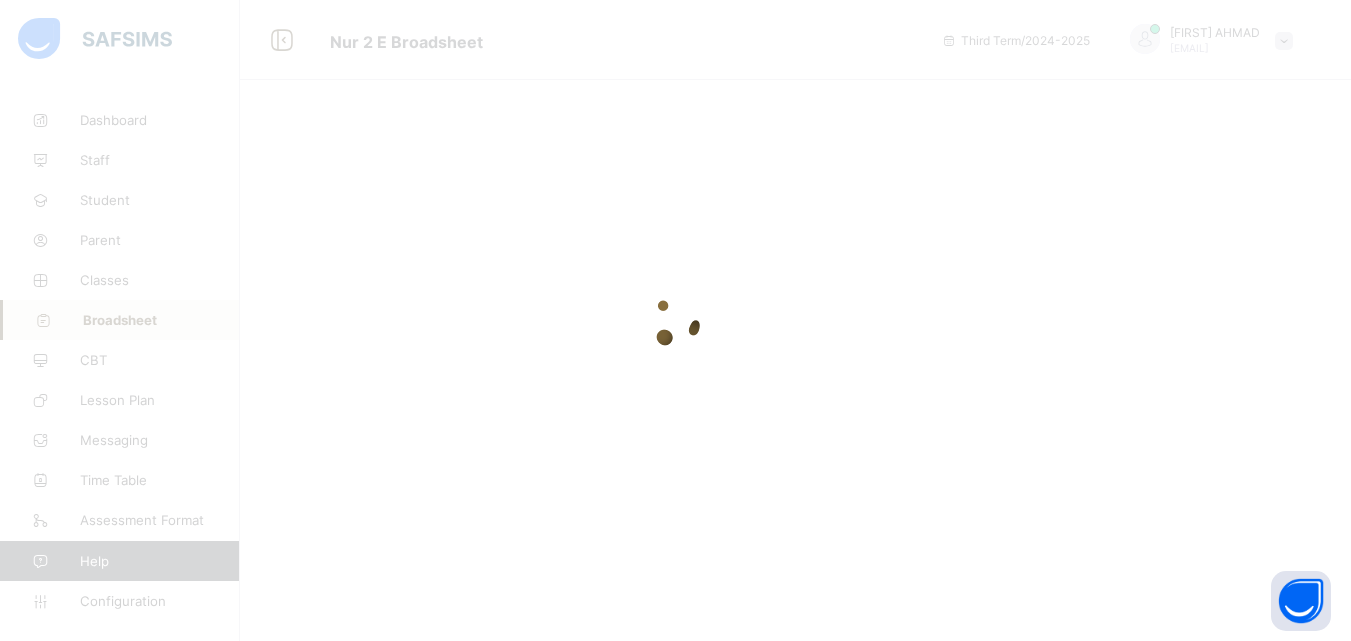 scroll, scrollTop: 0, scrollLeft: 0, axis: both 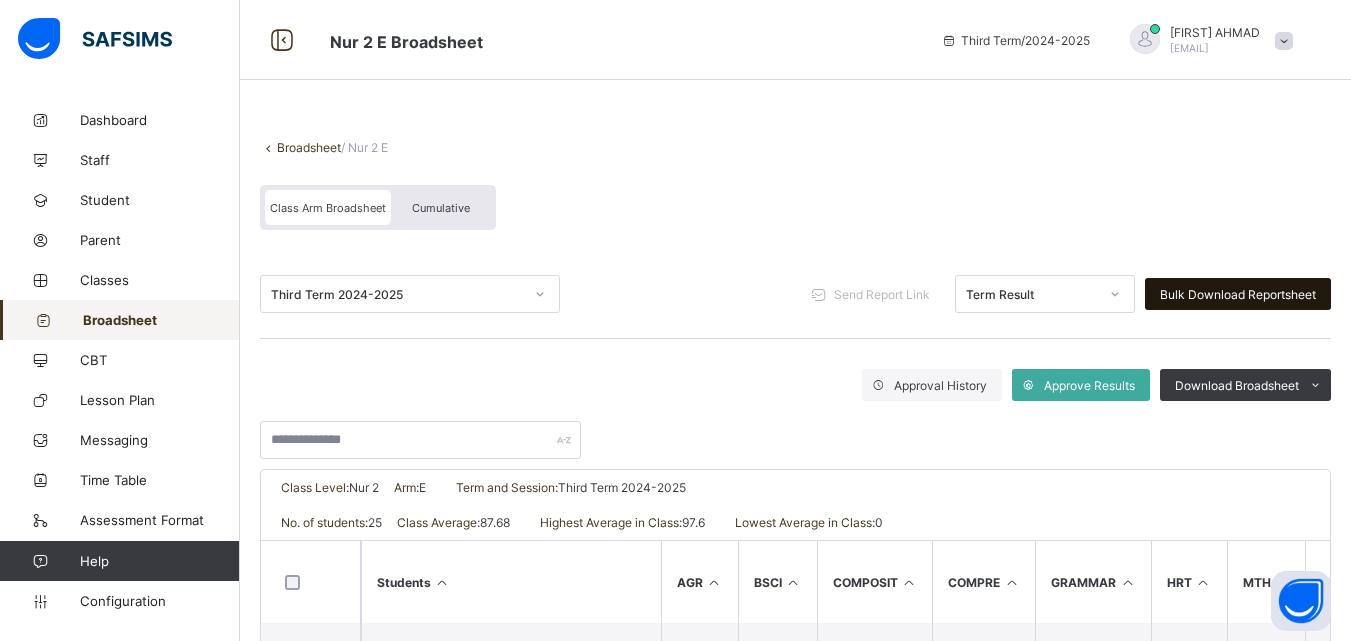 click on "Bulk Download Reportsheet" at bounding box center [1238, 294] 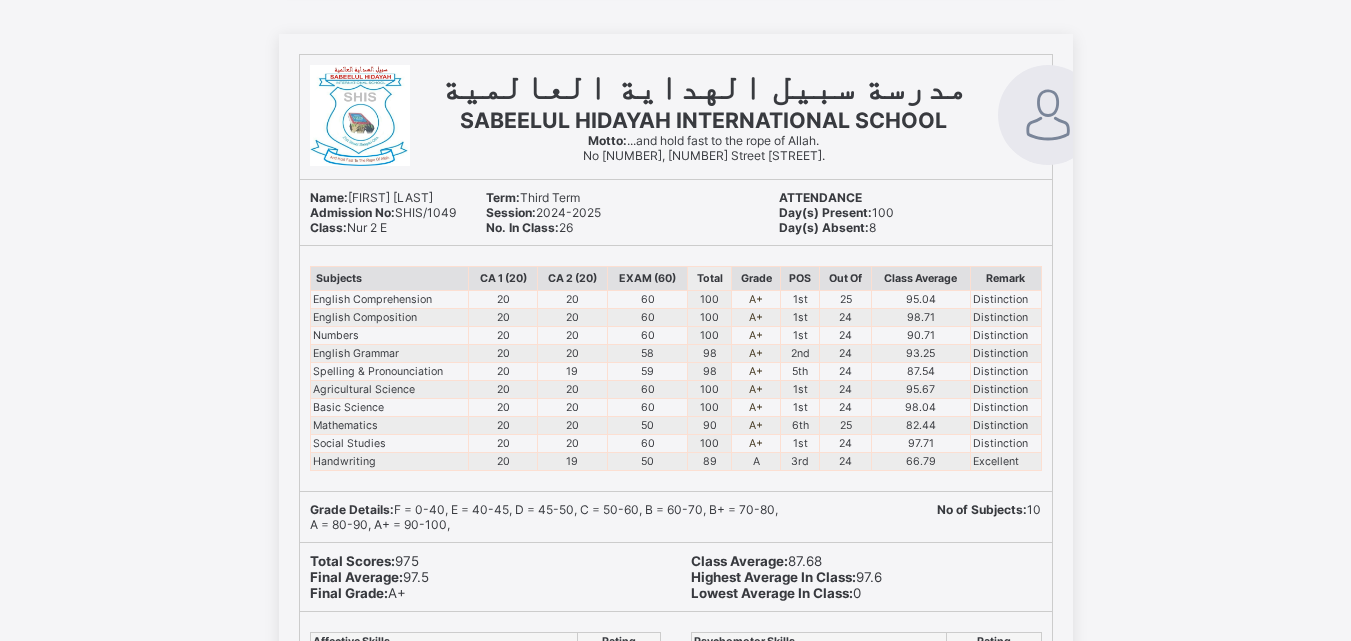 scroll, scrollTop: 3600, scrollLeft: 0, axis: vertical 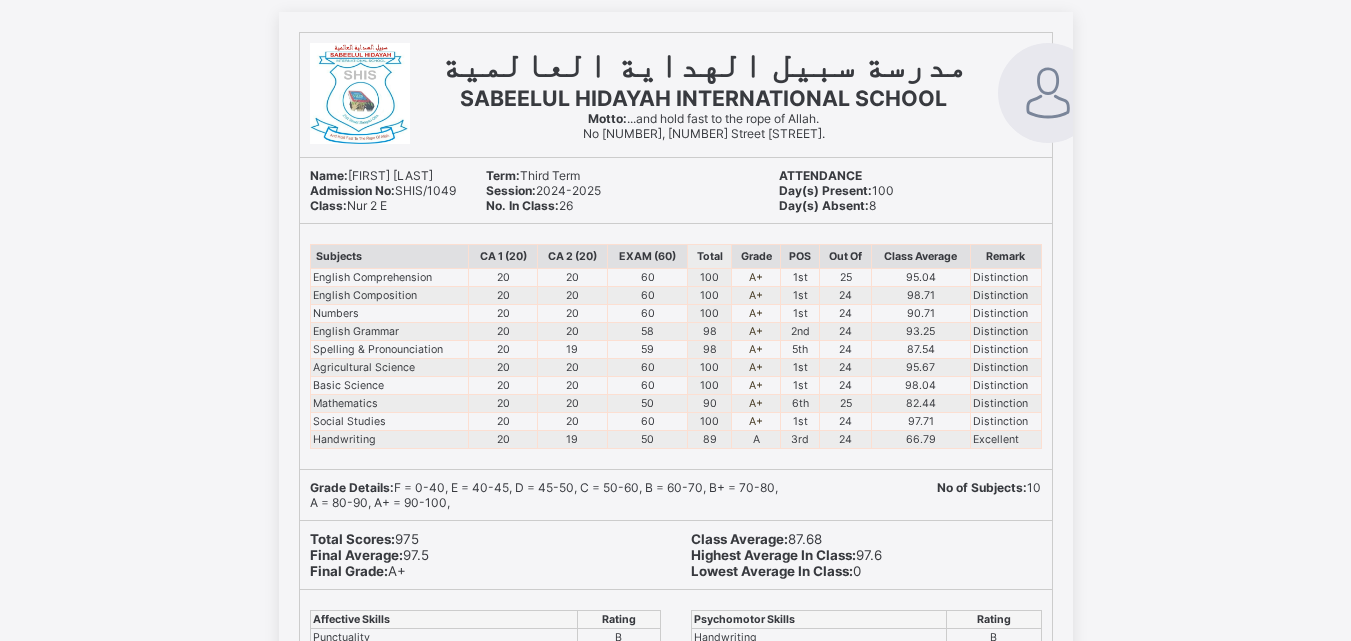 click on "Class Average:  87.68
Highest Average In Class:  97.6
Lowest Average In Class:  0" at bounding box center [866, 555] 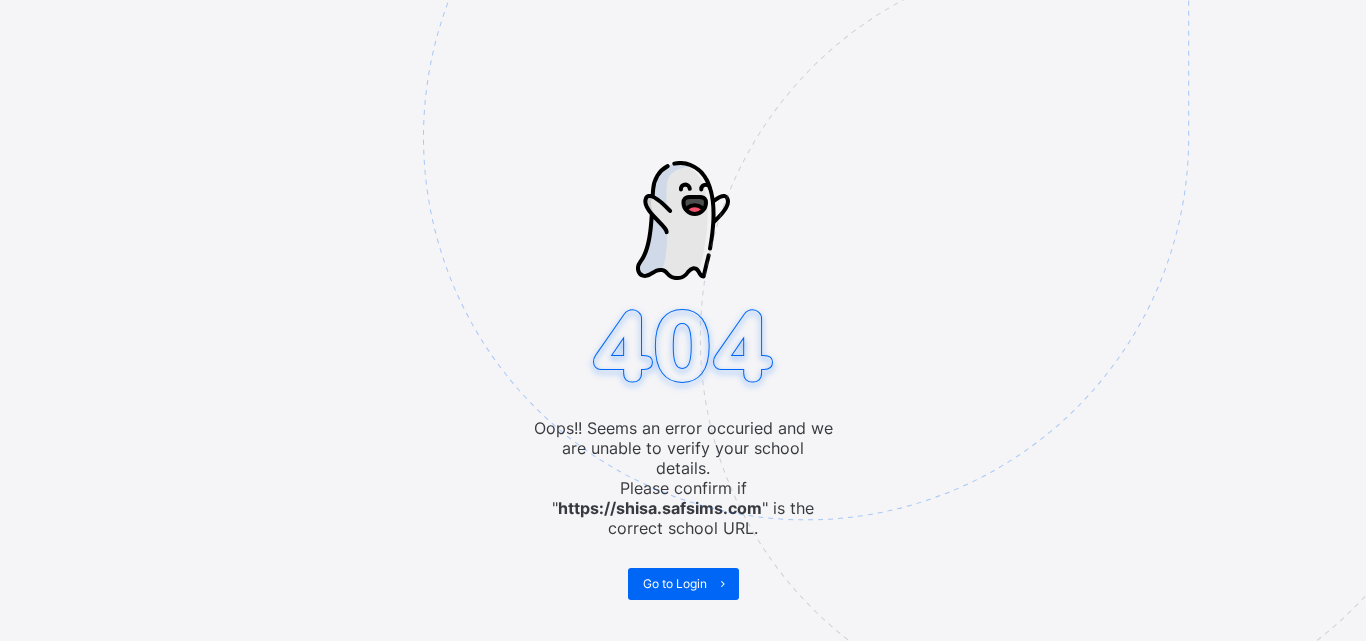 scroll, scrollTop: 0, scrollLeft: 0, axis: both 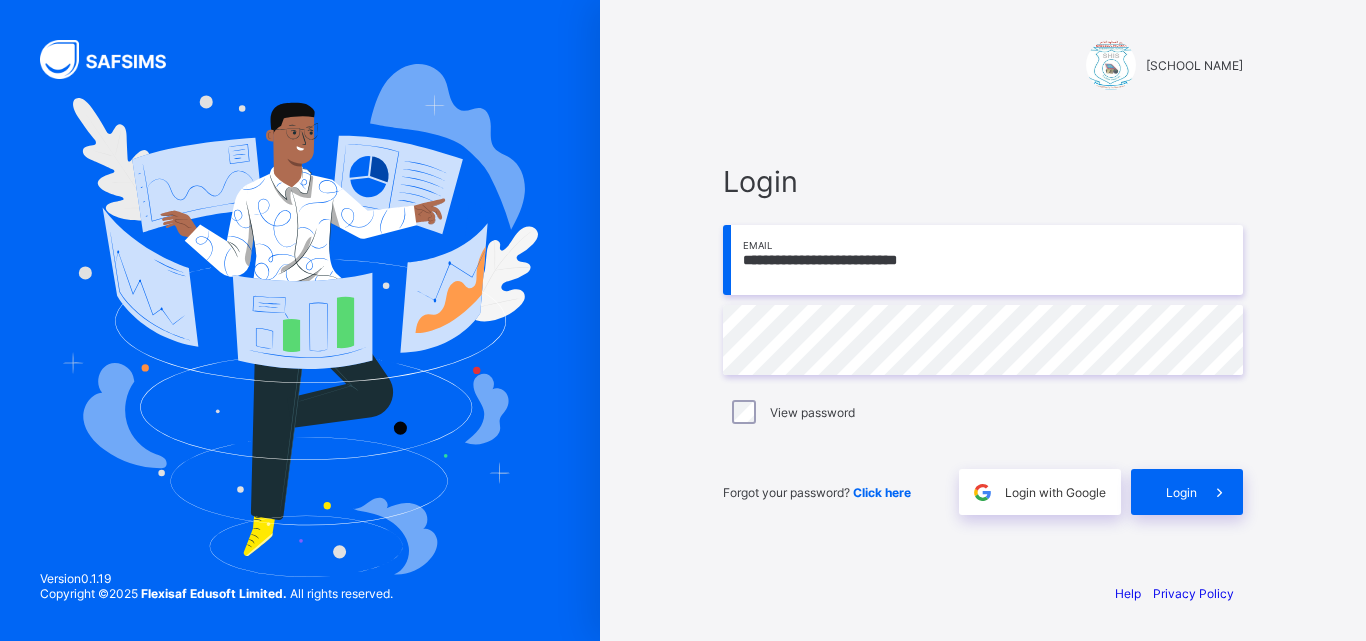 click on "**********" at bounding box center [983, 260] 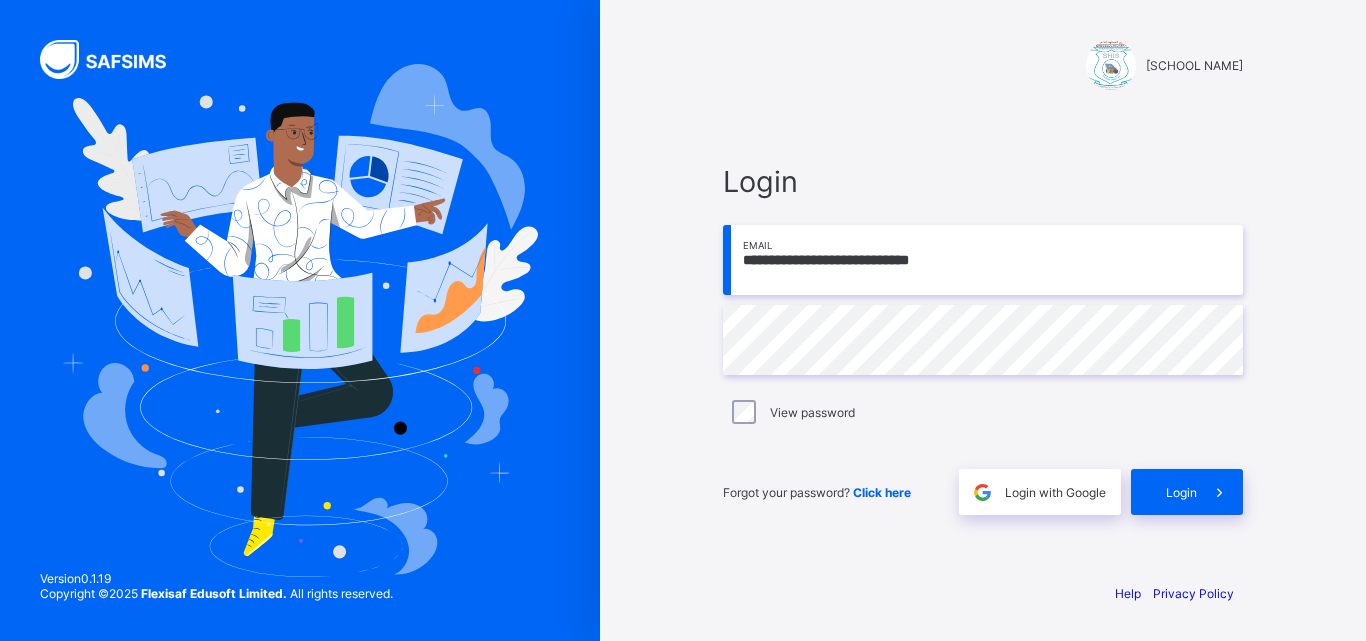 type on "**********" 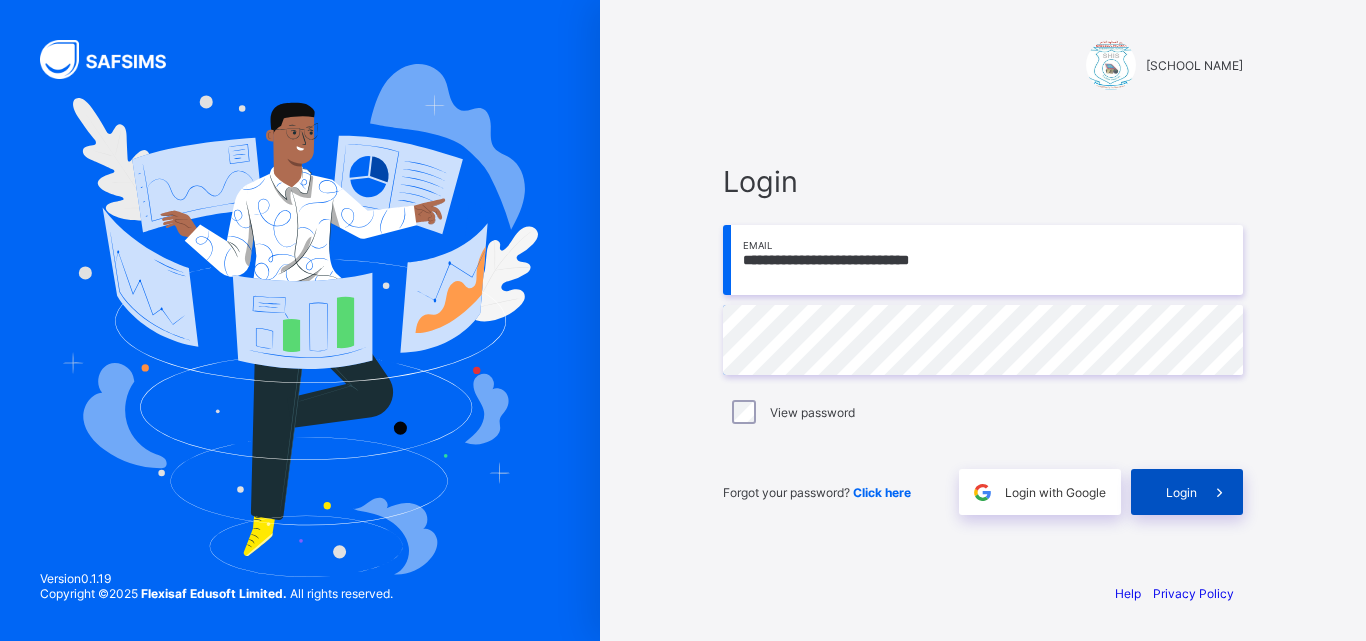 click at bounding box center (1220, 492) 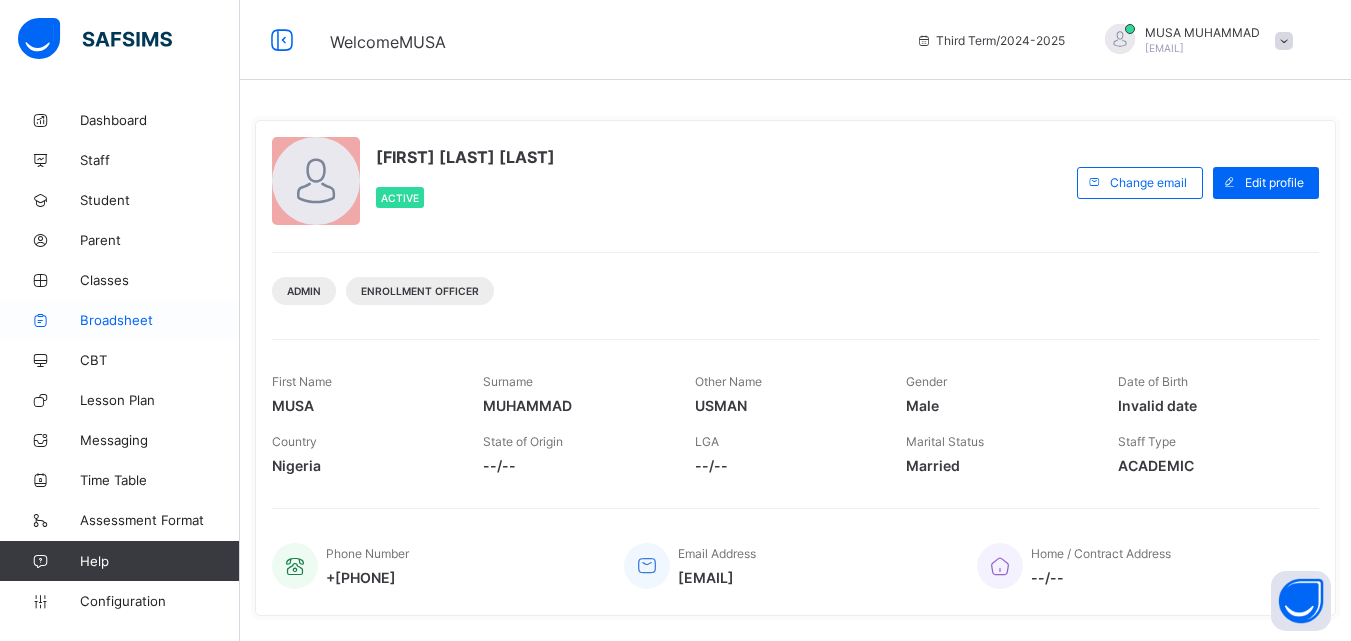 click on "Broadsheet" at bounding box center (160, 320) 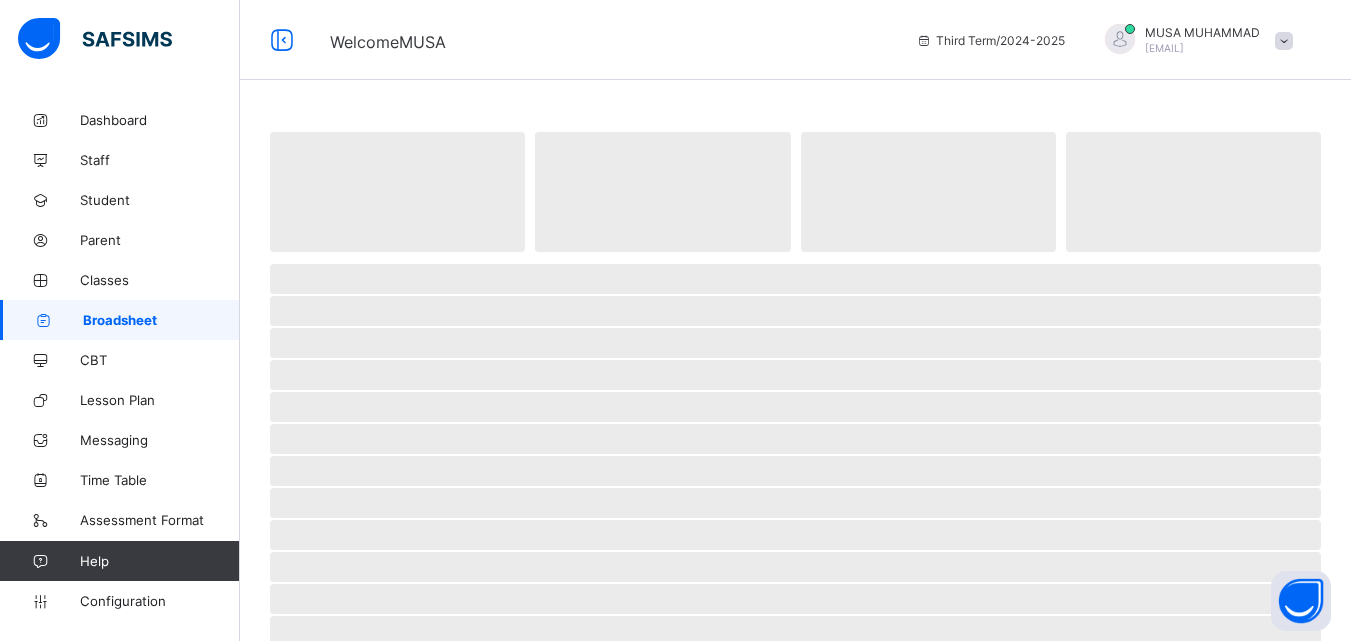 click on "Broadsheet" at bounding box center (161, 320) 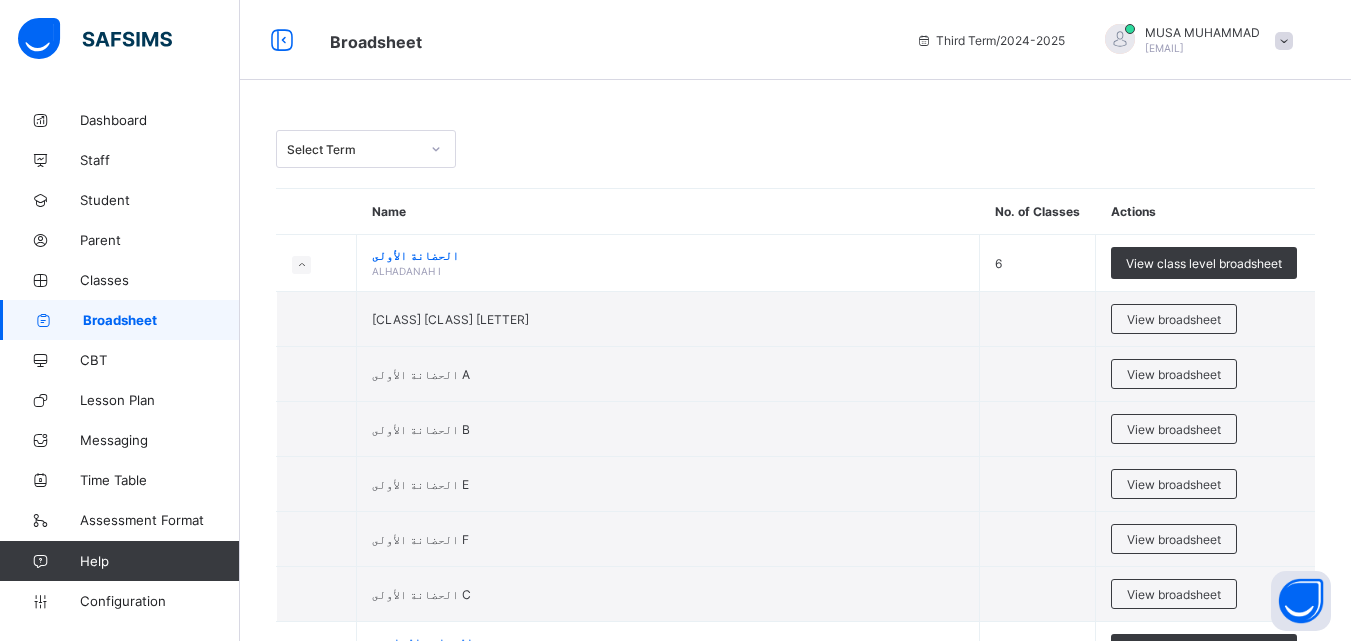 click on "Select Term Name No. of Classes Actions   الحضانة الأولى     ALHADANAH I   6   View class level broadsheet   الحضانة الأولى D View broadsheet الحضانة الأولى A View broadsheet الحضانة الأولى B View broadsheet الحضانة الأولى E View broadsheet الحضانة الأولى F View broadsheet الحضانة الأولى C View broadsheet   الحضانة الثانية     ALHADANAH II   6   View class level broadsheet   الحضانة الثانية A View broadsheet الحضانة الثانية B View broadsheet الحضانة الثانية C View broadsheet الحضانة الثانية E View broadsheet الحضانة الثانية F View broadsheet الحضانة الثانية D View broadsheet   الروضة الأول     ARRAUDAH I   7   View class level broadsheet   الروضة الأول C View broadsheet الروضة الأول A View broadsheet الروضة الأول B View broadsheet الروضة الأول E View broadsheet" at bounding box center [795, 2187] 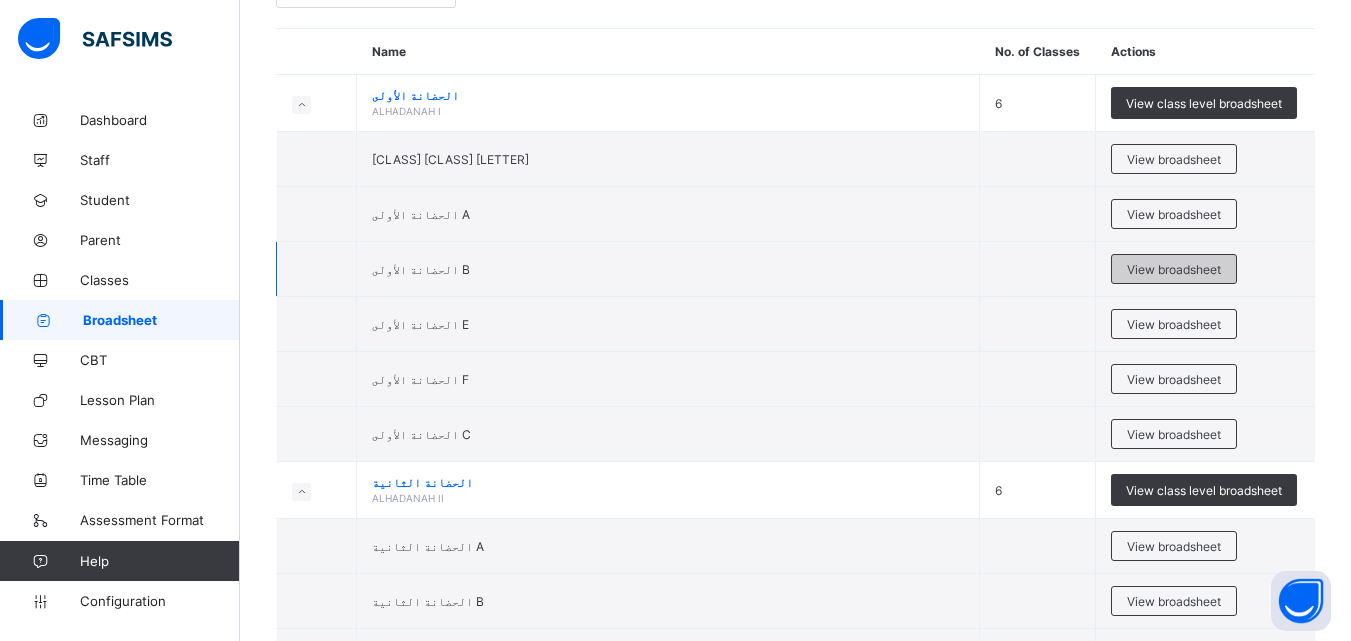 scroll, scrollTop: 120, scrollLeft: 0, axis: vertical 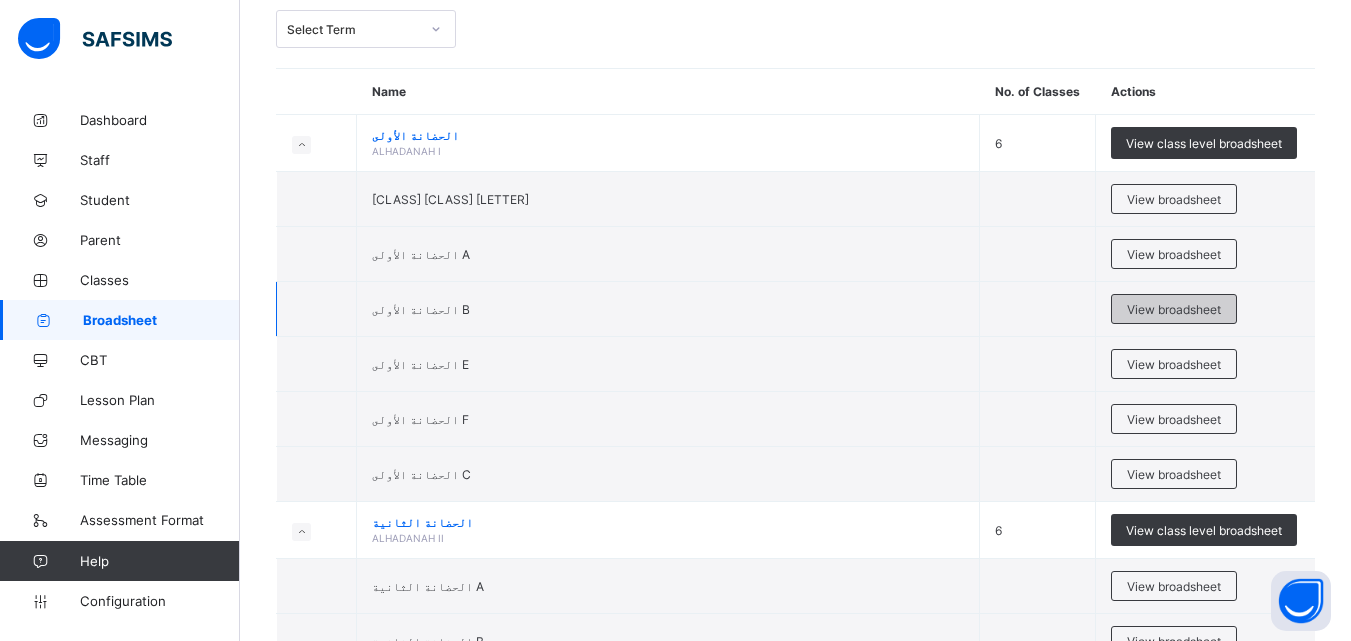 click on "View broadsheet" at bounding box center (1174, 309) 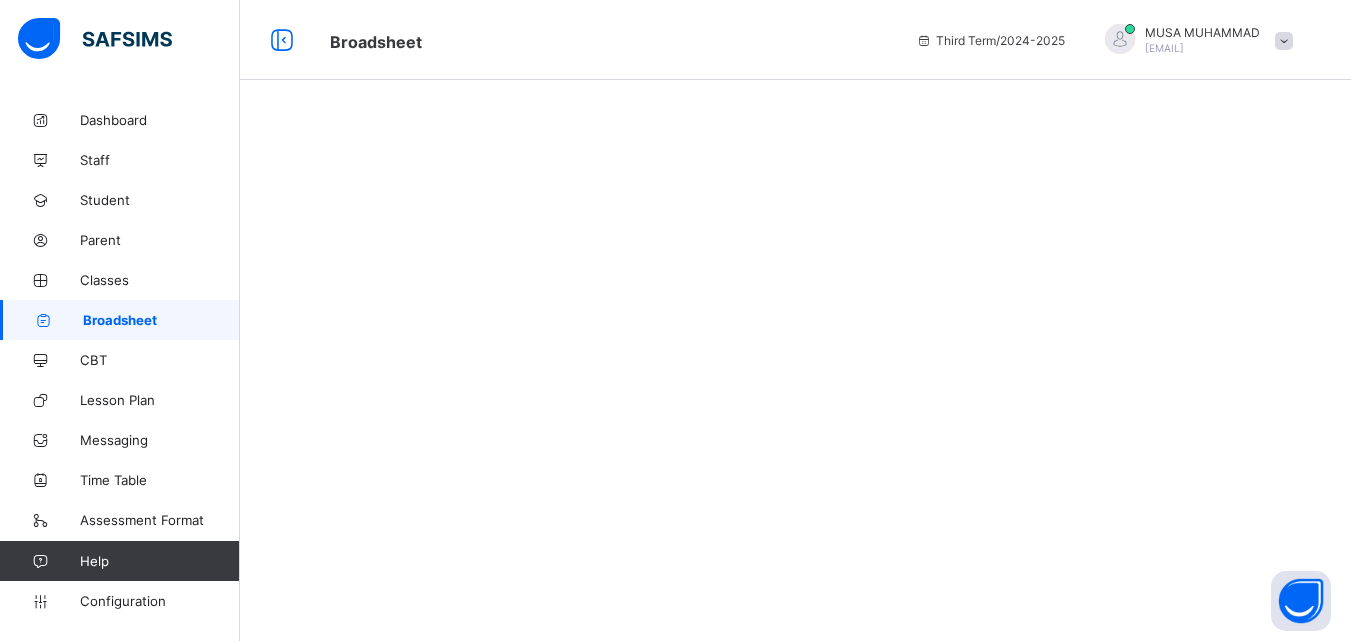 scroll, scrollTop: 0, scrollLeft: 0, axis: both 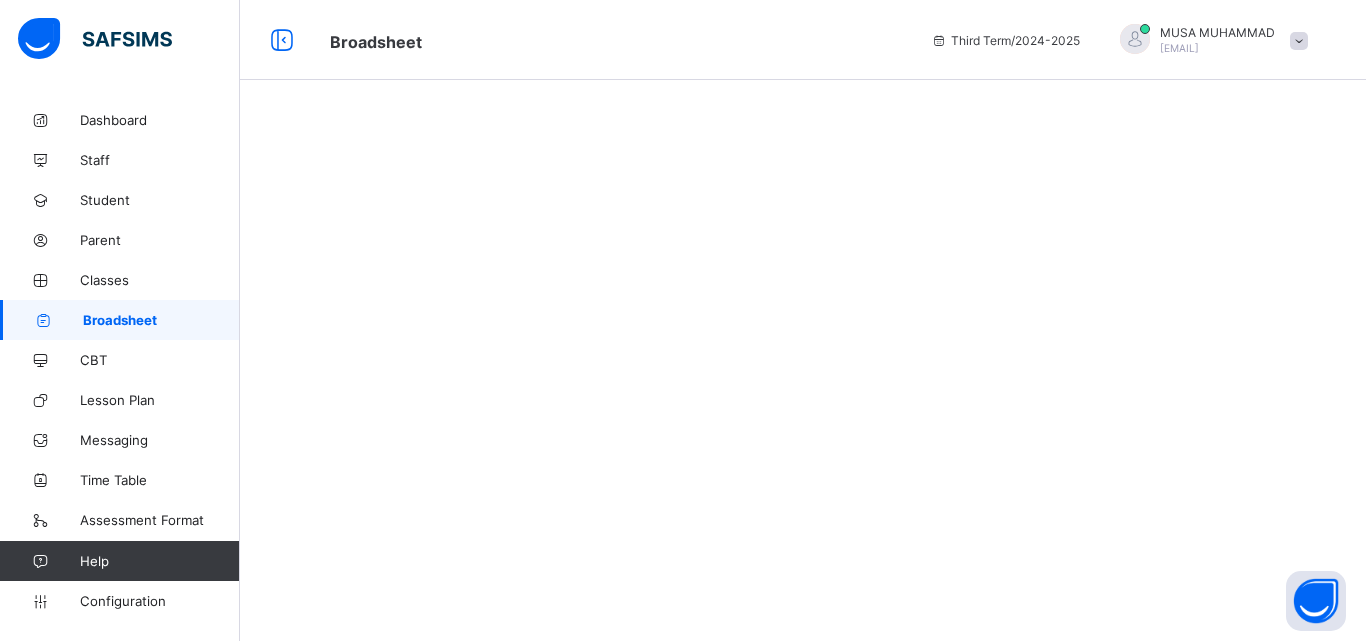 click at bounding box center (803, 320) 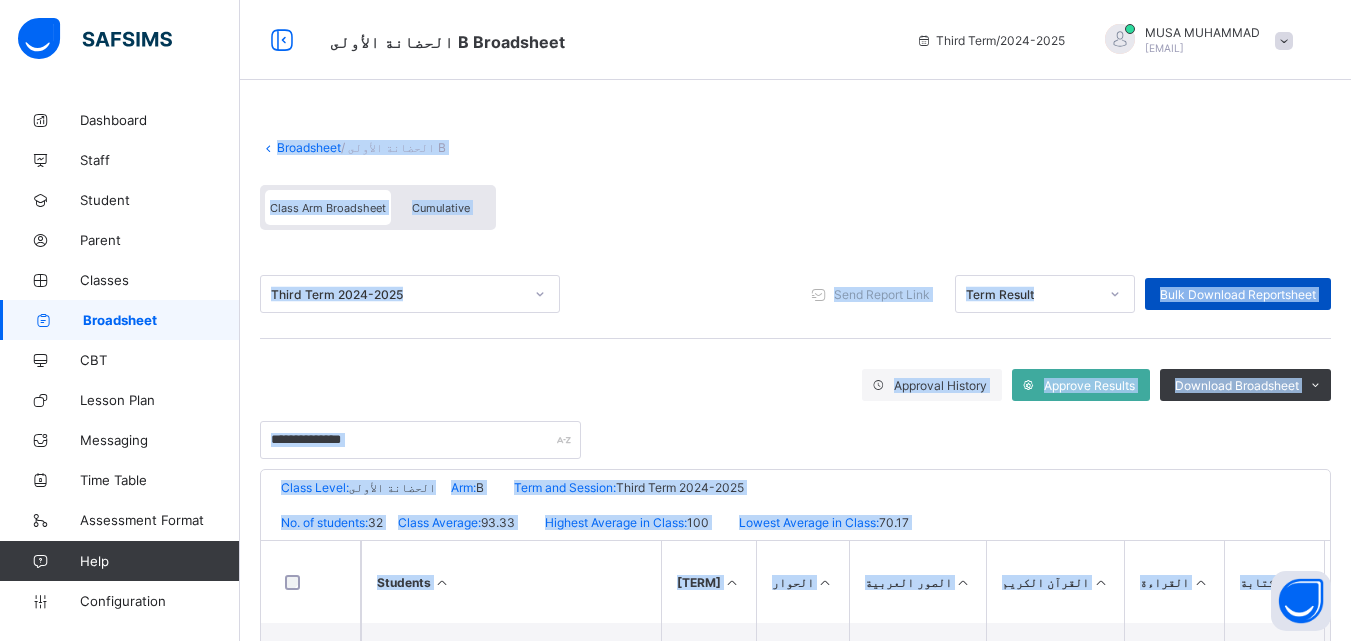 click on "Bulk Download Reportsheet" at bounding box center (1238, 294) 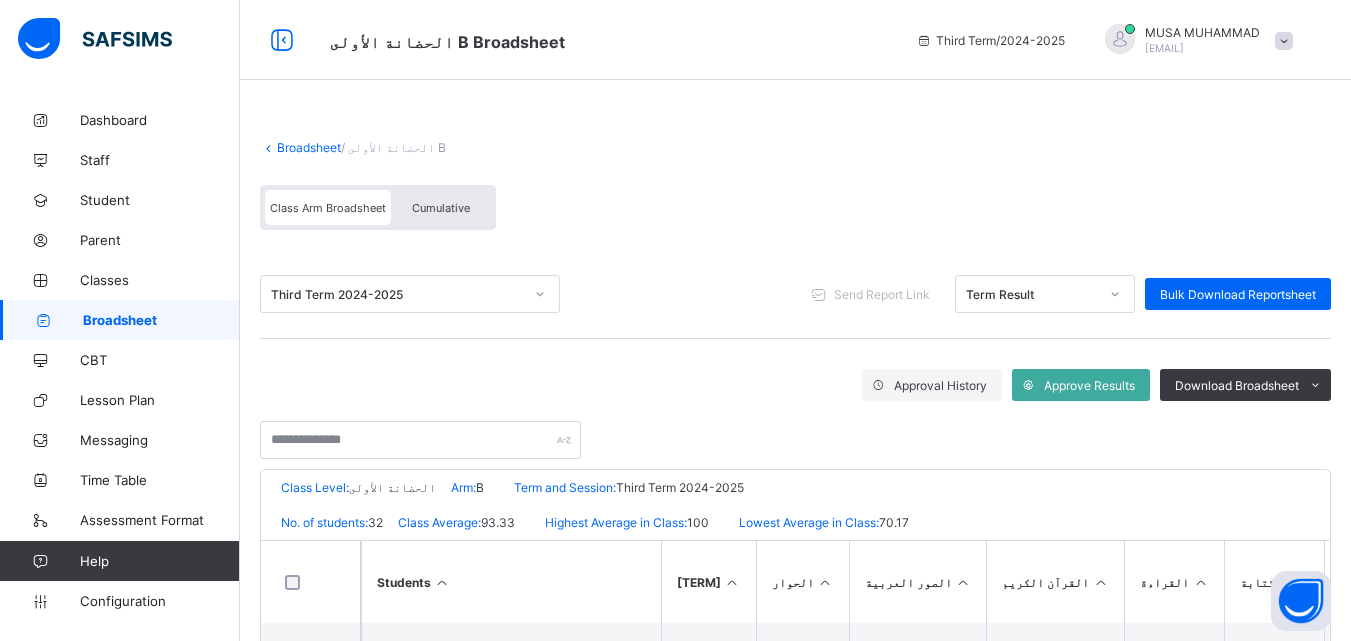 click on "Broadsheet" at bounding box center (309, 147) 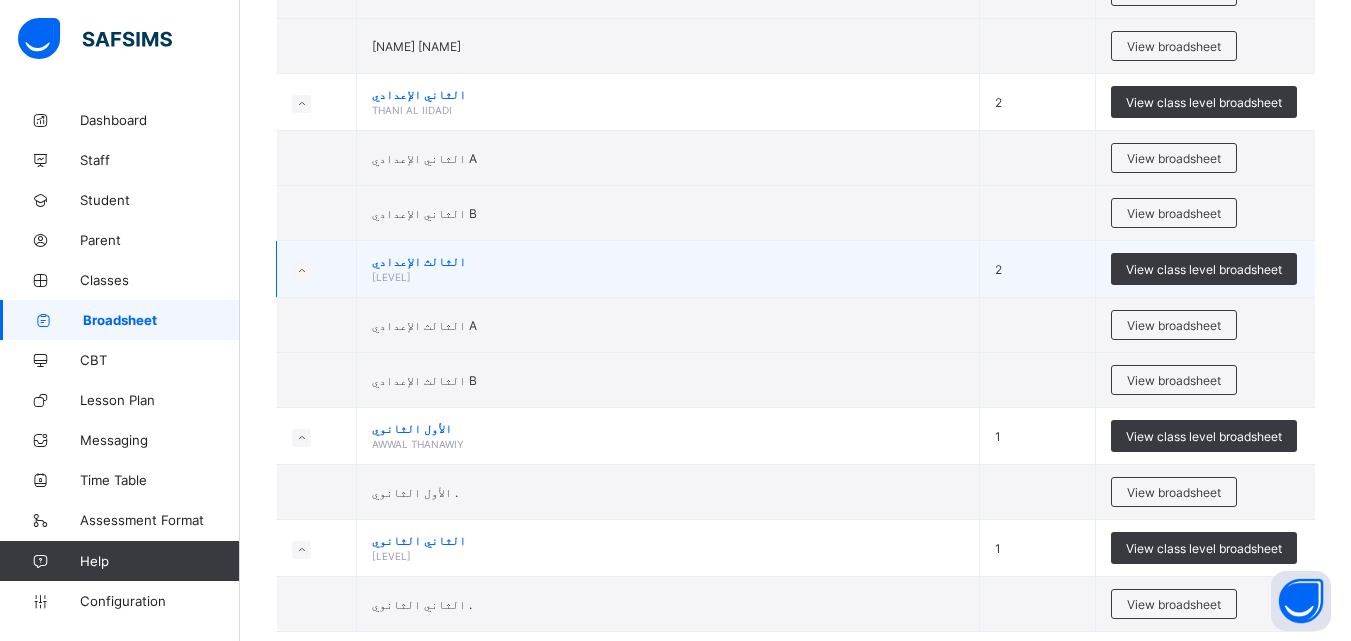 scroll, scrollTop: 3634, scrollLeft: 0, axis: vertical 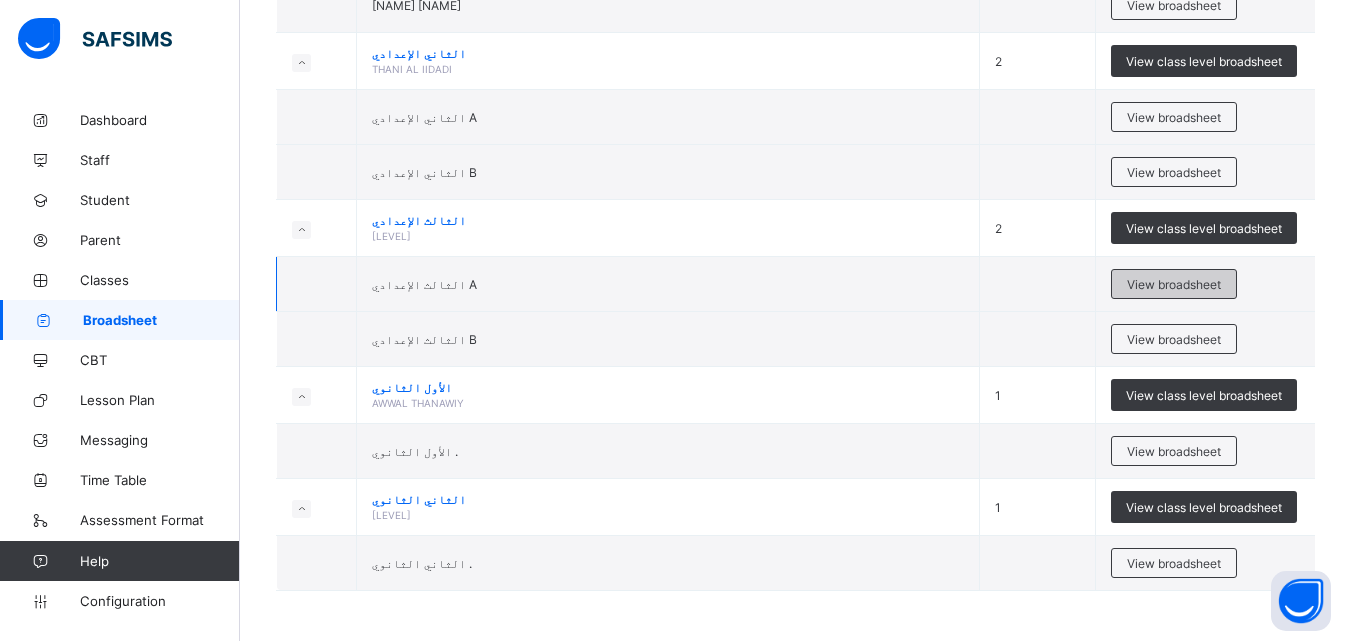 click on "View broadsheet" at bounding box center [1174, 284] 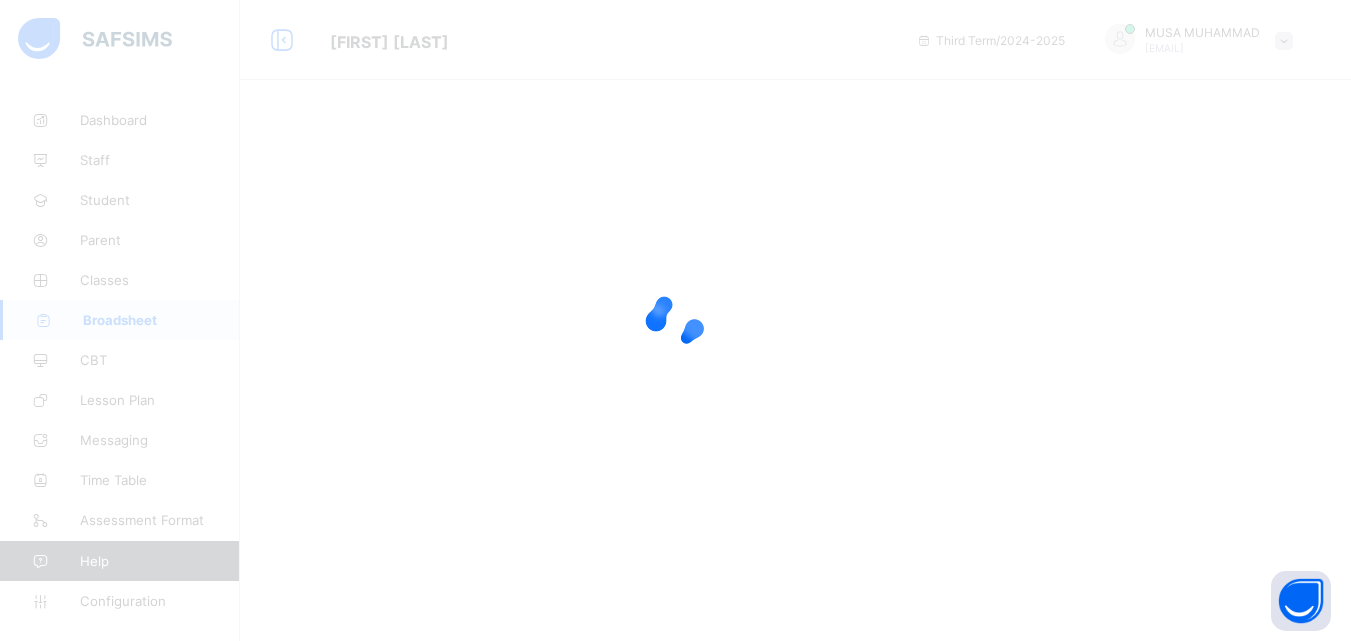 click at bounding box center [675, 320] 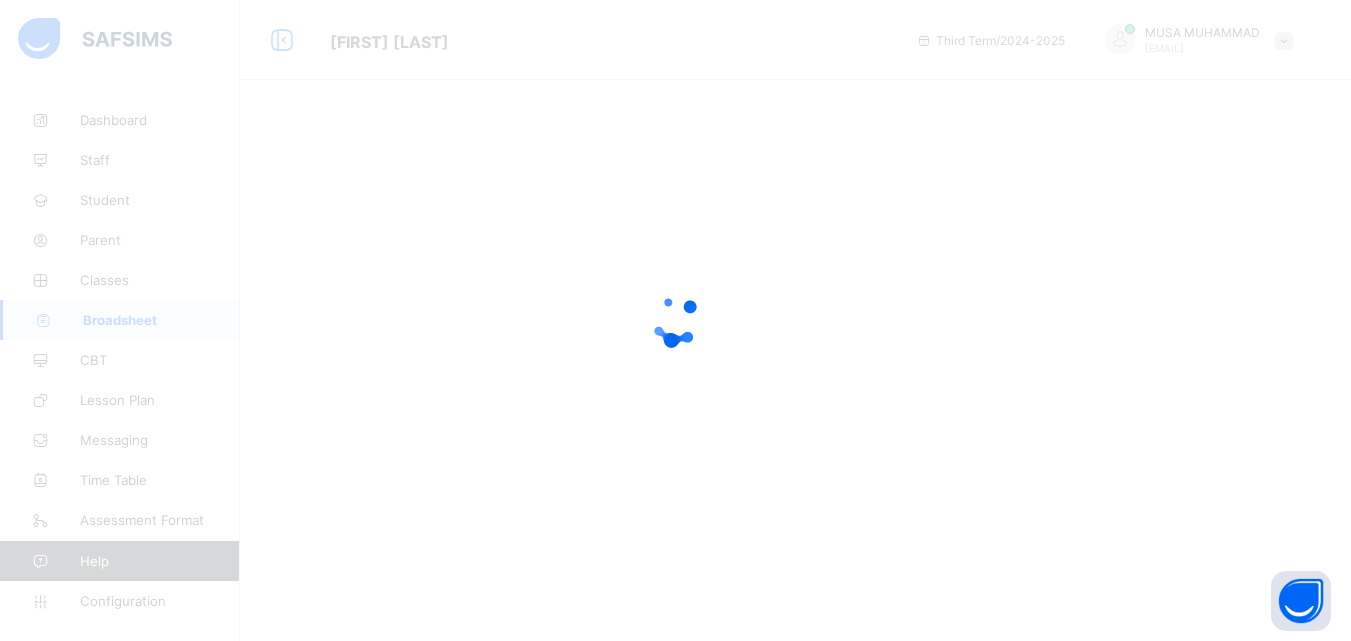 scroll, scrollTop: 0, scrollLeft: 0, axis: both 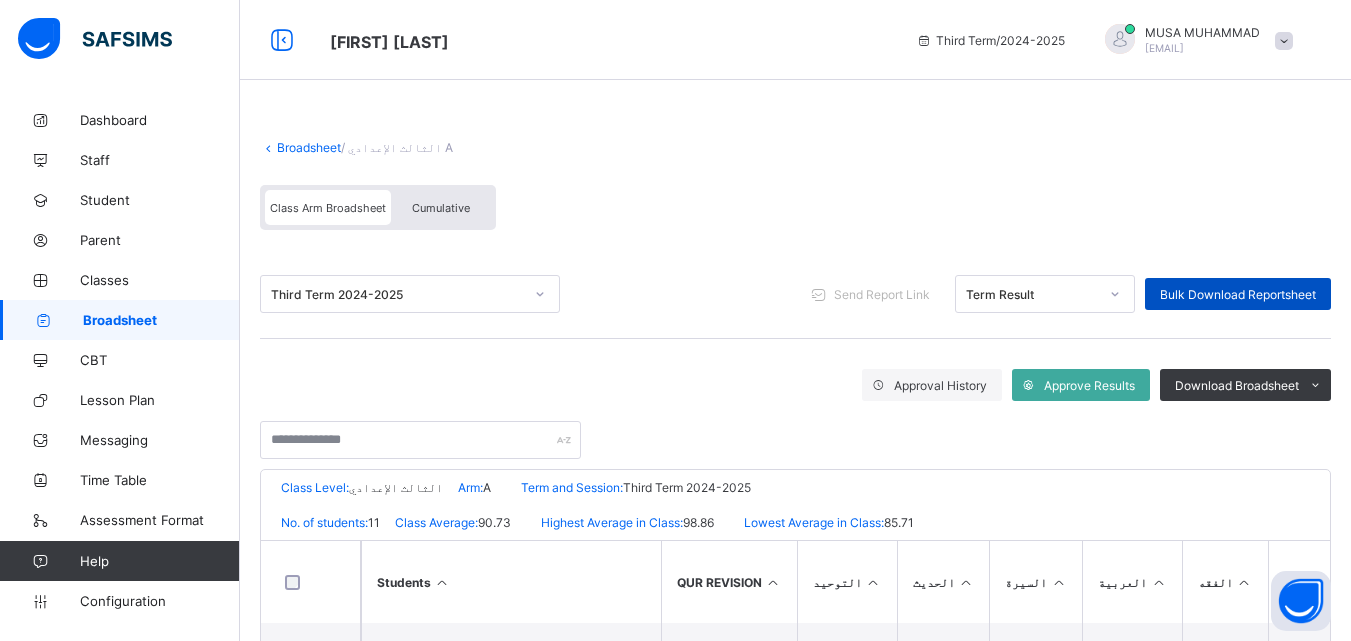 click on "Bulk Download Reportsheet" at bounding box center [1238, 294] 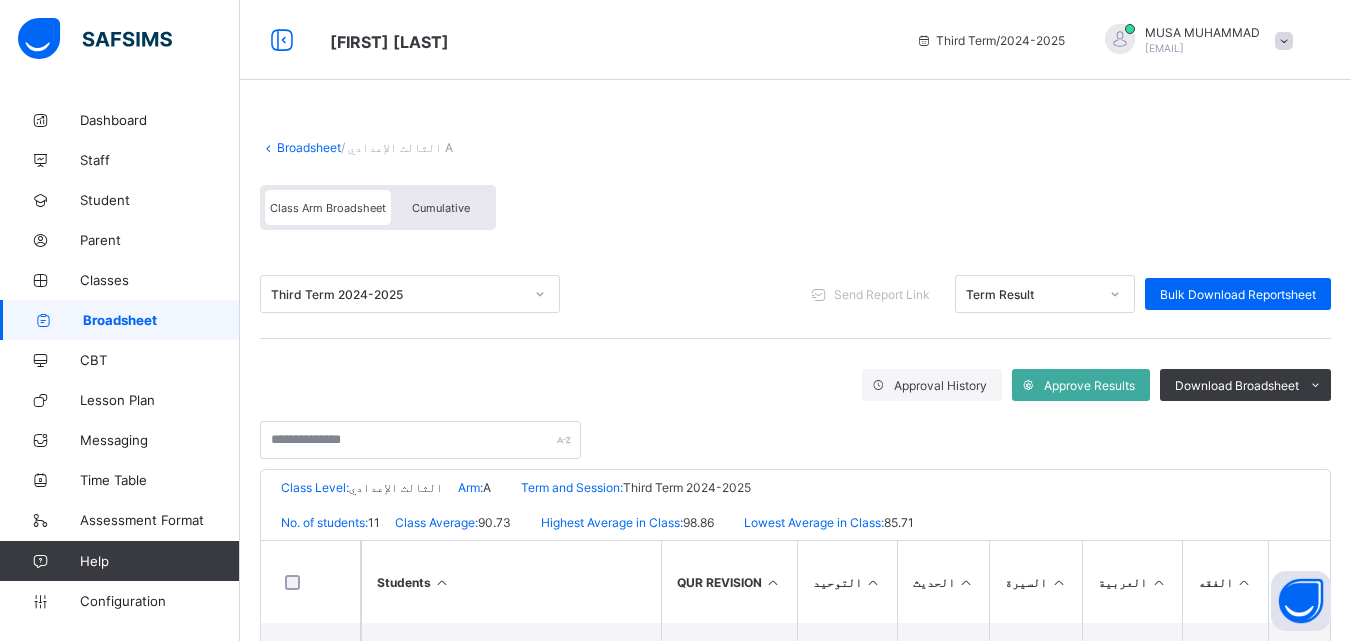 click on "Broadsheet" at bounding box center [309, 147] 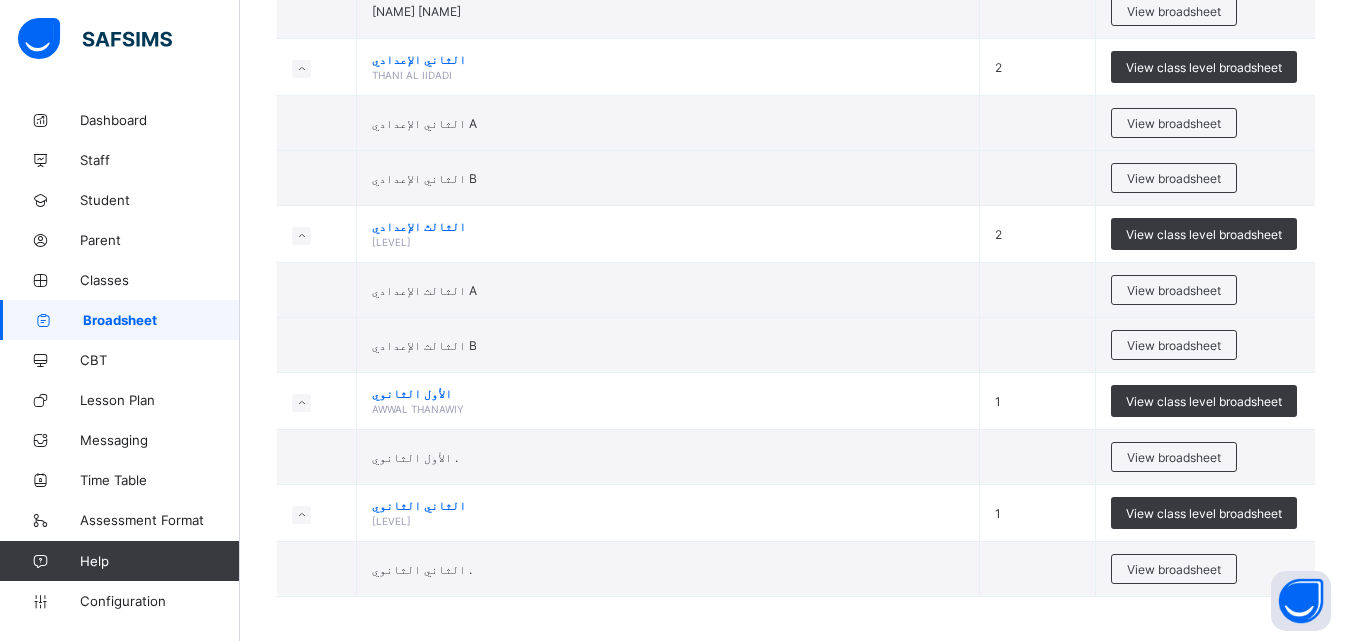 scroll, scrollTop: 3634, scrollLeft: 0, axis: vertical 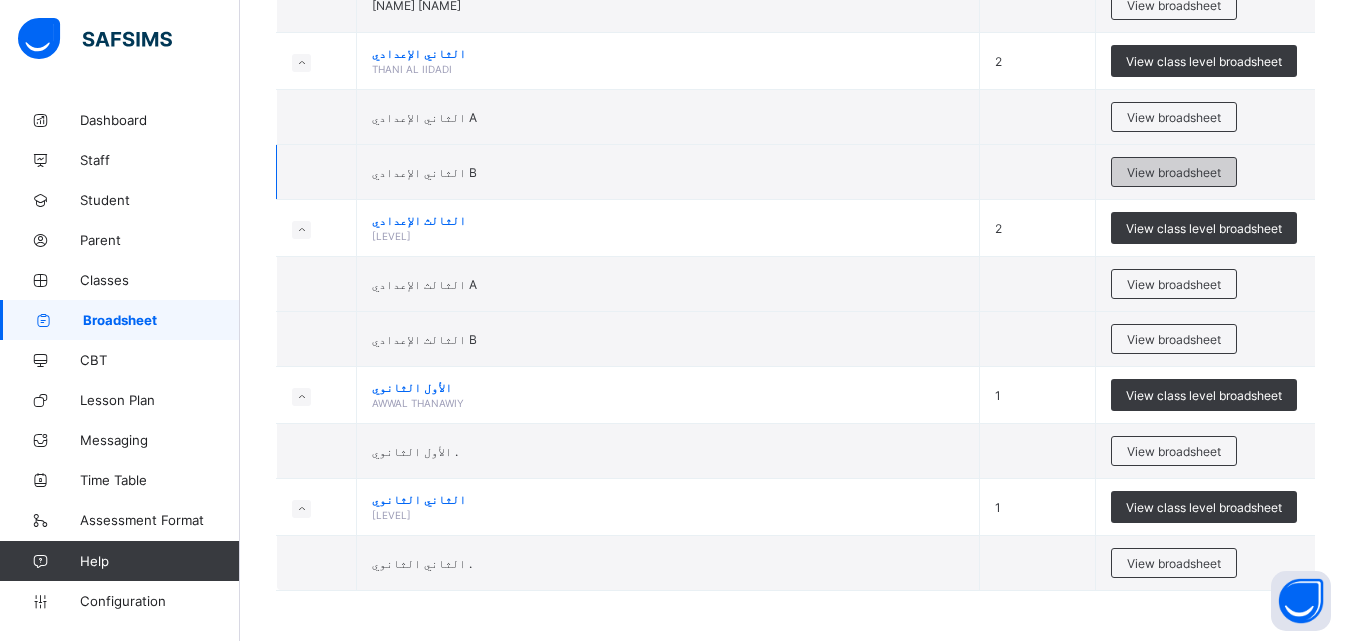 click on "View broadsheet" at bounding box center [1174, 172] 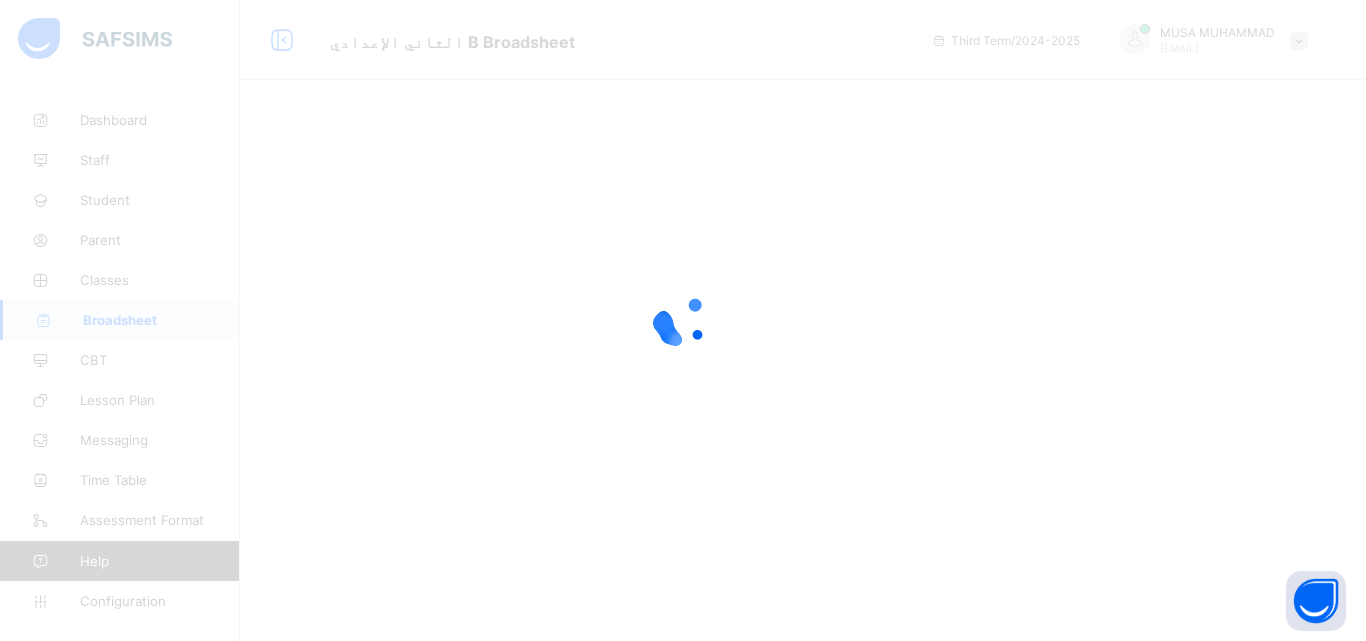 click at bounding box center [683, 320] 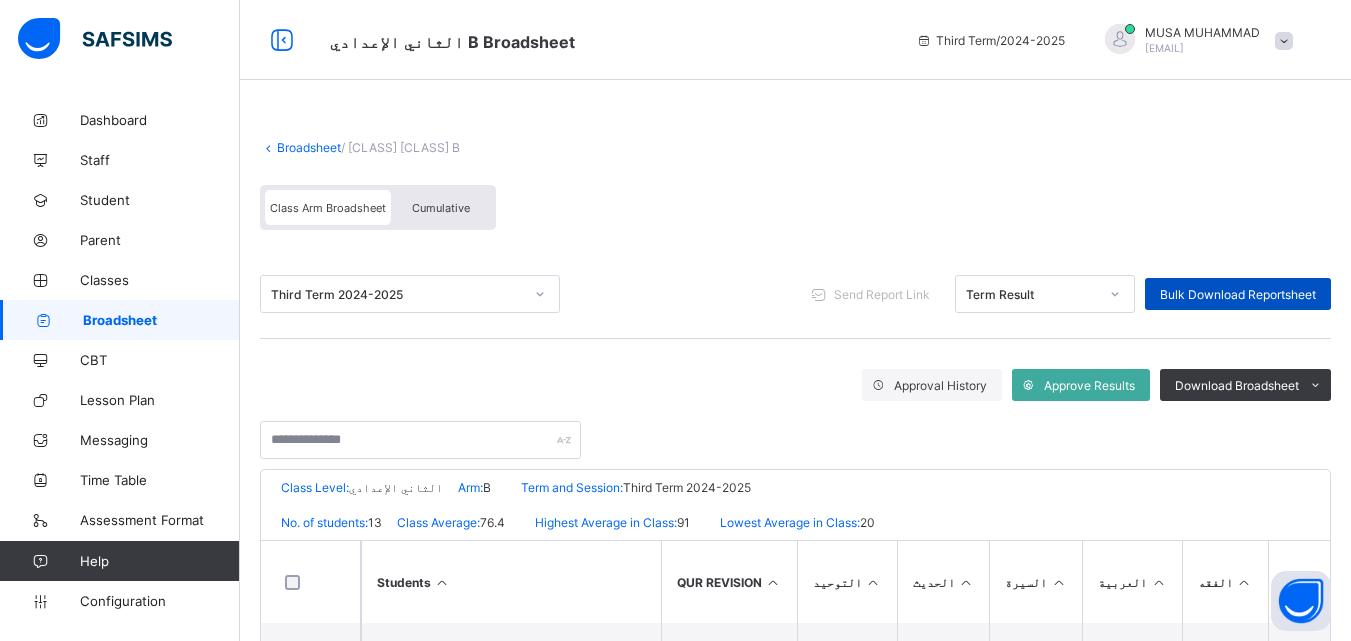 click on "Bulk Download Reportsheet" at bounding box center (1238, 294) 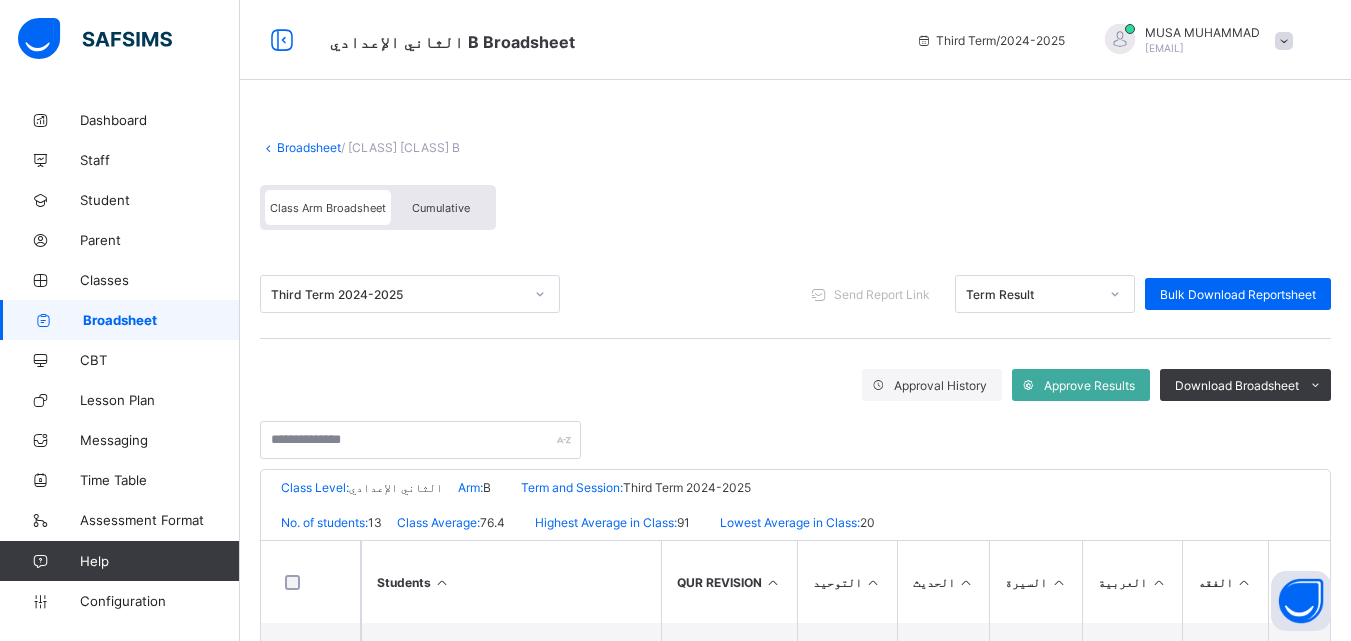 click on "Broadsheet" at bounding box center [309, 147] 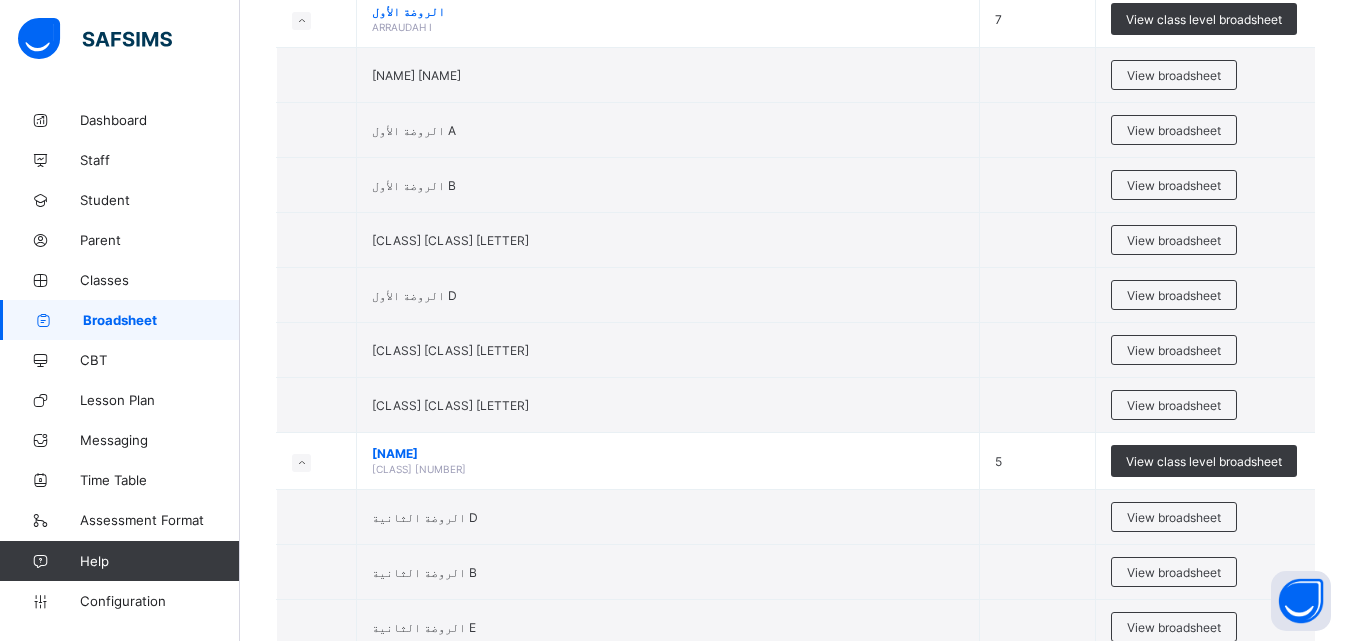 scroll, scrollTop: 1039, scrollLeft: 0, axis: vertical 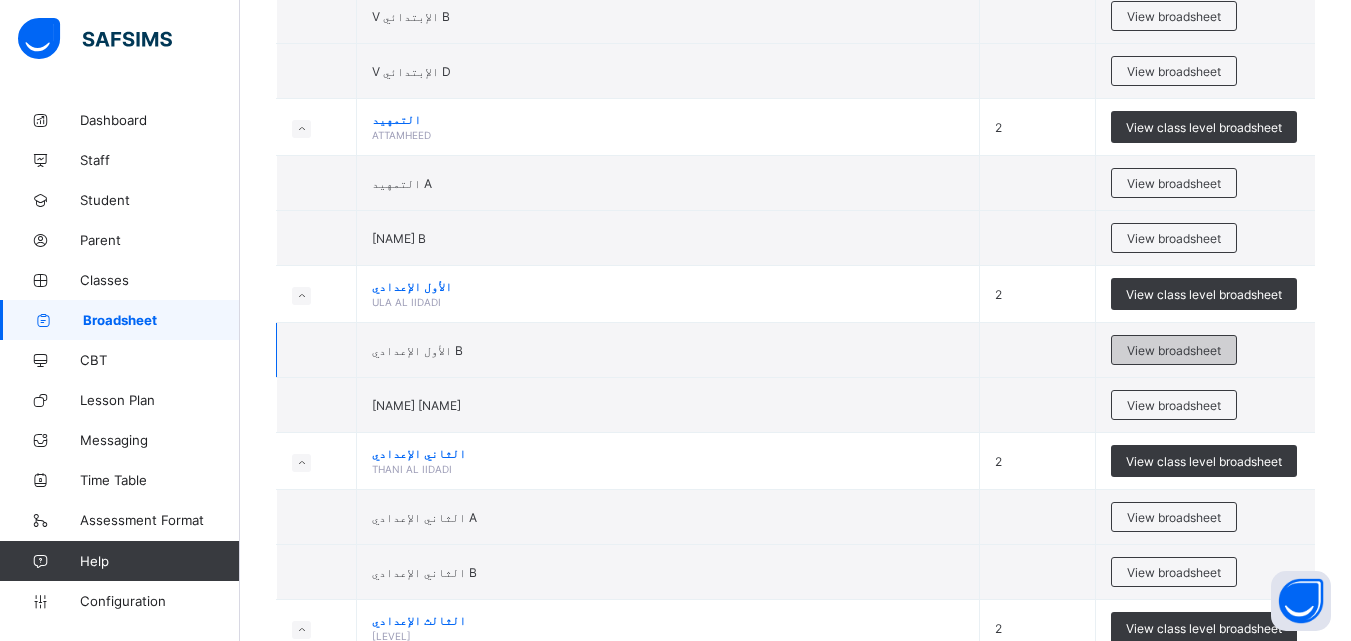 click on "View broadsheet" at bounding box center [1174, 350] 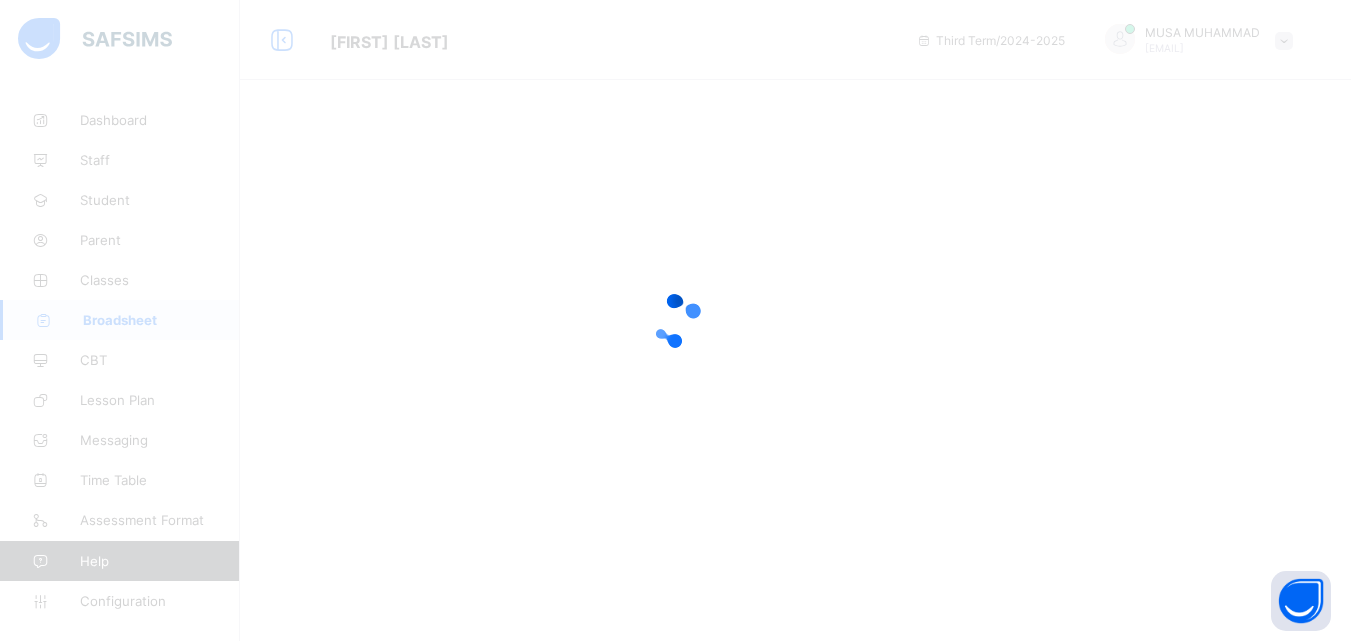 scroll, scrollTop: 0, scrollLeft: 0, axis: both 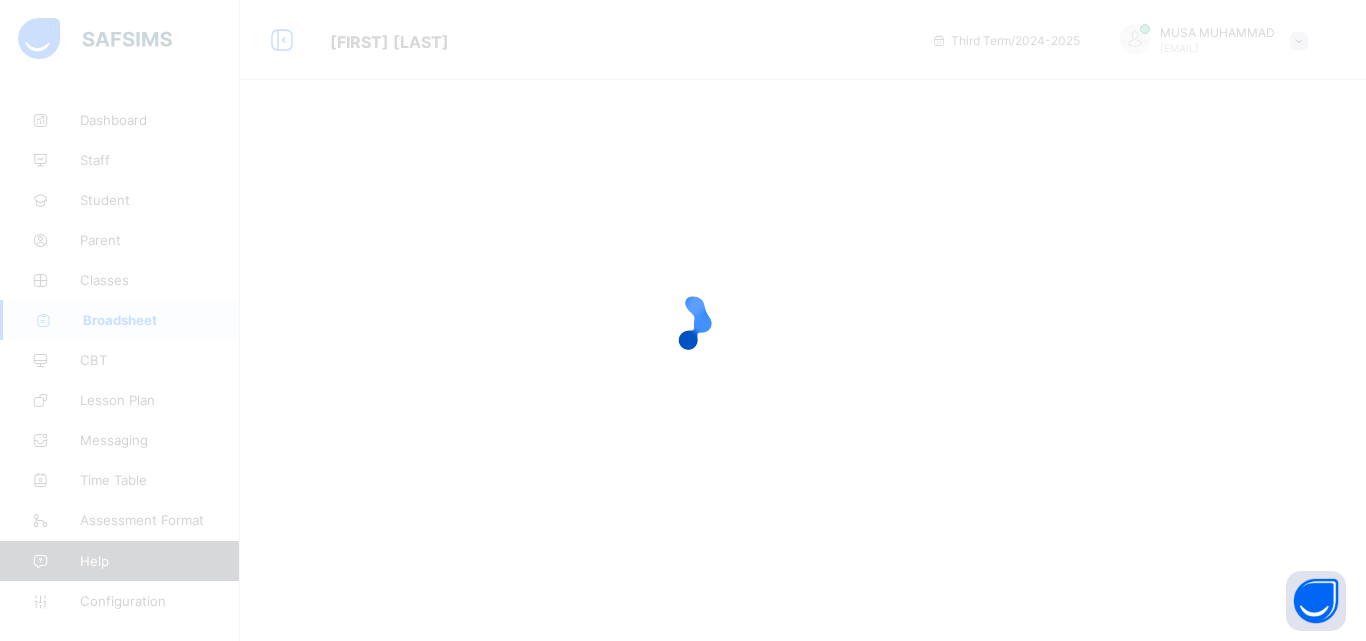 click at bounding box center [683, 320] 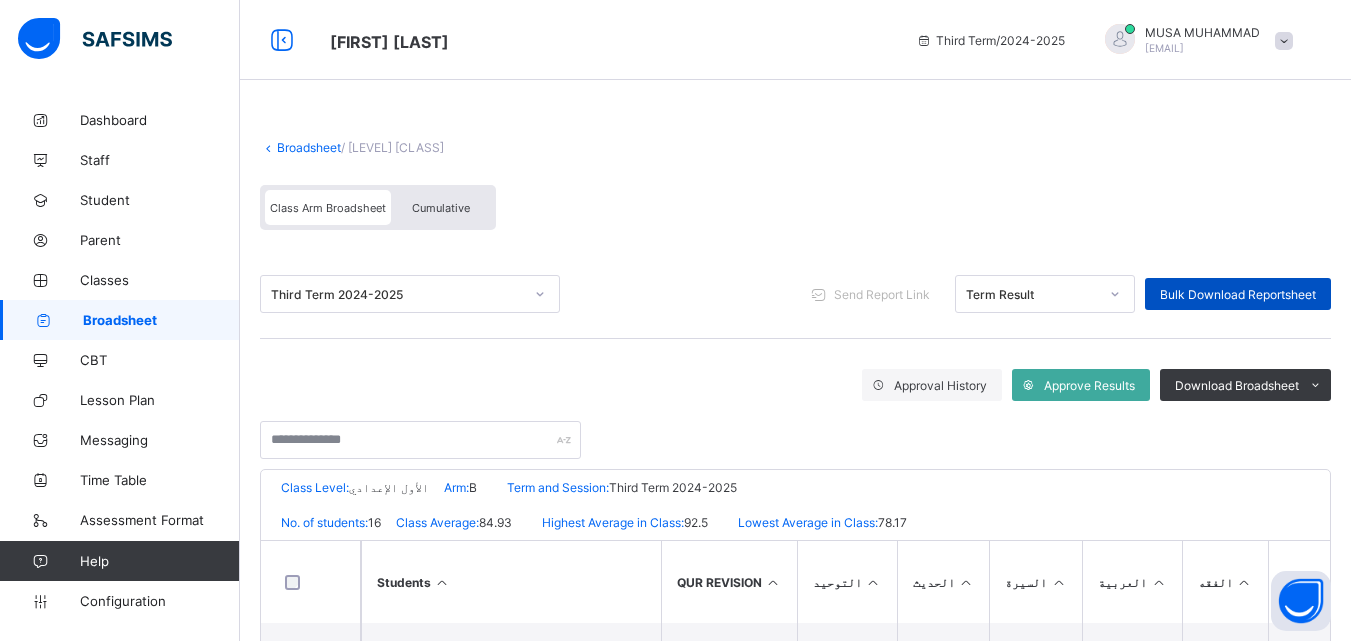 click on "Bulk Download Reportsheet" at bounding box center (1238, 294) 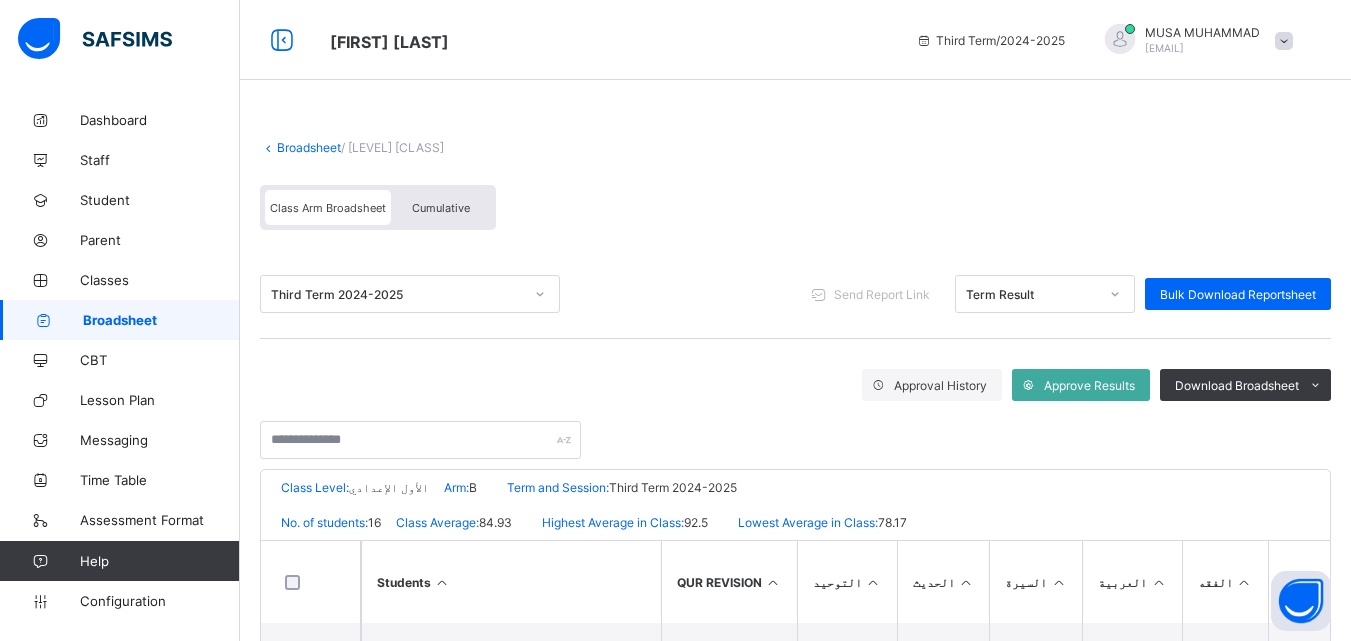 click on "Broadsheet" at bounding box center [309, 147] 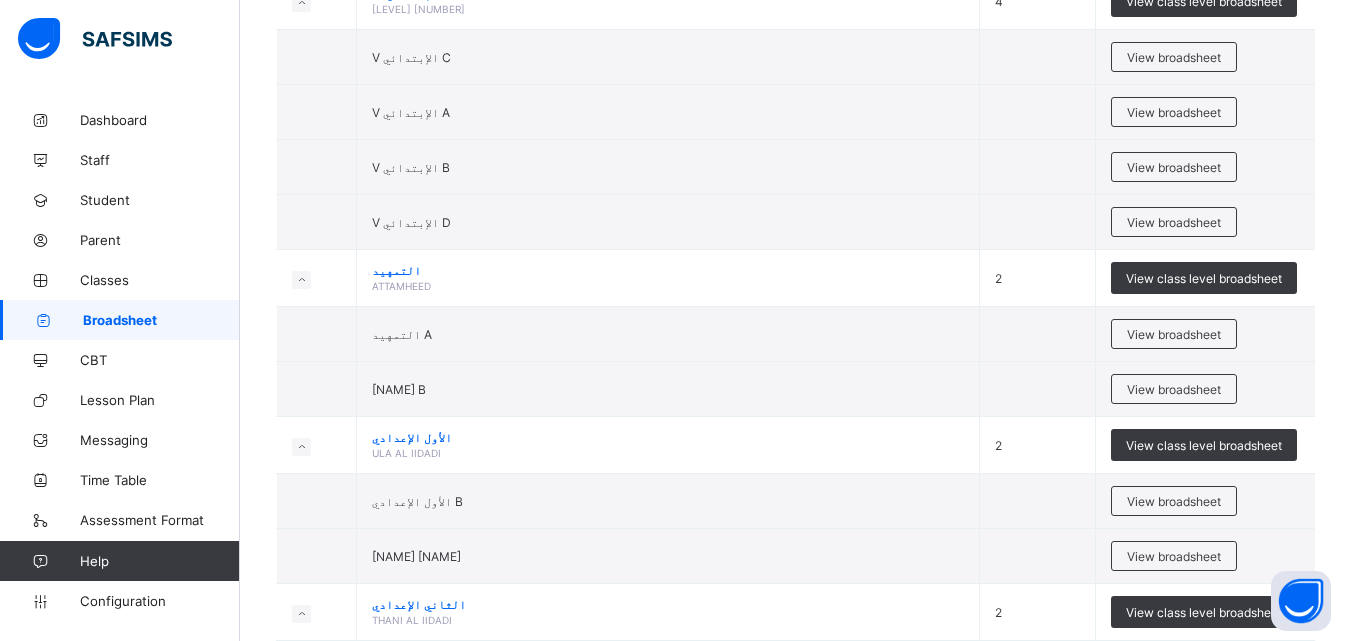 scroll, scrollTop: 3114, scrollLeft: 0, axis: vertical 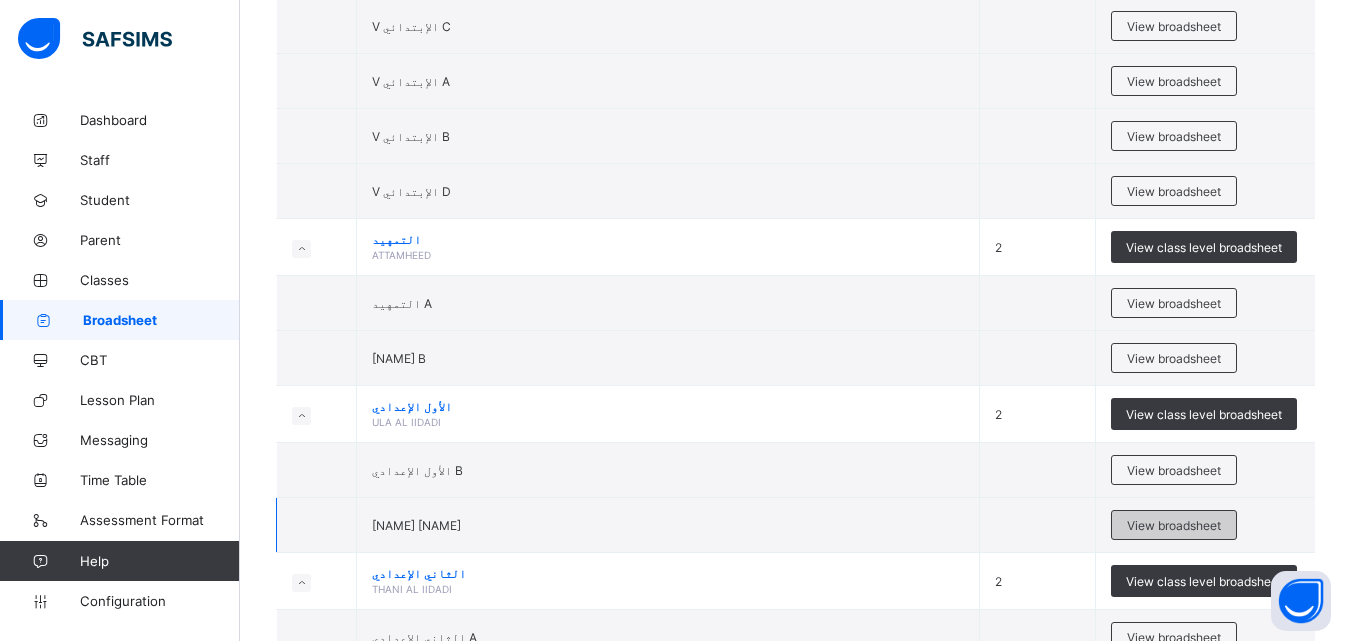 click on "View broadsheet" at bounding box center (1174, 525) 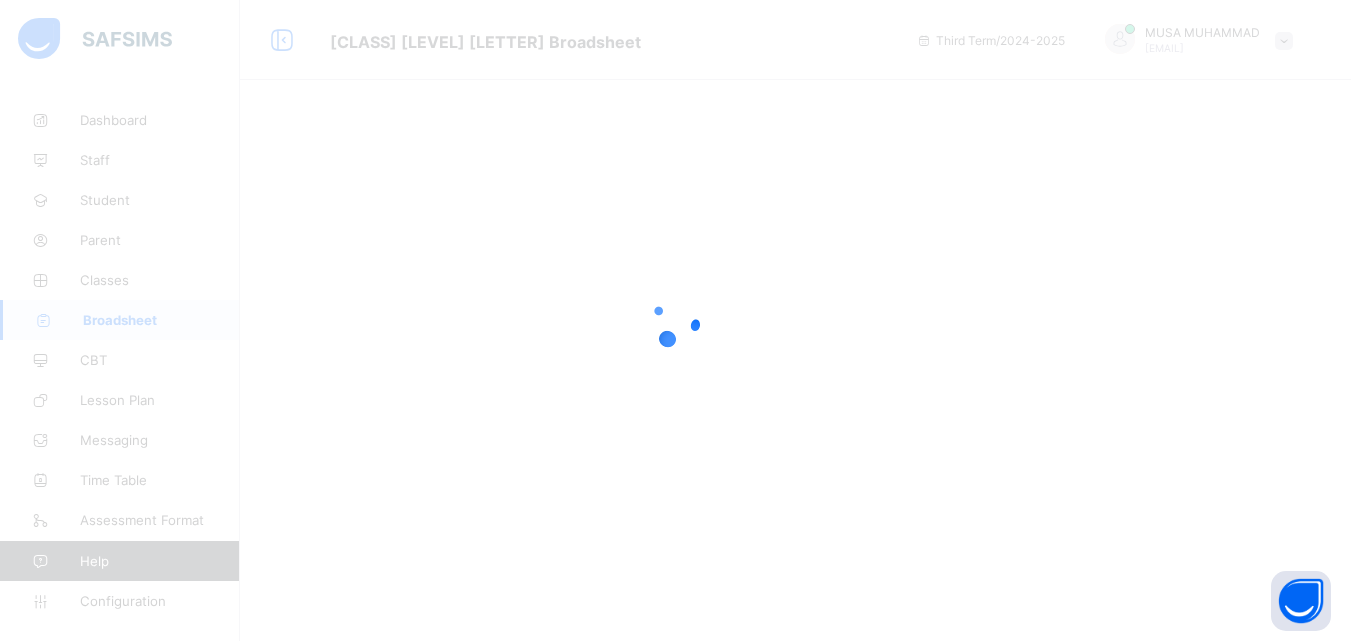 scroll, scrollTop: 0, scrollLeft: 0, axis: both 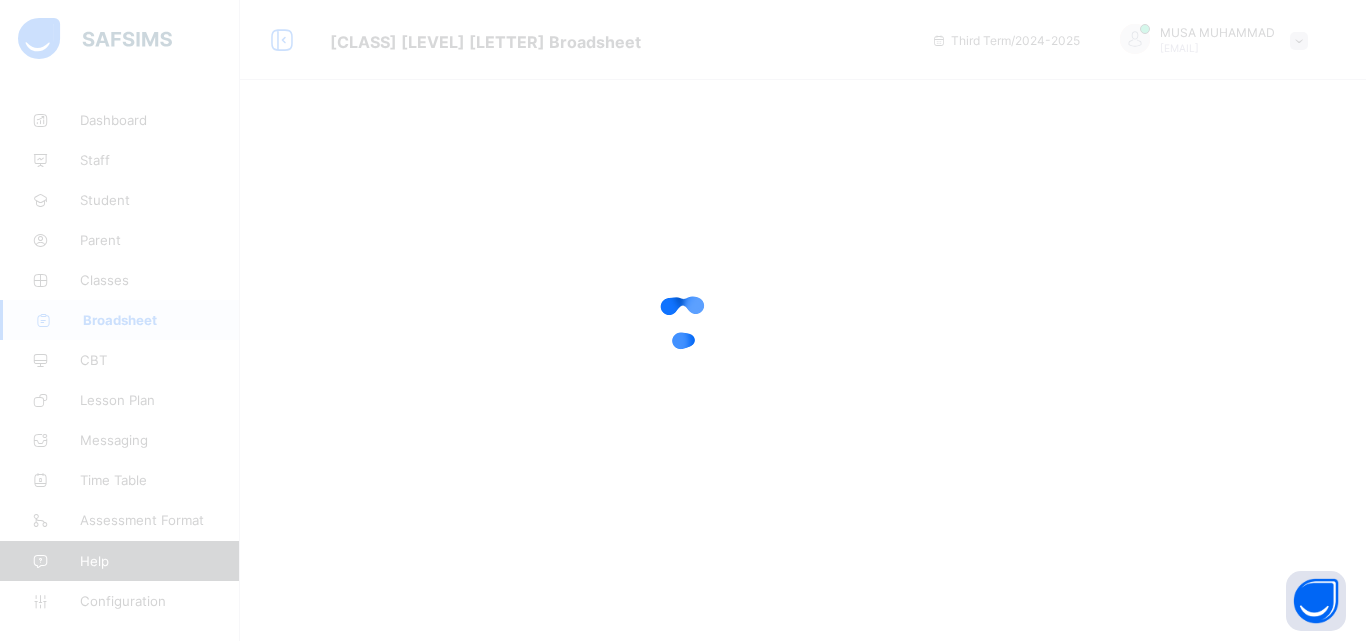 click at bounding box center [683, 320] 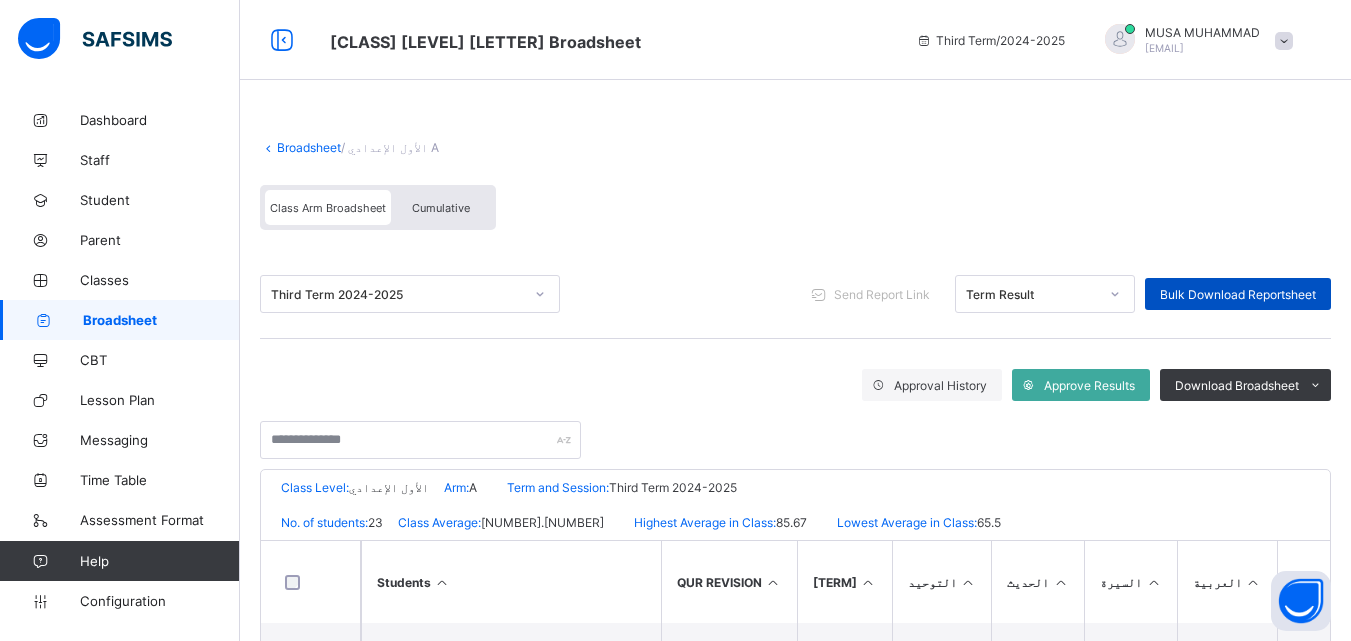 click on "Bulk Download Reportsheet" at bounding box center [1238, 294] 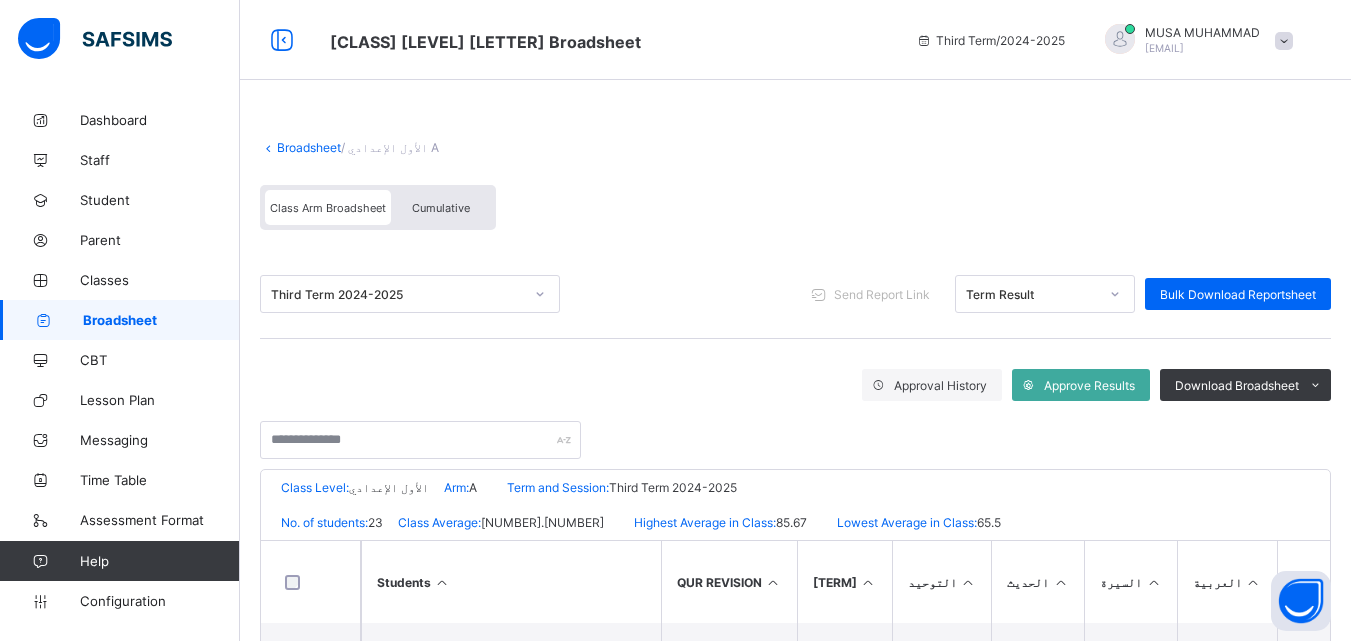 click on "Broadsheet" at bounding box center (309, 147) 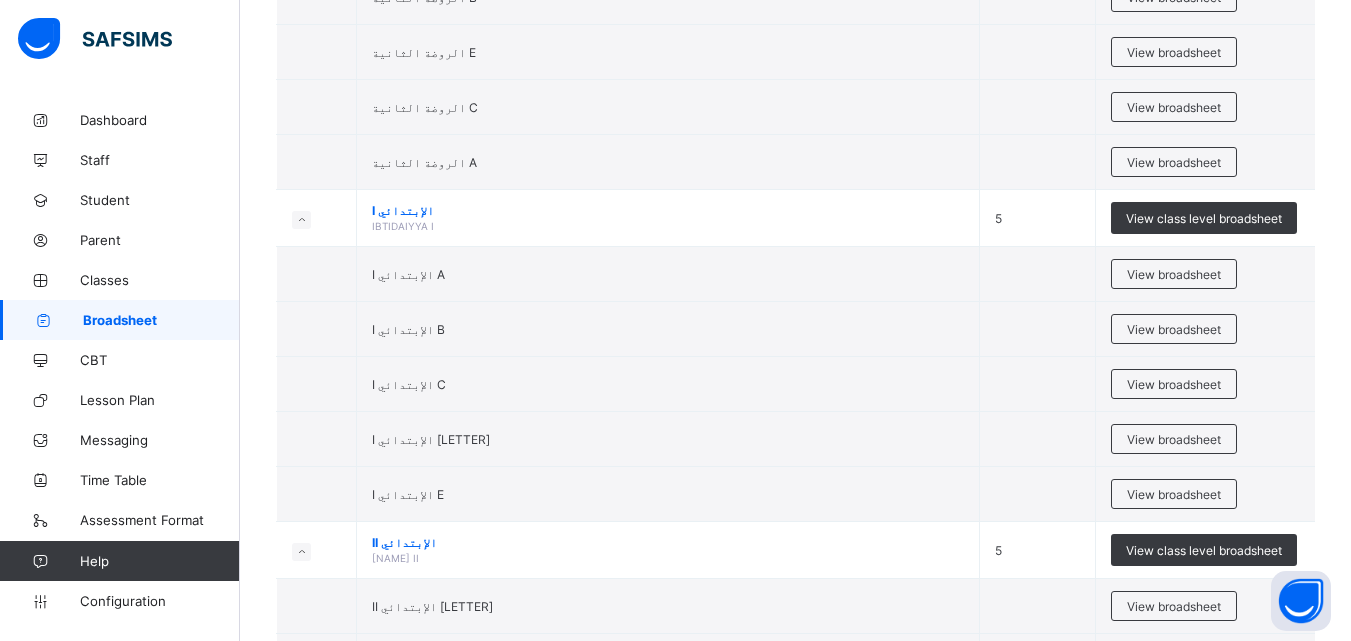 scroll, scrollTop: 1560, scrollLeft: 0, axis: vertical 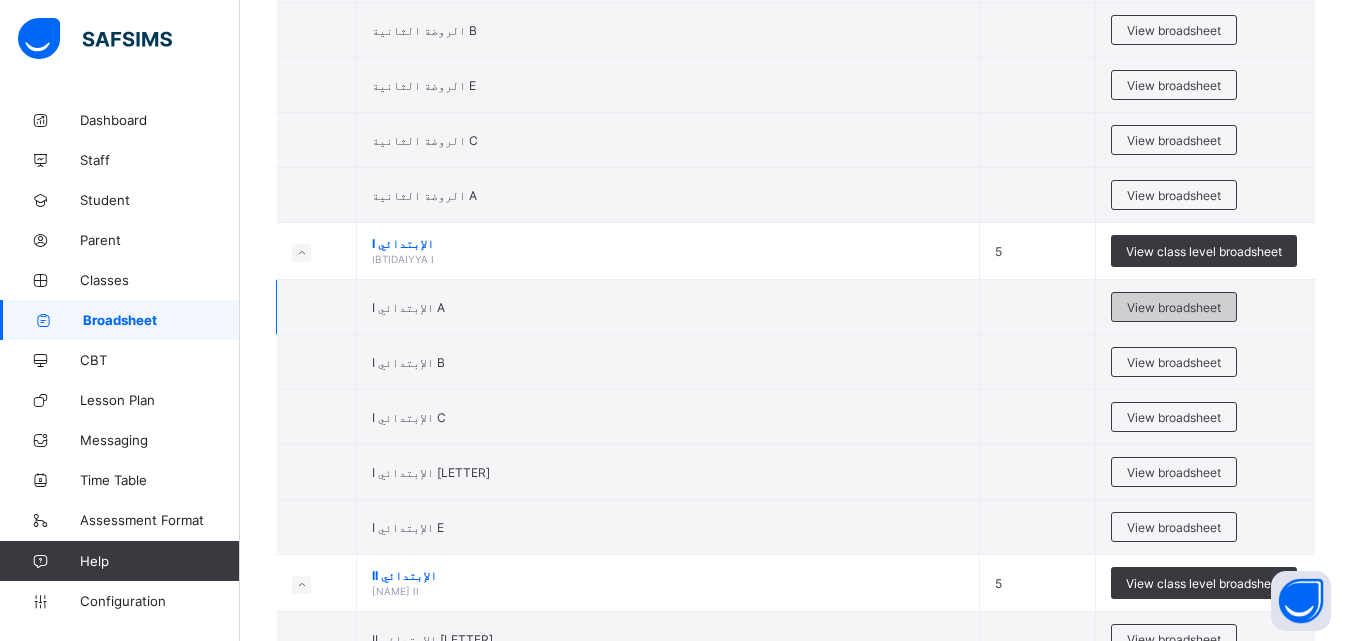 click on "View broadsheet" at bounding box center (1174, 307) 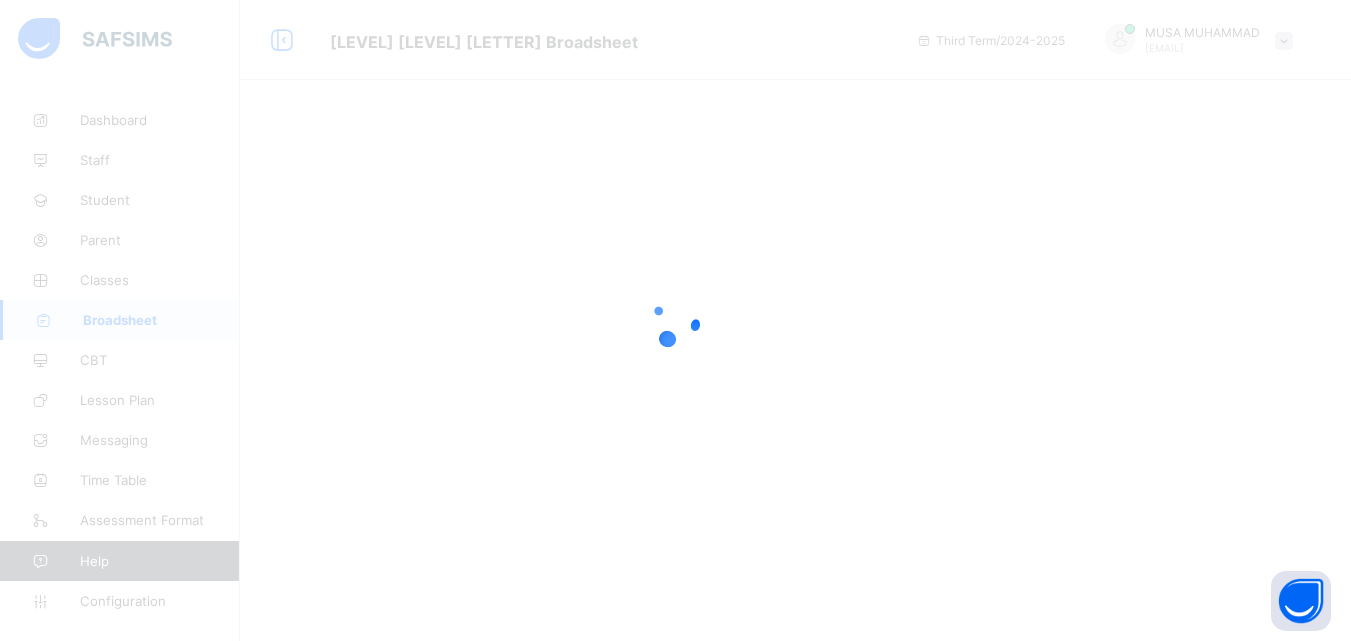 scroll, scrollTop: 0, scrollLeft: 0, axis: both 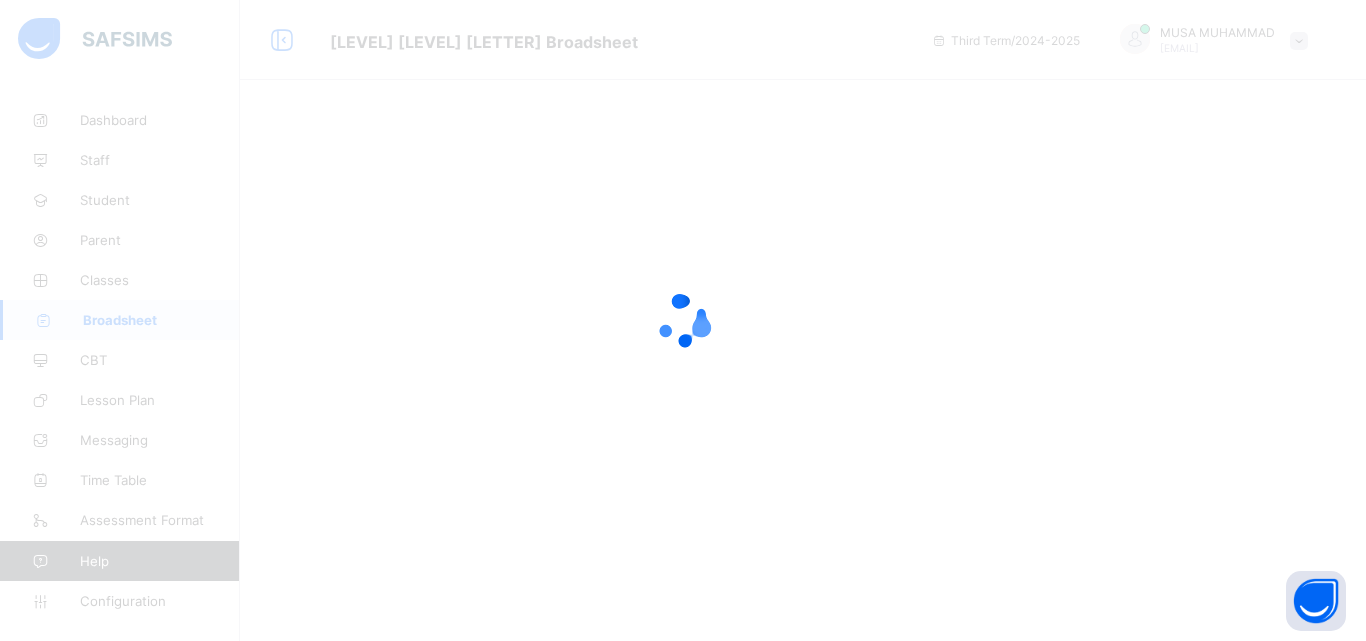 click at bounding box center [683, 320] 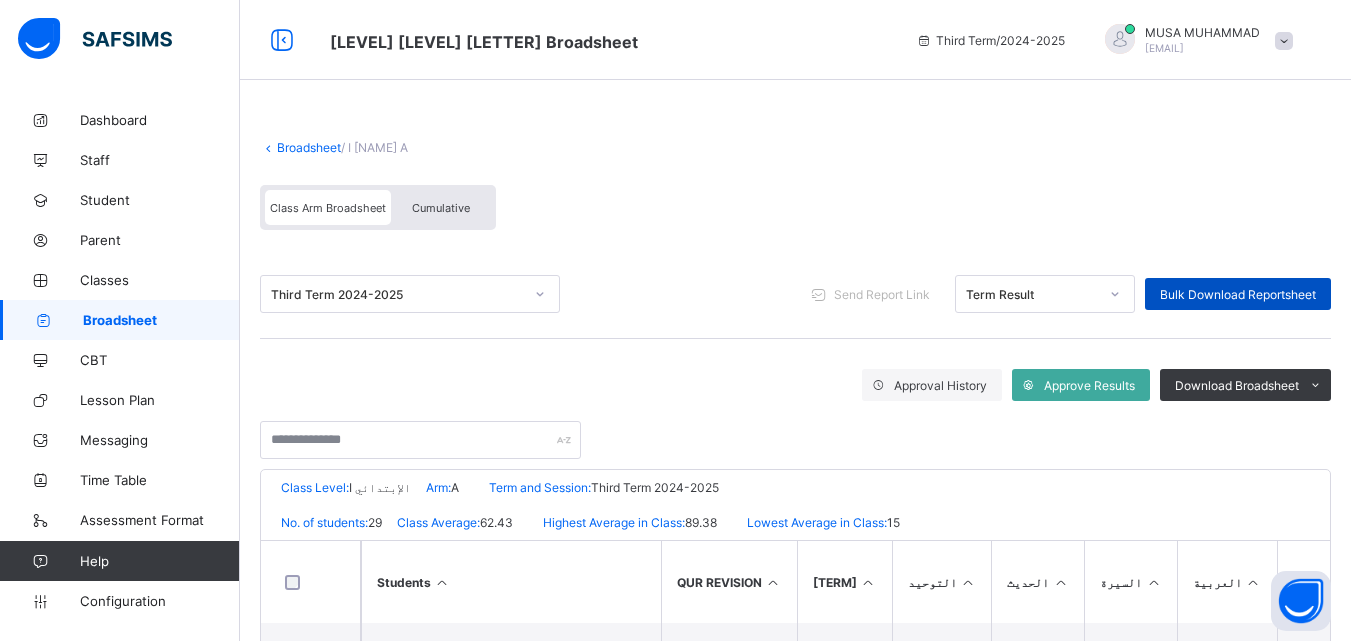 click on "Bulk Download Reportsheet" at bounding box center [1238, 294] 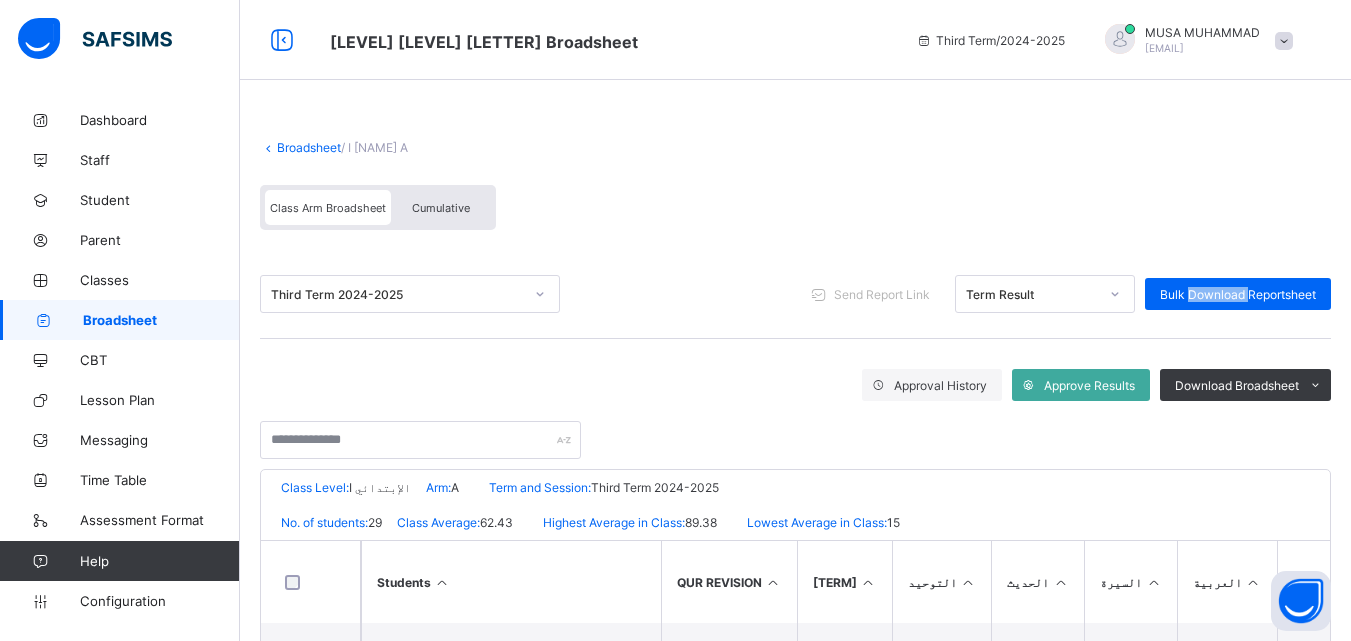 click on "Broadsheet" at bounding box center [309, 147] 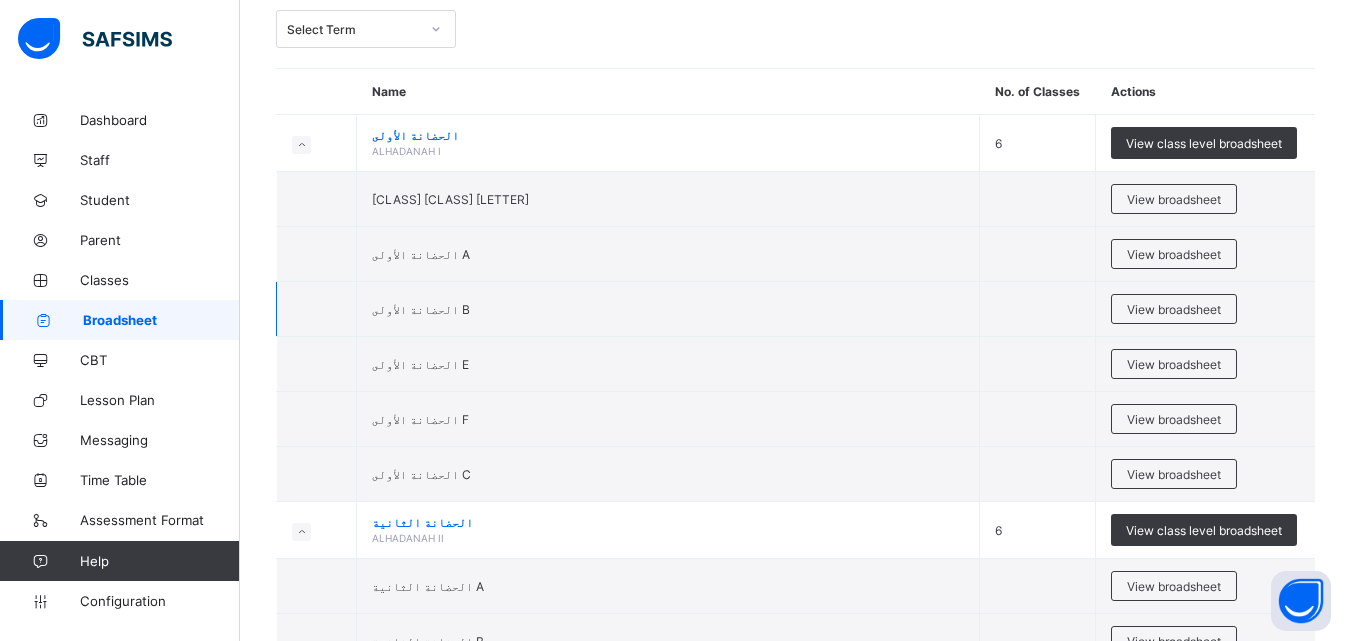 scroll, scrollTop: 80, scrollLeft: 0, axis: vertical 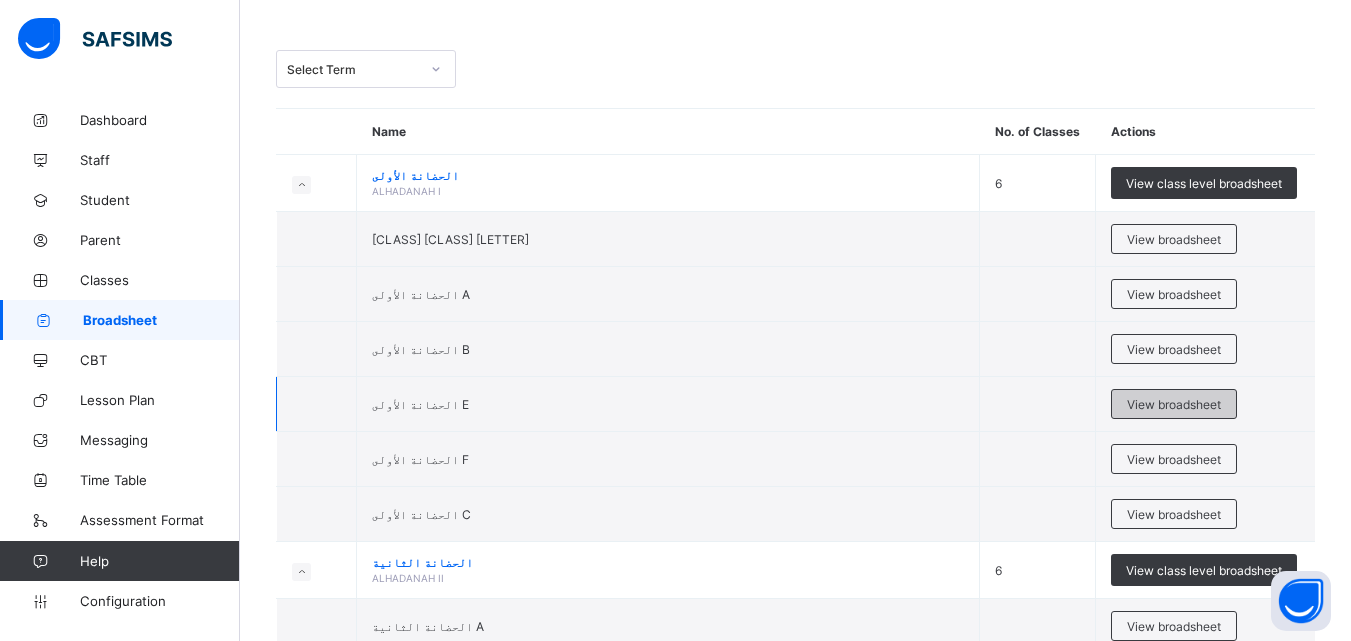 click on "View broadsheet" at bounding box center (1174, 404) 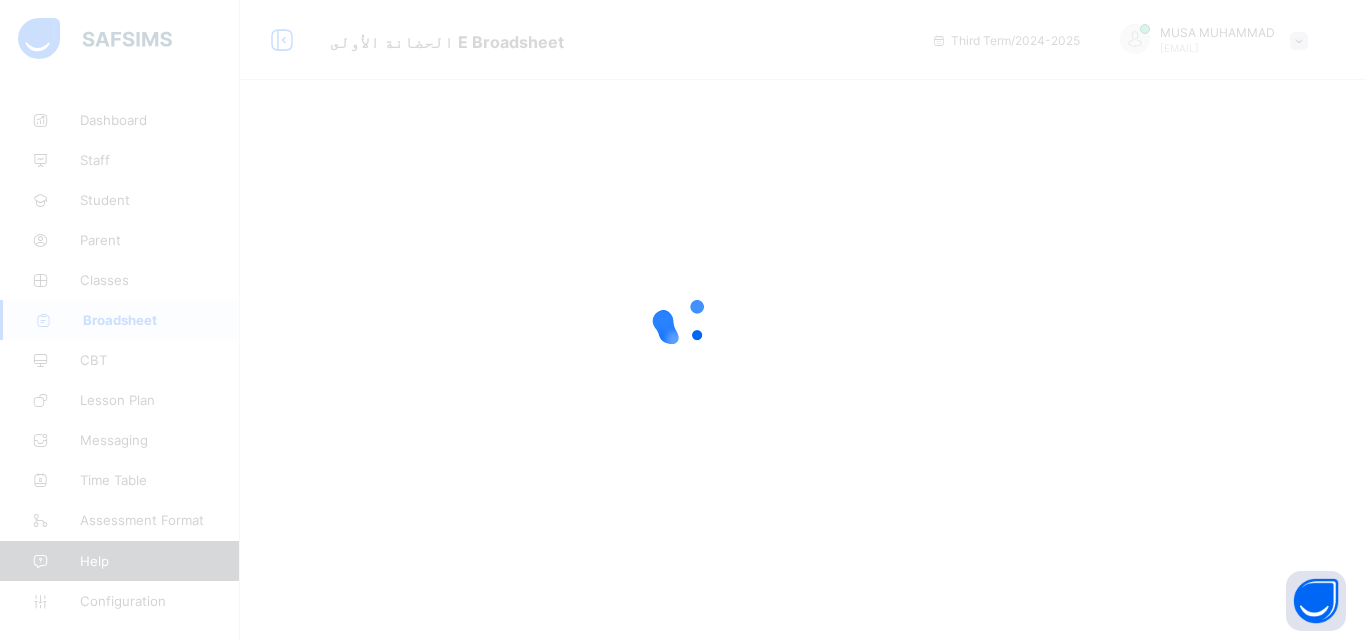 click at bounding box center (683, 320) 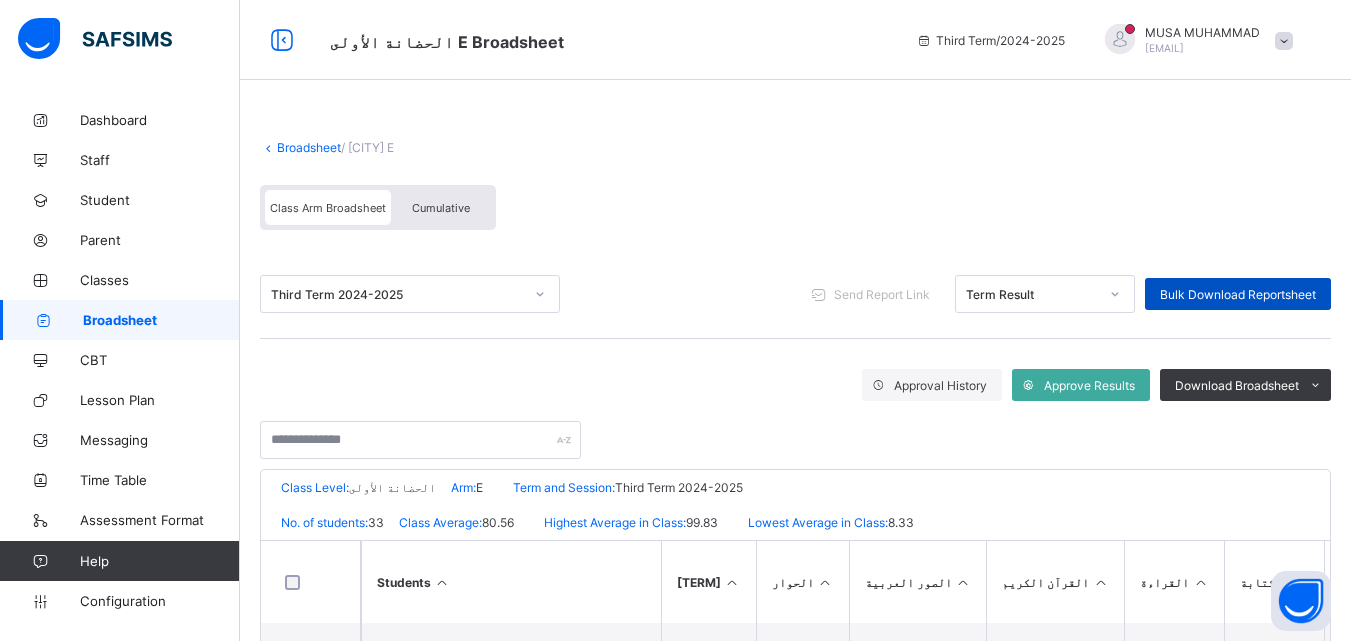 click on "Bulk Download Reportsheet" at bounding box center (1238, 294) 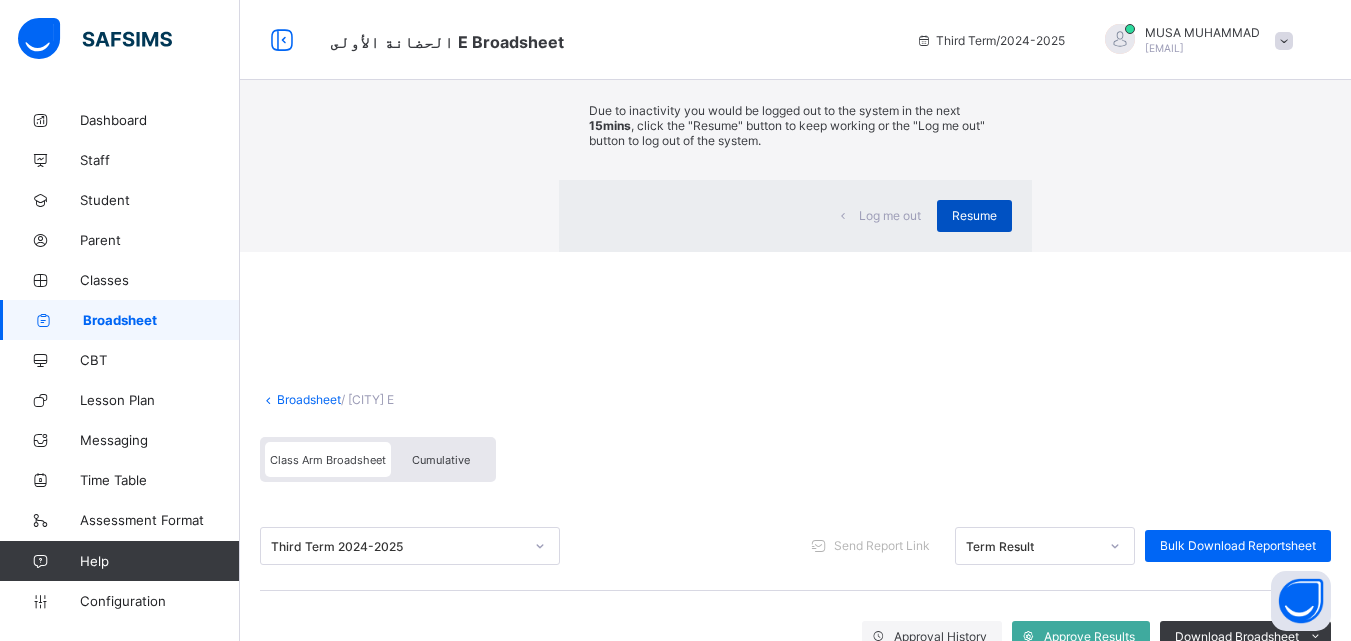 click on "Resume" at bounding box center (974, 216) 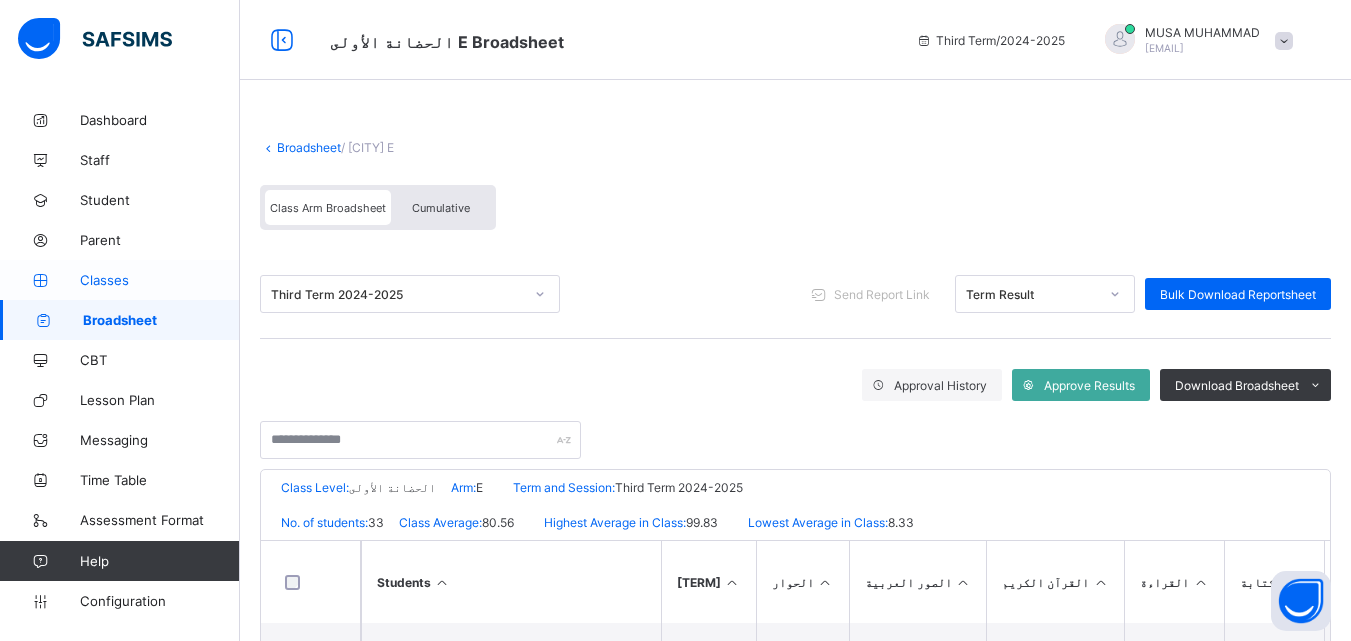 click on "Classes" at bounding box center (160, 280) 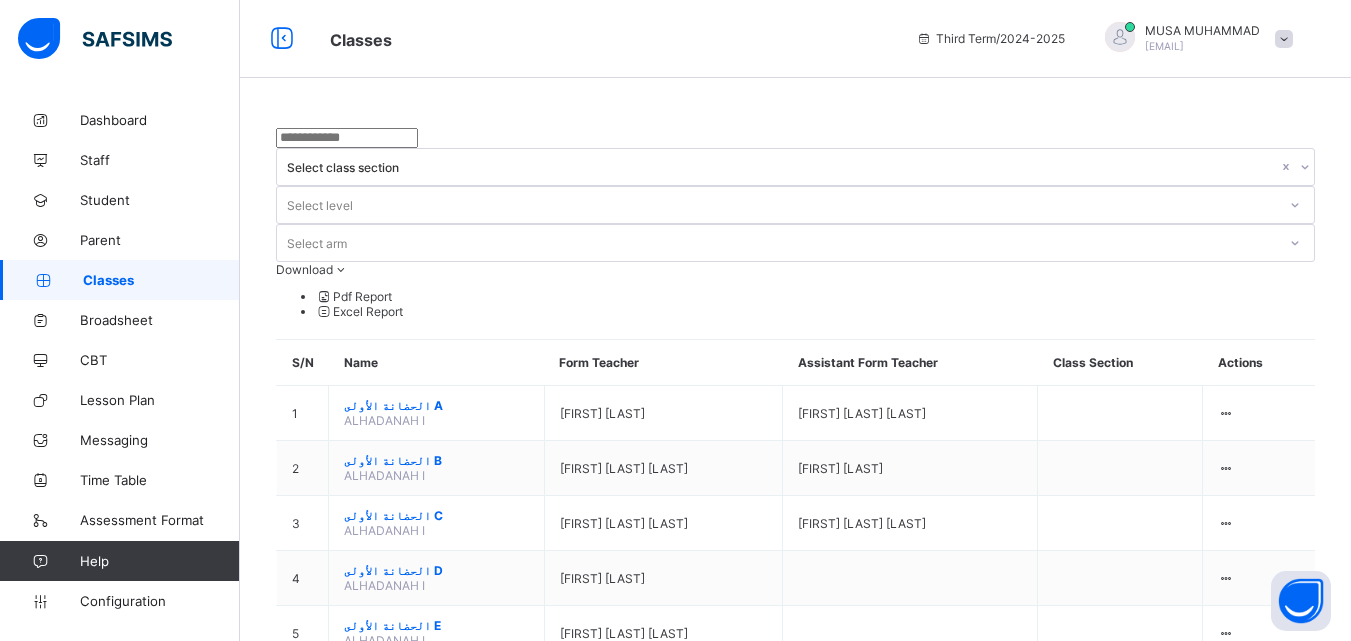 scroll, scrollTop: 0, scrollLeft: 0, axis: both 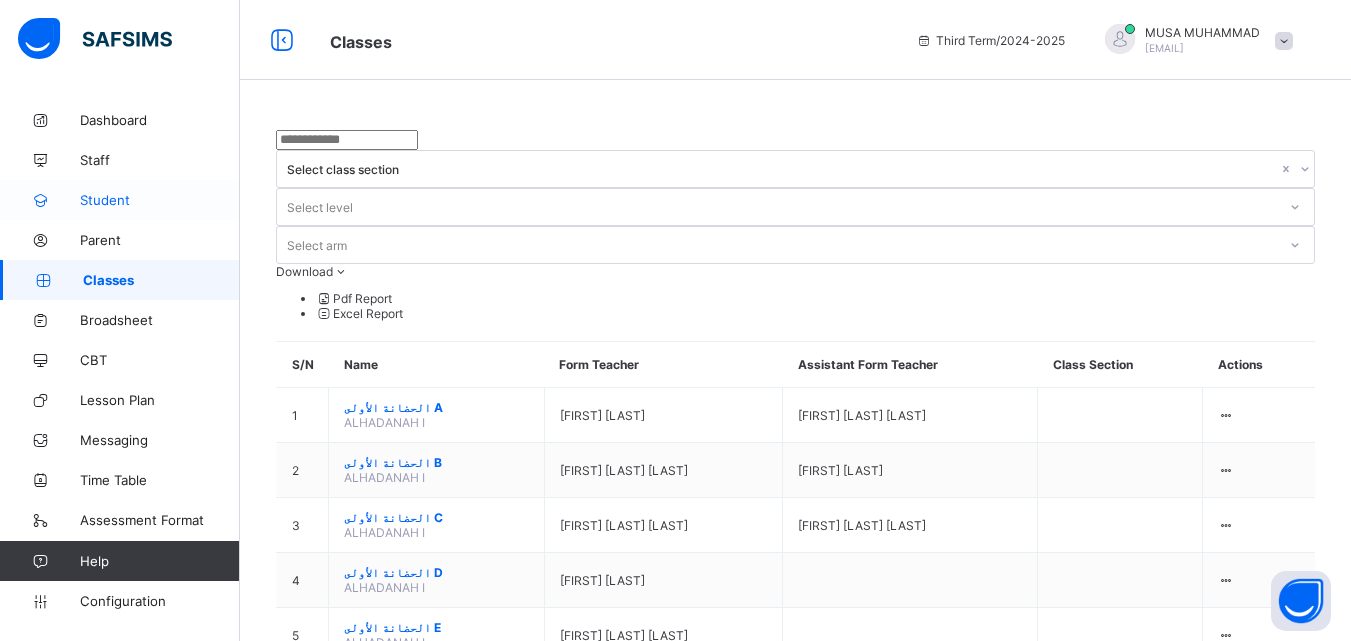 click on "Student" at bounding box center [160, 200] 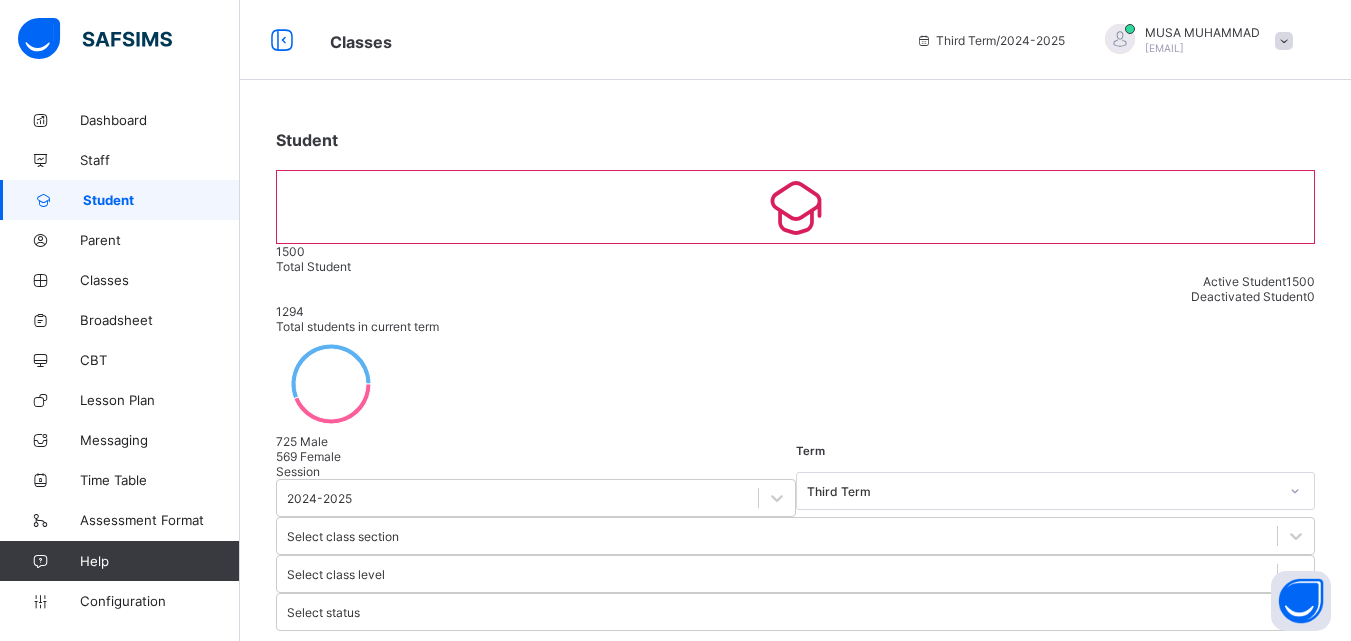 click at bounding box center [426, 670] 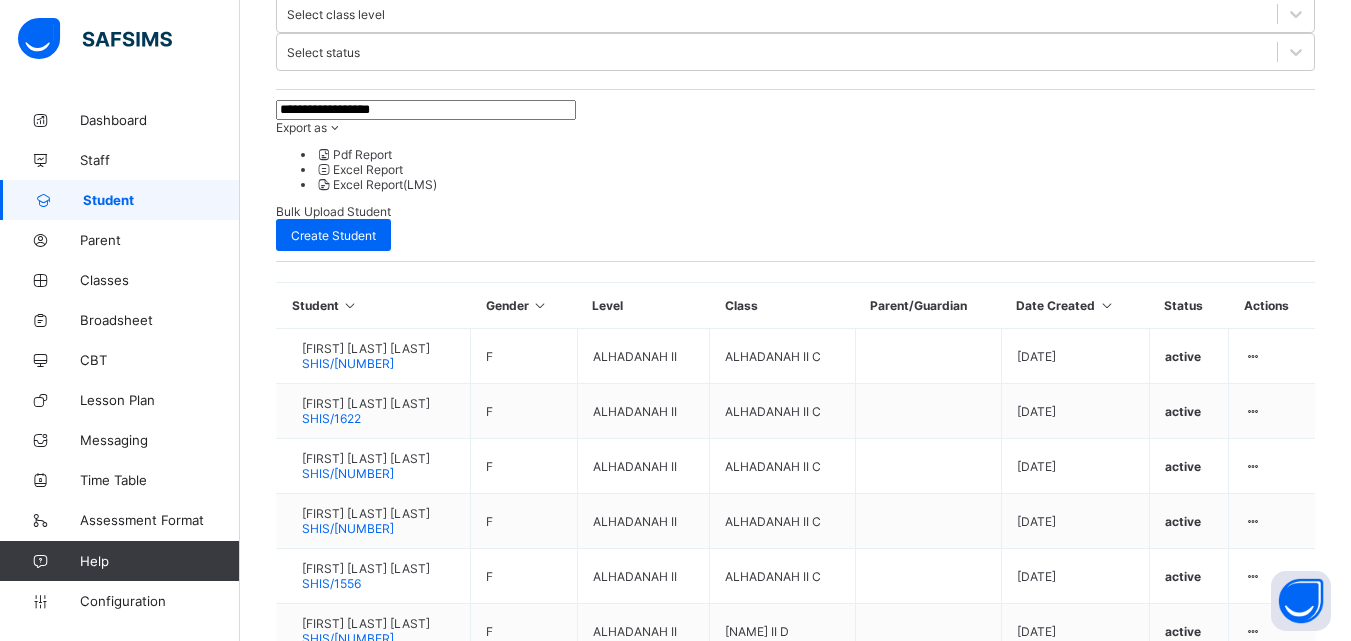 scroll, scrollTop: 572, scrollLeft: 0, axis: vertical 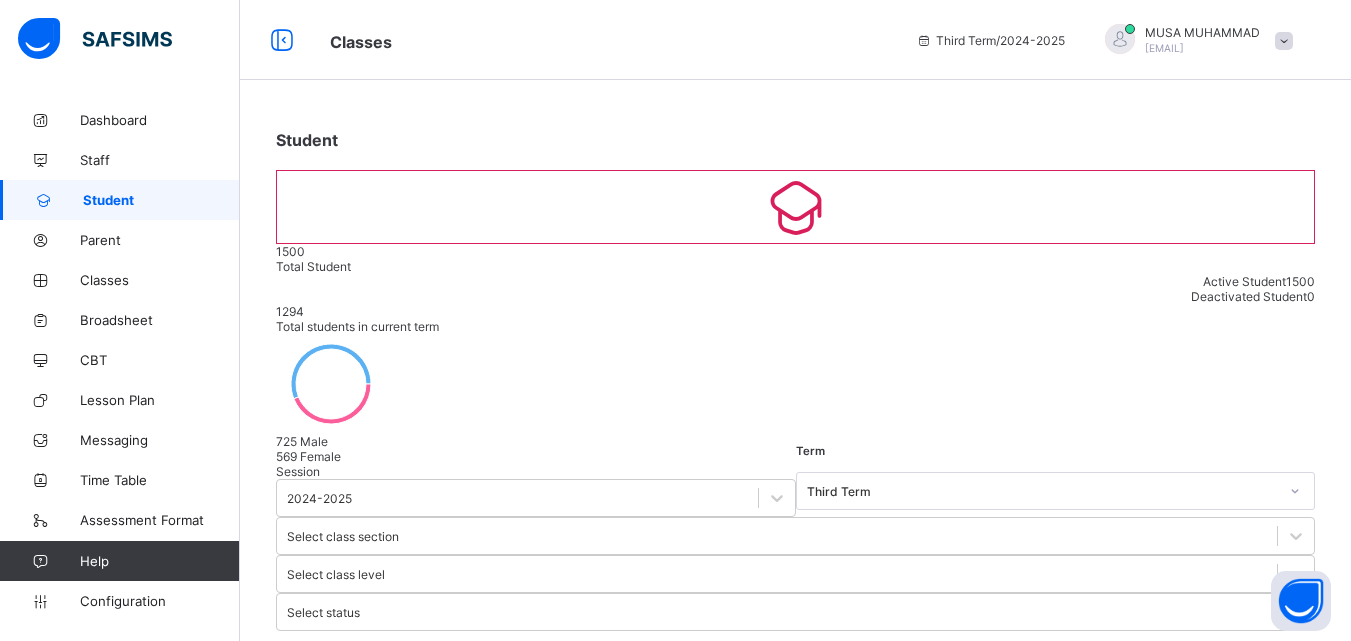 type on "**********" 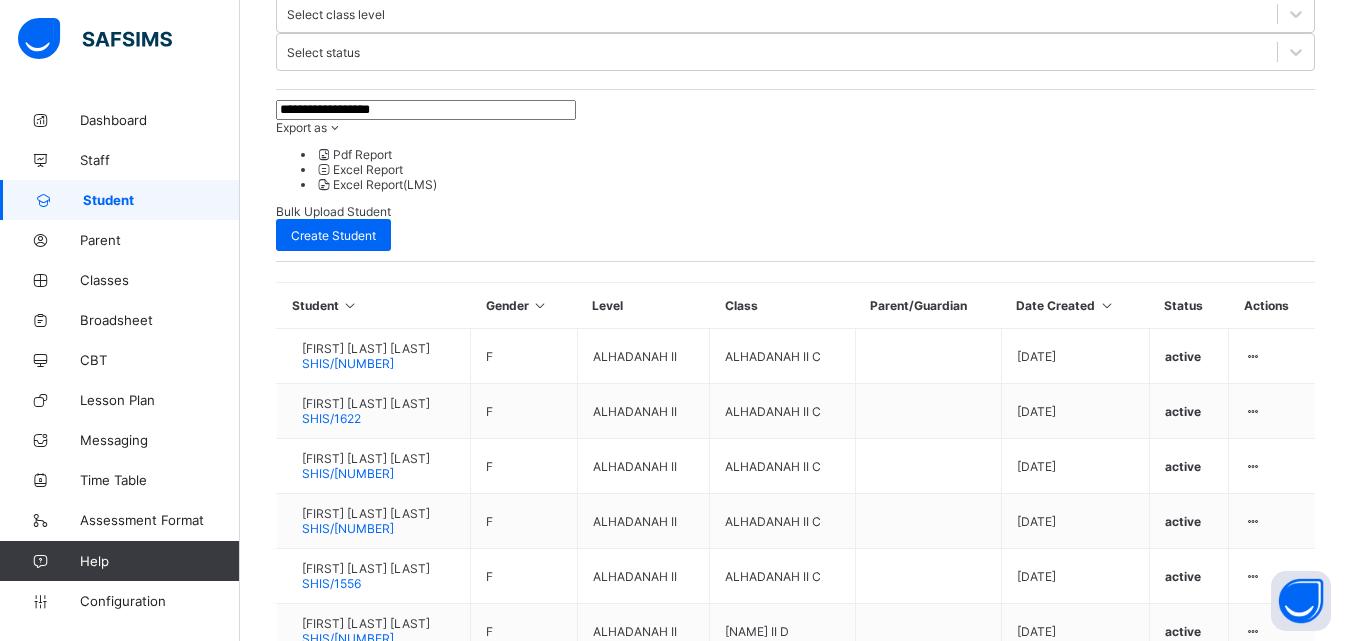 click on "Next" at bounding box center (319, 1753) 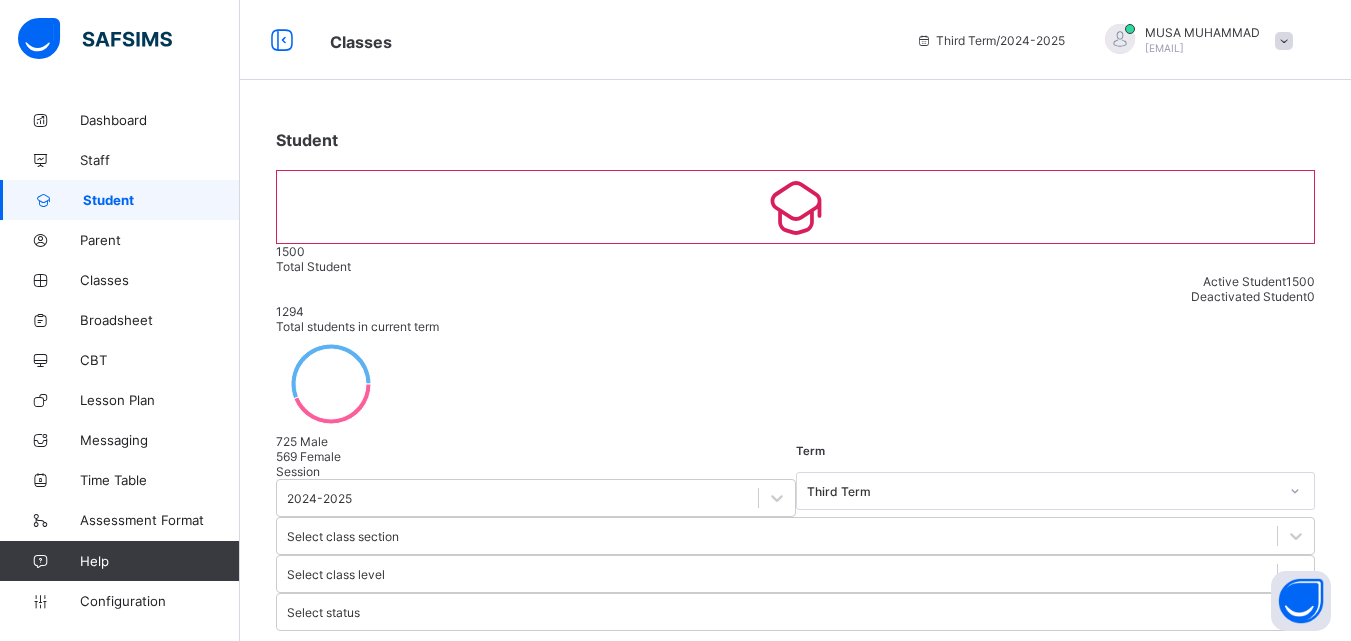 scroll, scrollTop: 126, scrollLeft: 0, axis: vertical 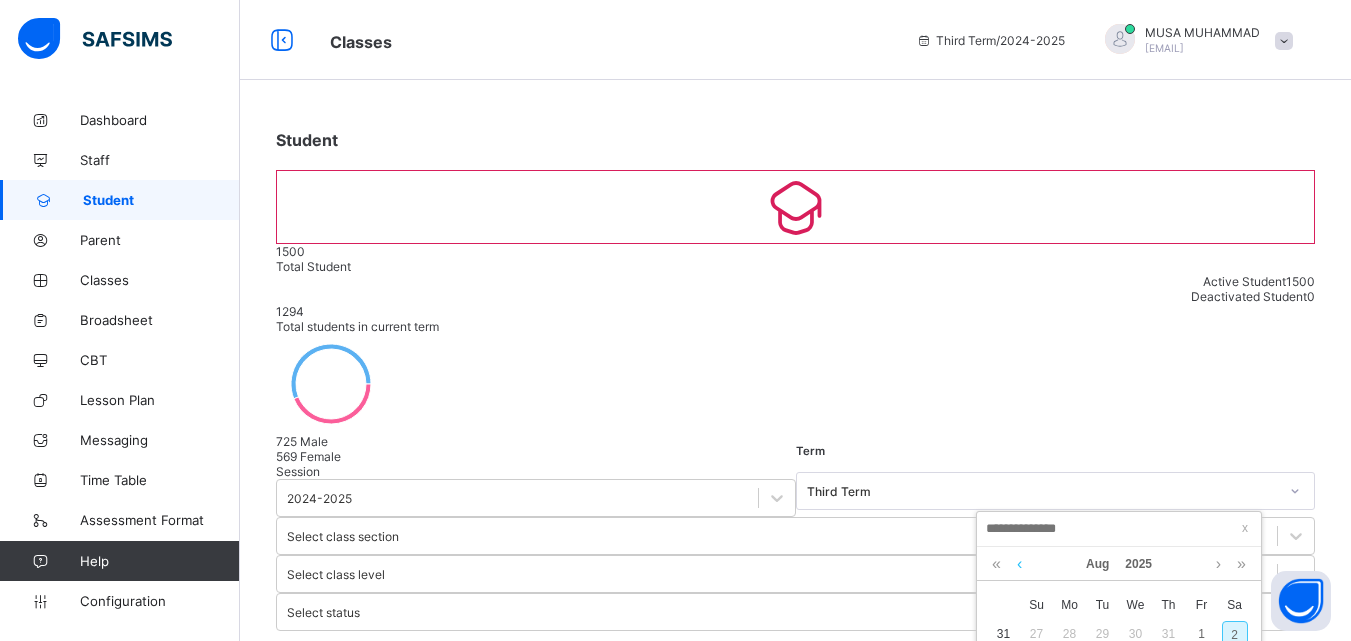 click at bounding box center [1019, 564] 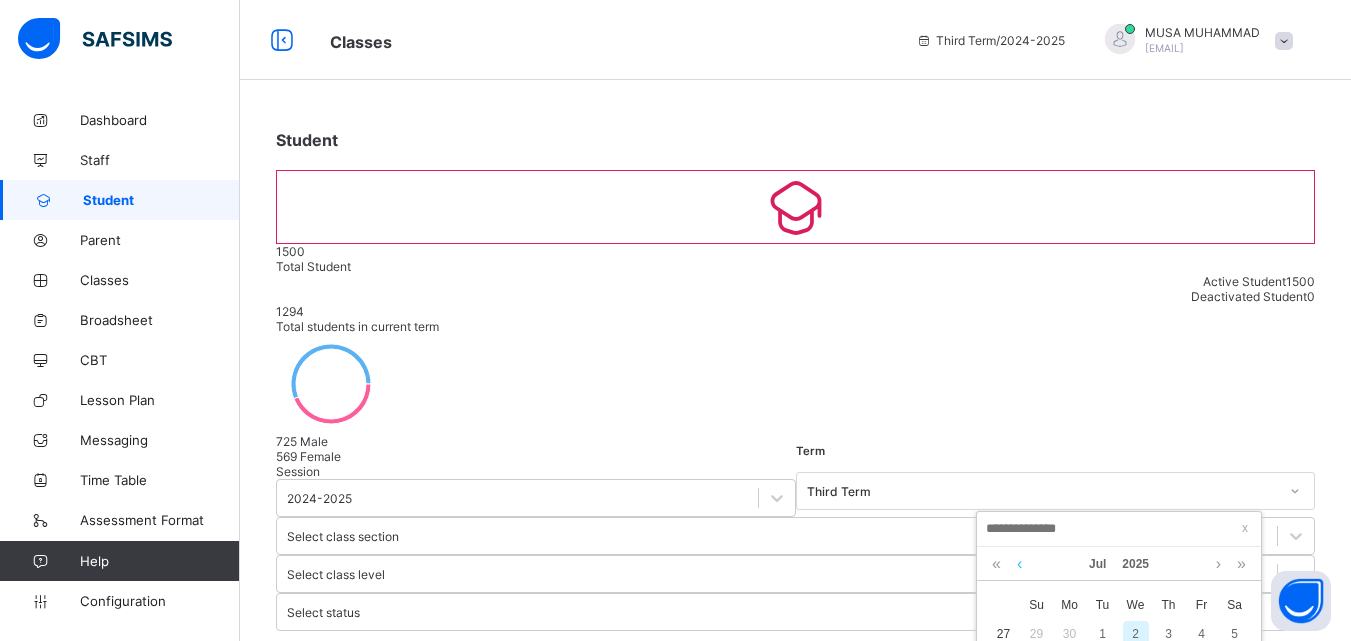 click at bounding box center [1019, 564] 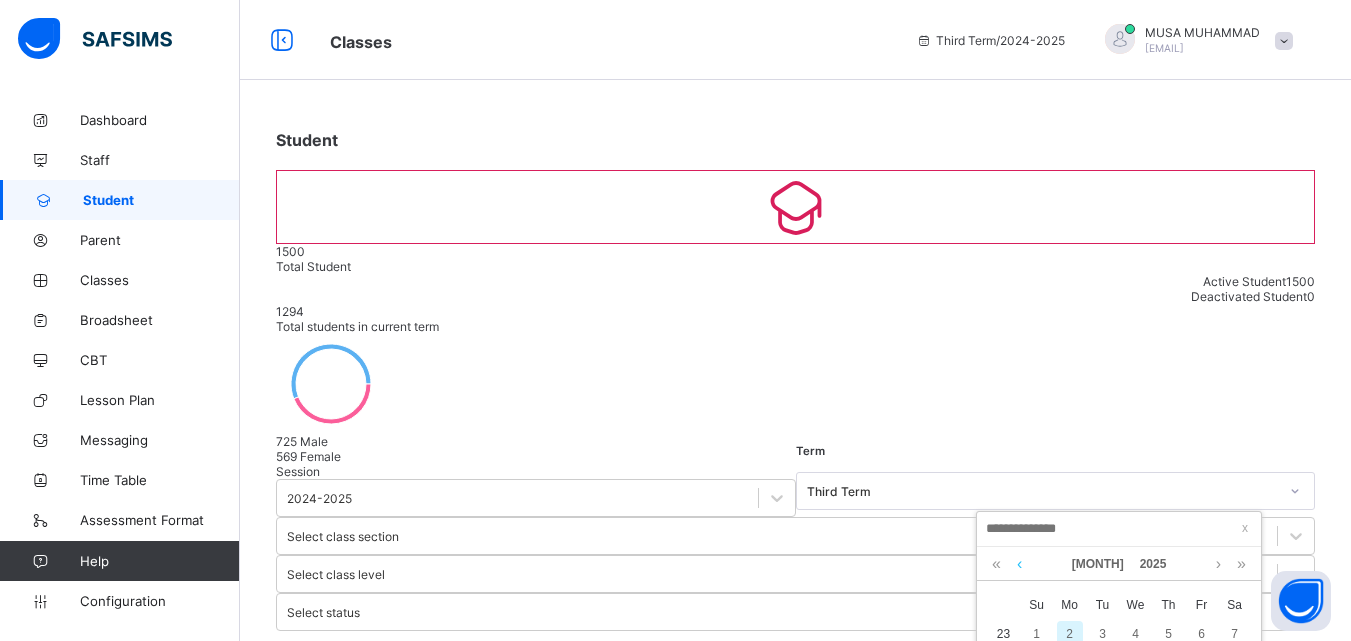 click at bounding box center [1019, 564] 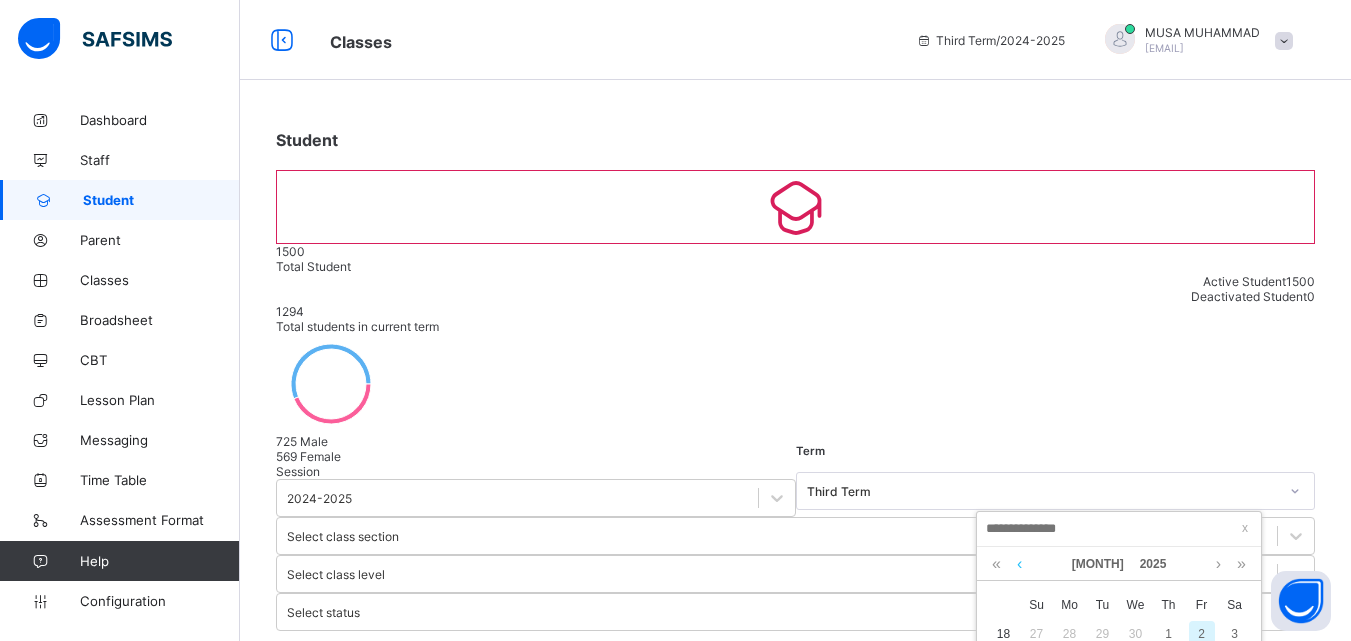 click at bounding box center [1019, 564] 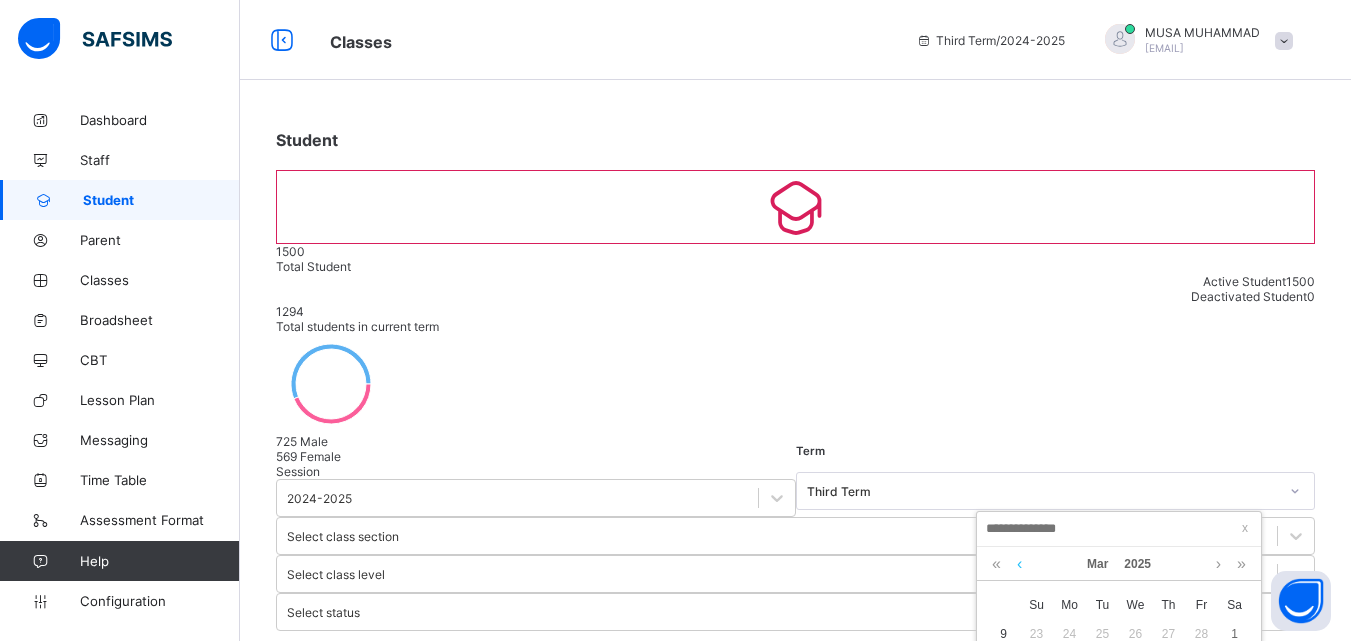 click at bounding box center [1019, 564] 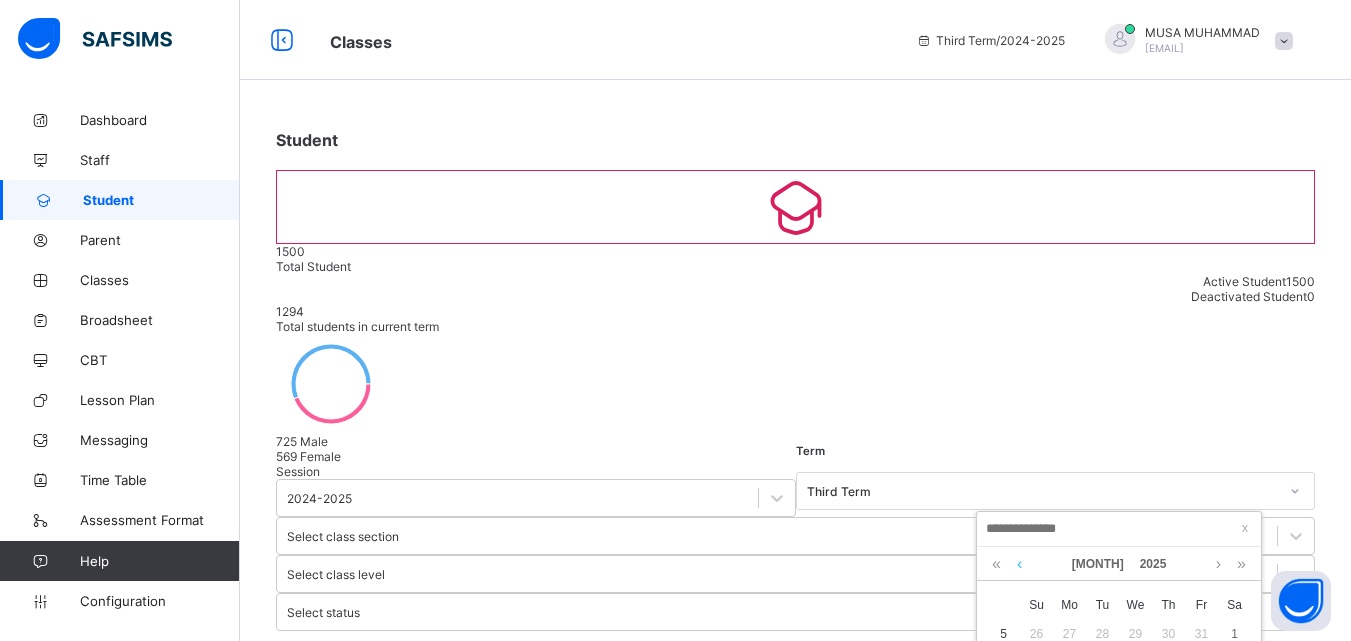 click at bounding box center [1019, 564] 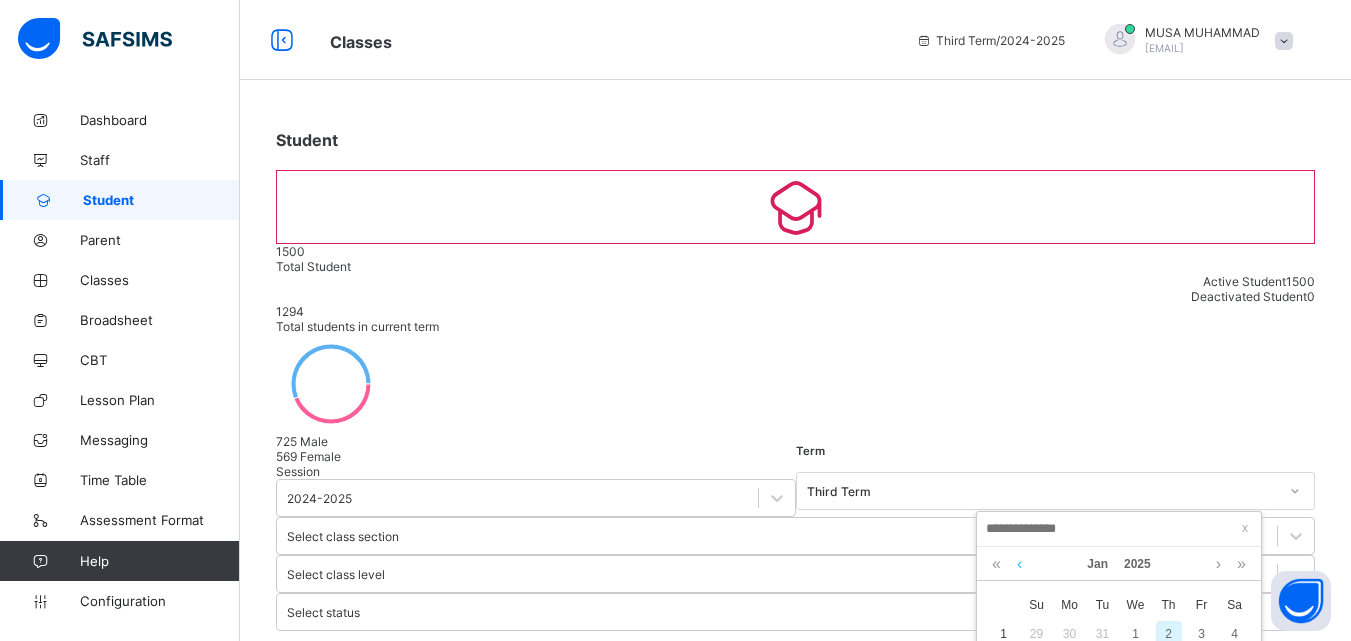 click at bounding box center [1019, 564] 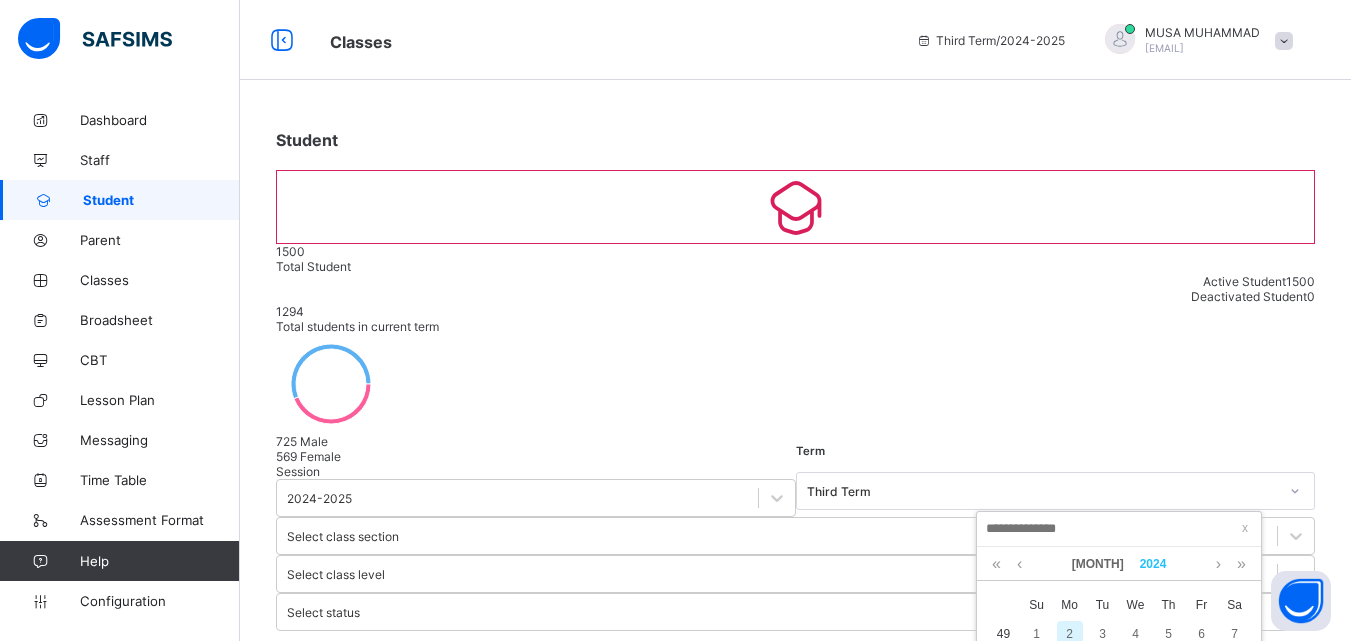 click on "2024" at bounding box center [1153, 564] 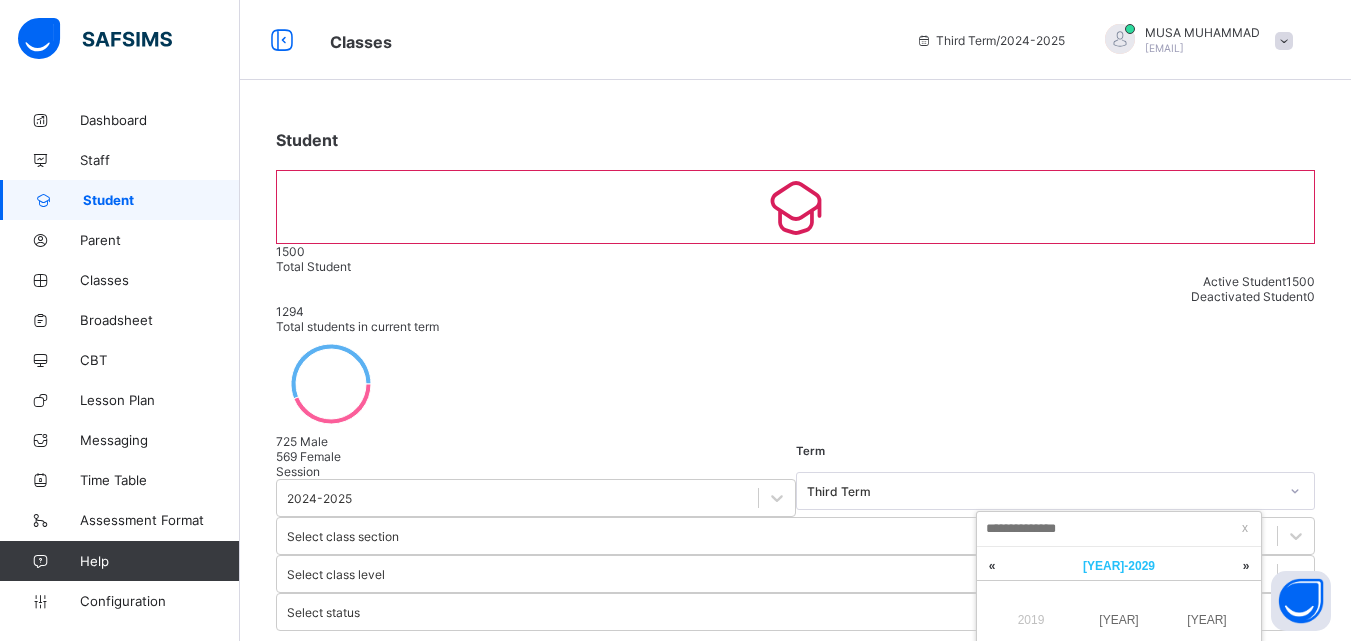 click on "2020 - 2029" at bounding box center [1119, 566] 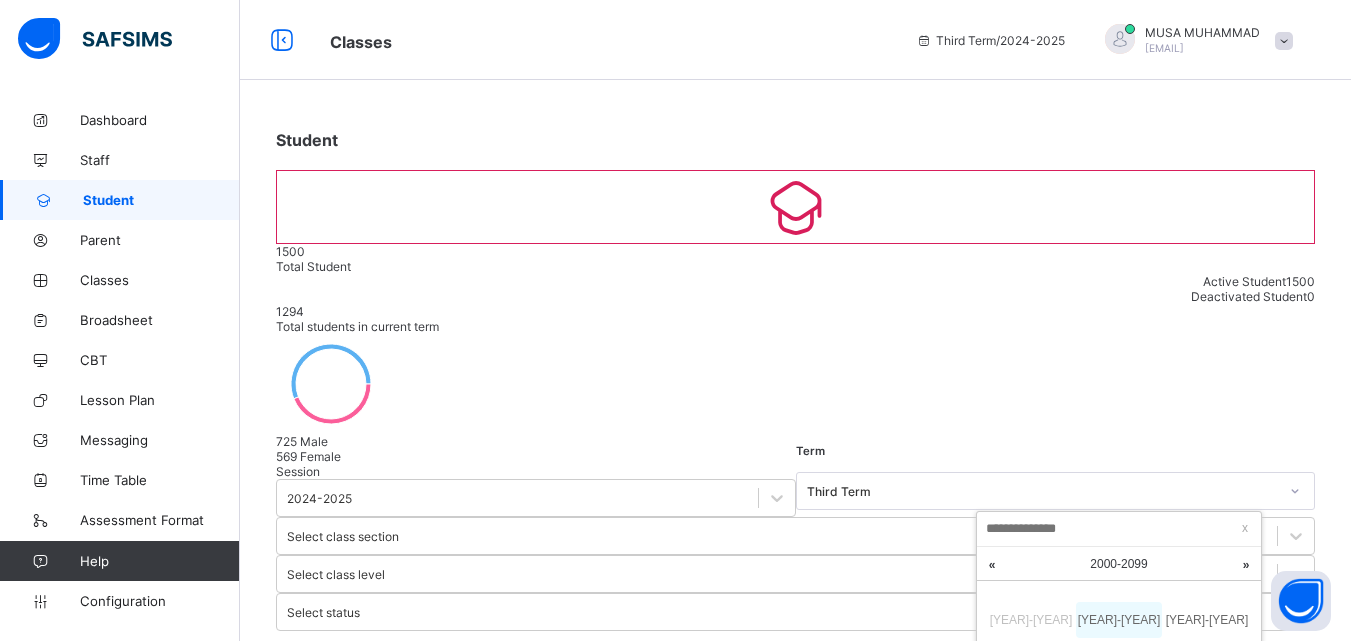 click on "2000-2009" at bounding box center [1119, 620] 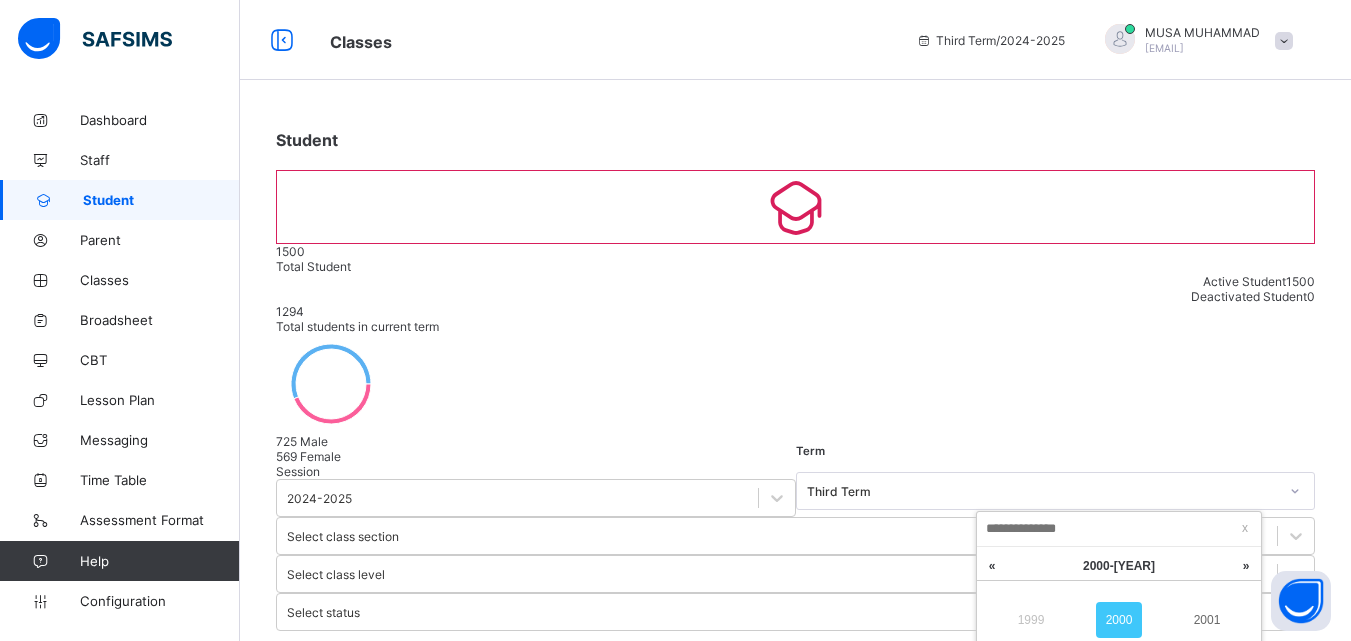 scroll, scrollTop: 687, scrollLeft: 0, axis: vertical 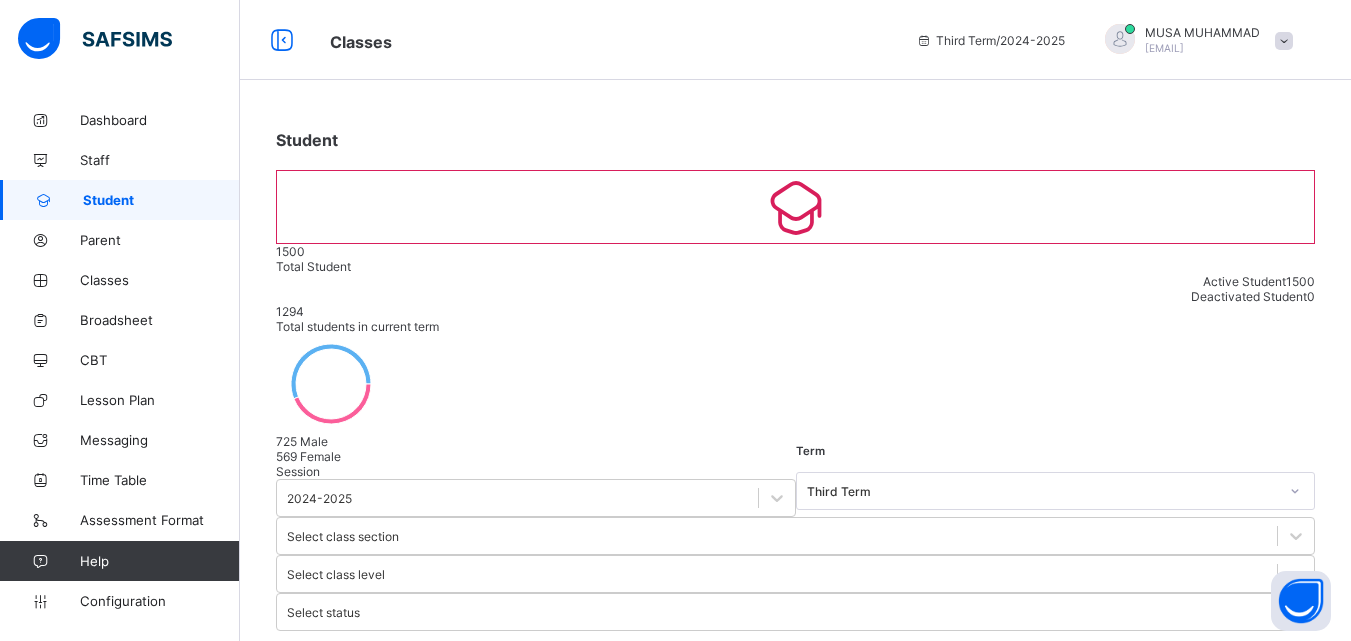 click on "Next" at bounding box center [319, 2313] 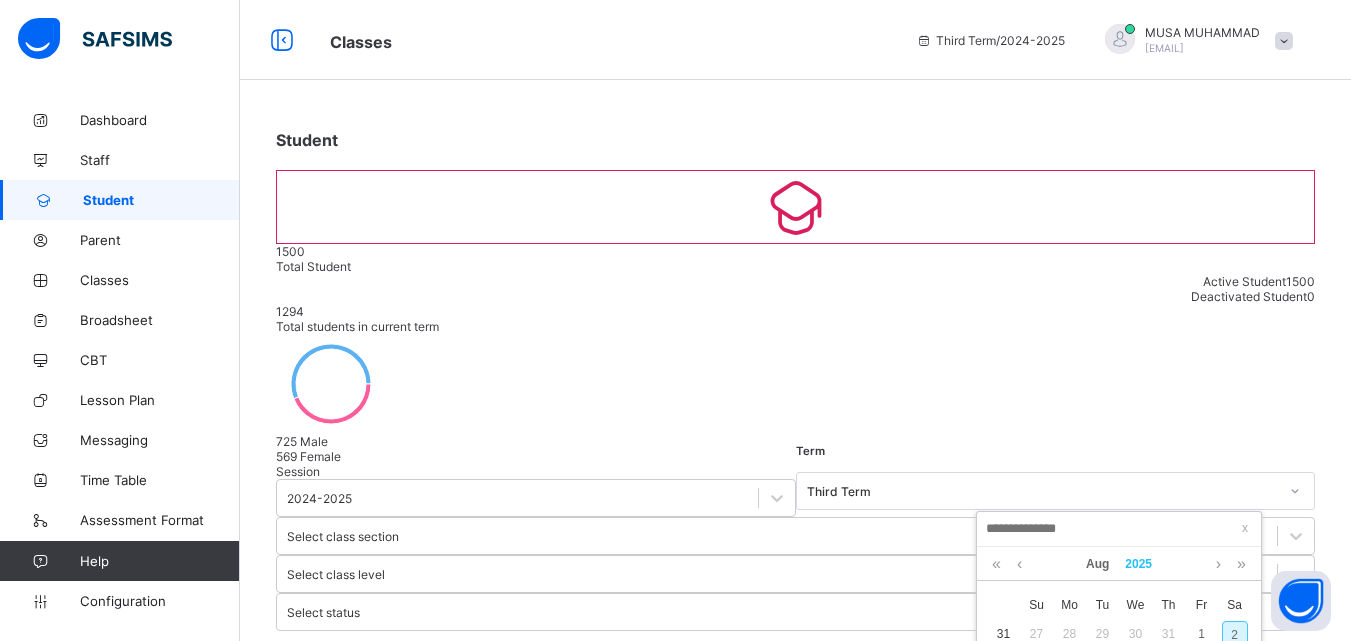 click on "2025" at bounding box center [1138, 564] 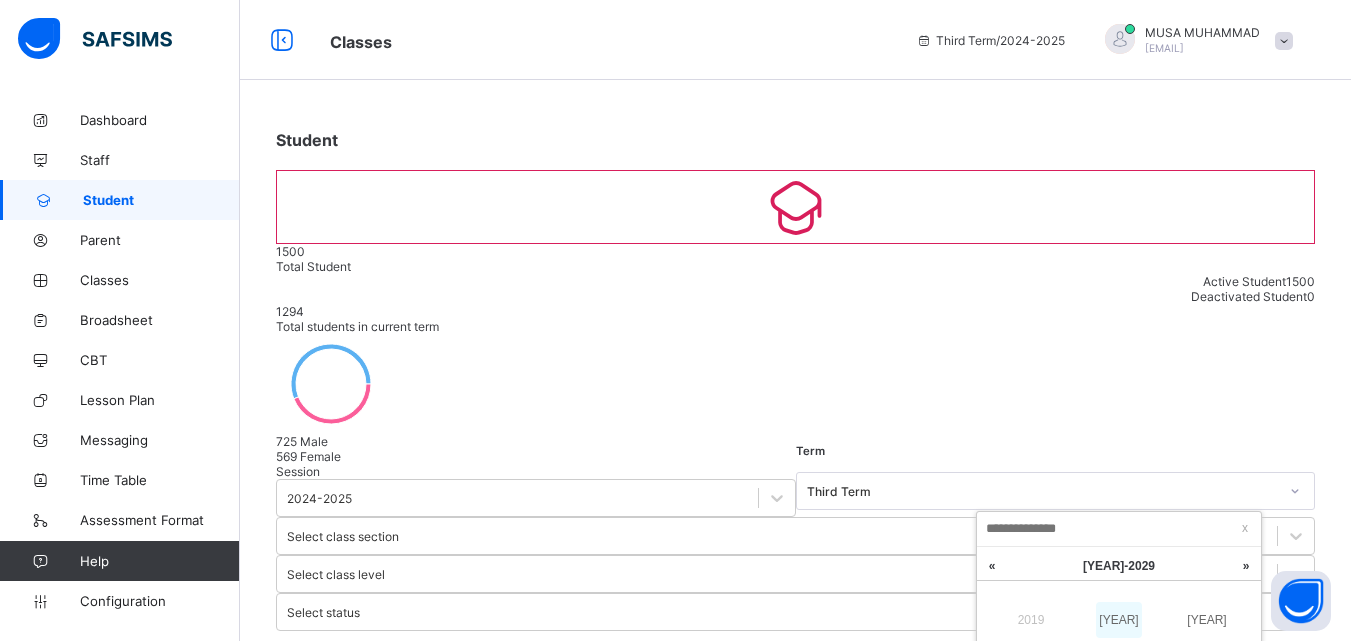 click on "2020" at bounding box center (1119, 620) 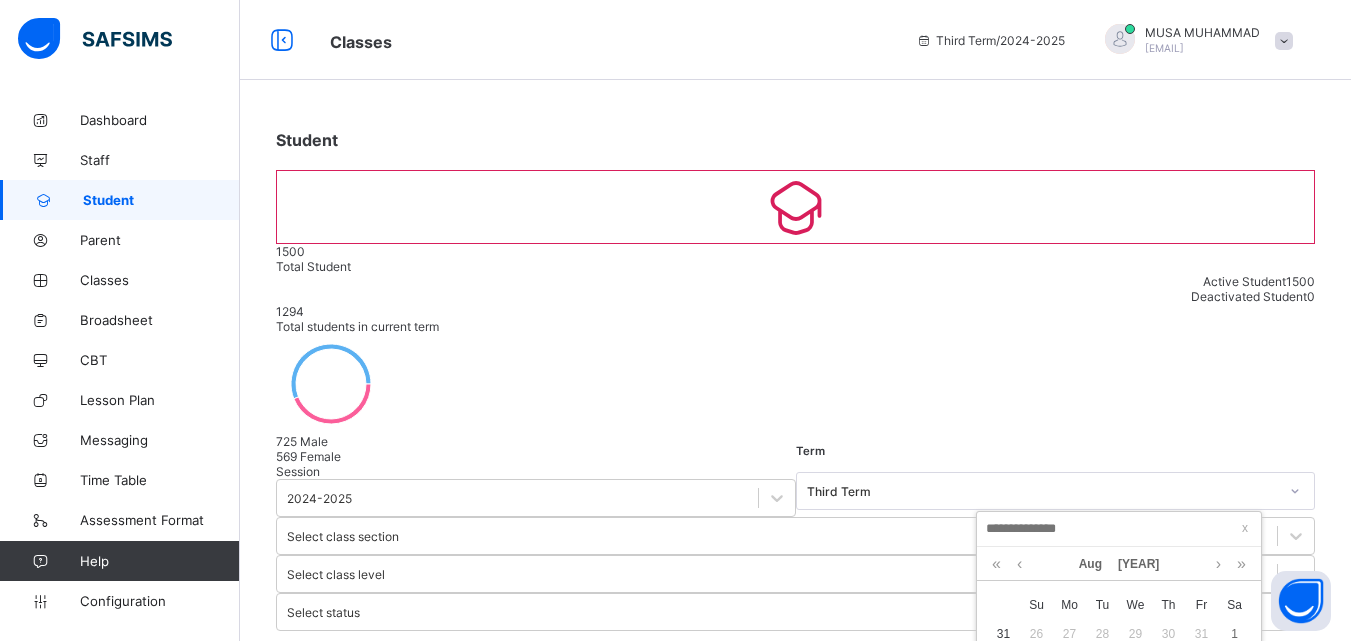 scroll, scrollTop: 687, scrollLeft: 0, axis: vertical 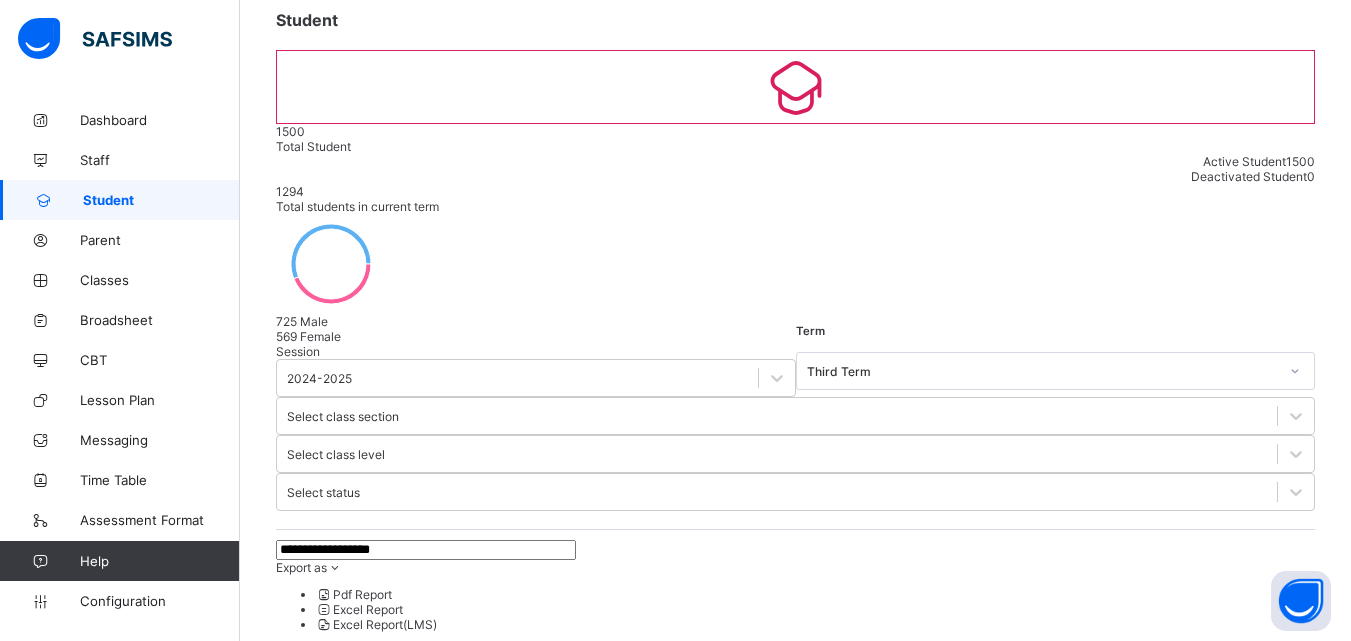 click at bounding box center (377, 1873) 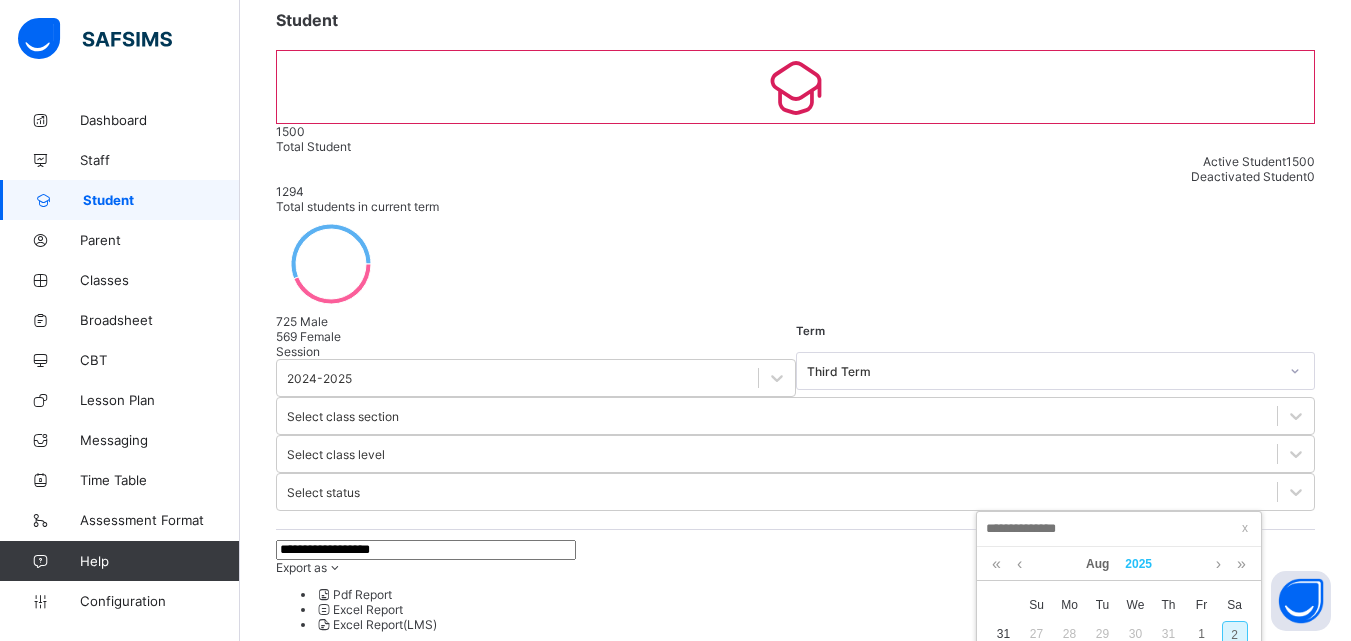 click on "2025" at bounding box center [1138, 564] 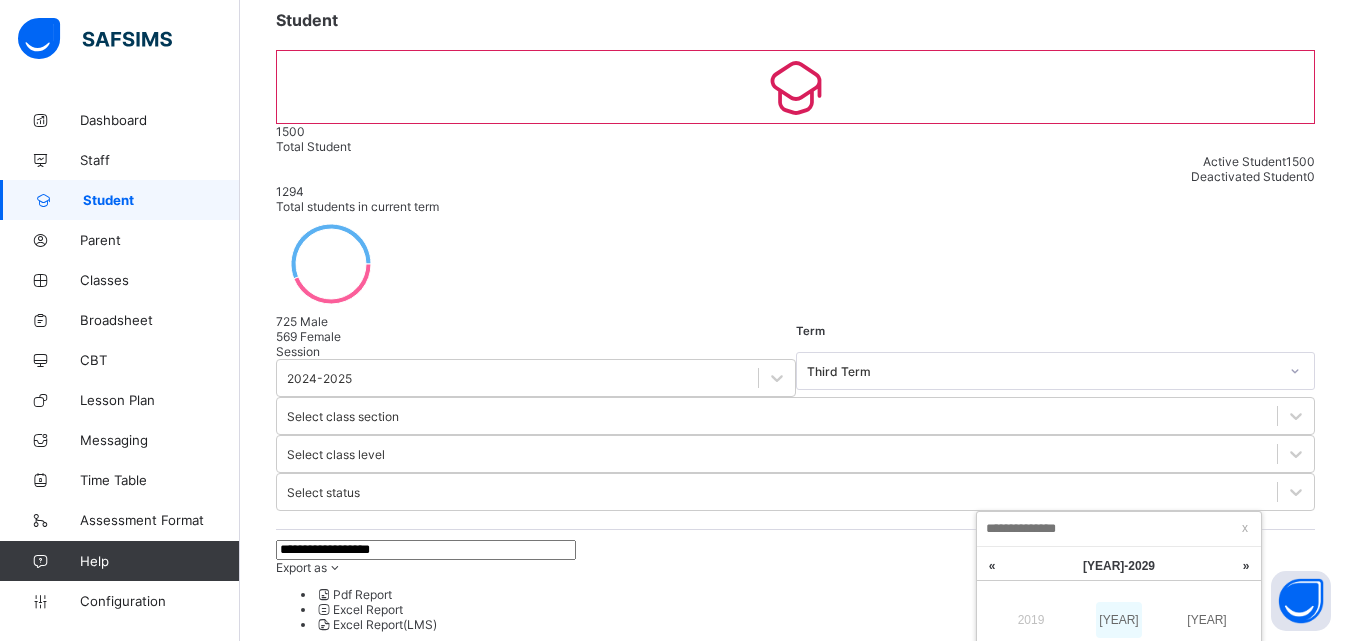 click on "2020" at bounding box center [1119, 620] 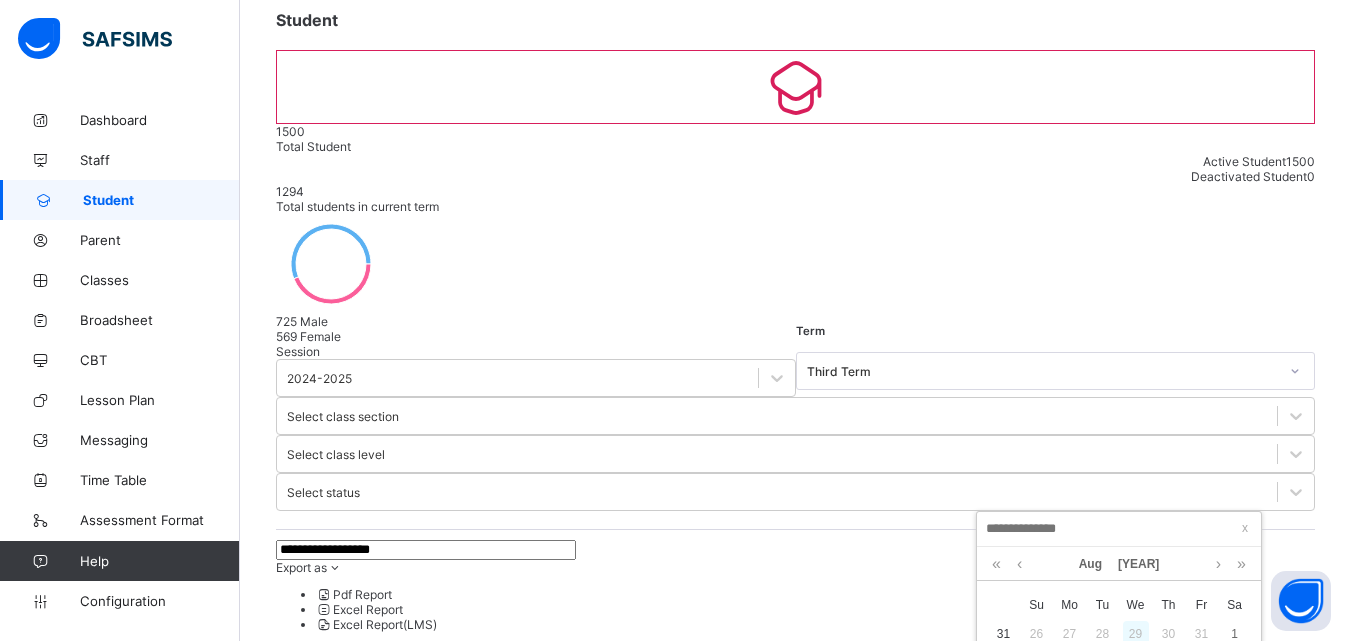 click on "29" at bounding box center [1136, 634] 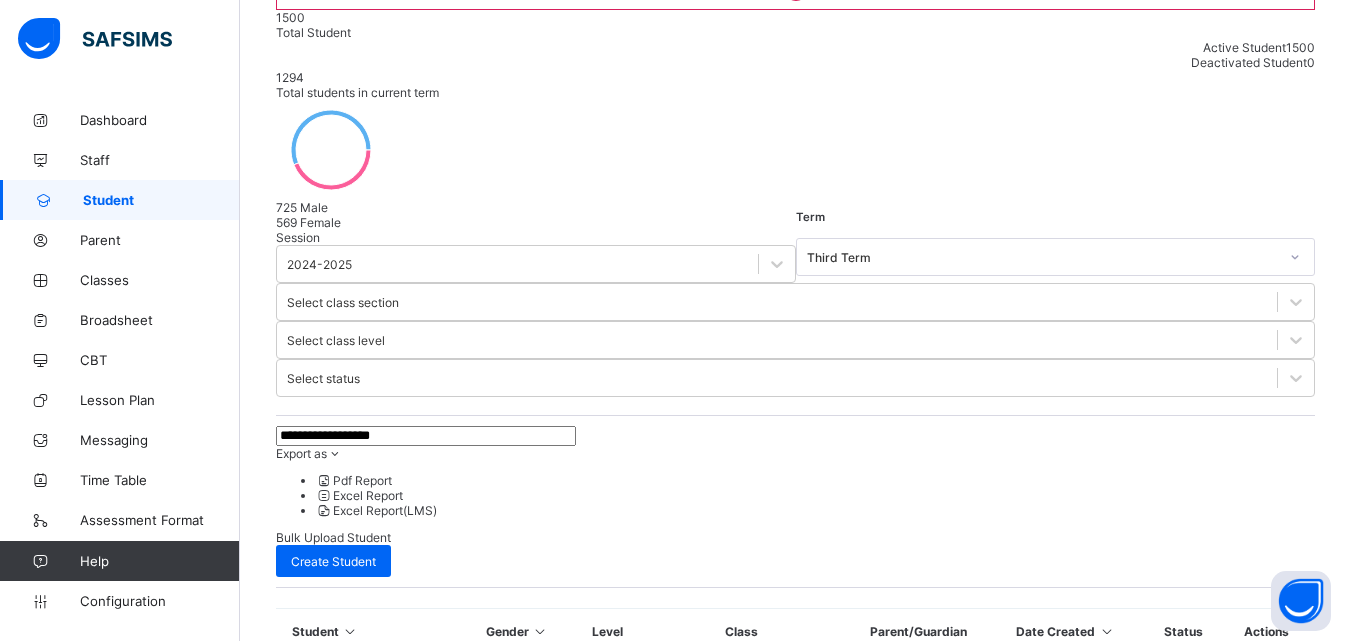 scroll, scrollTop: 280, scrollLeft: 0, axis: vertical 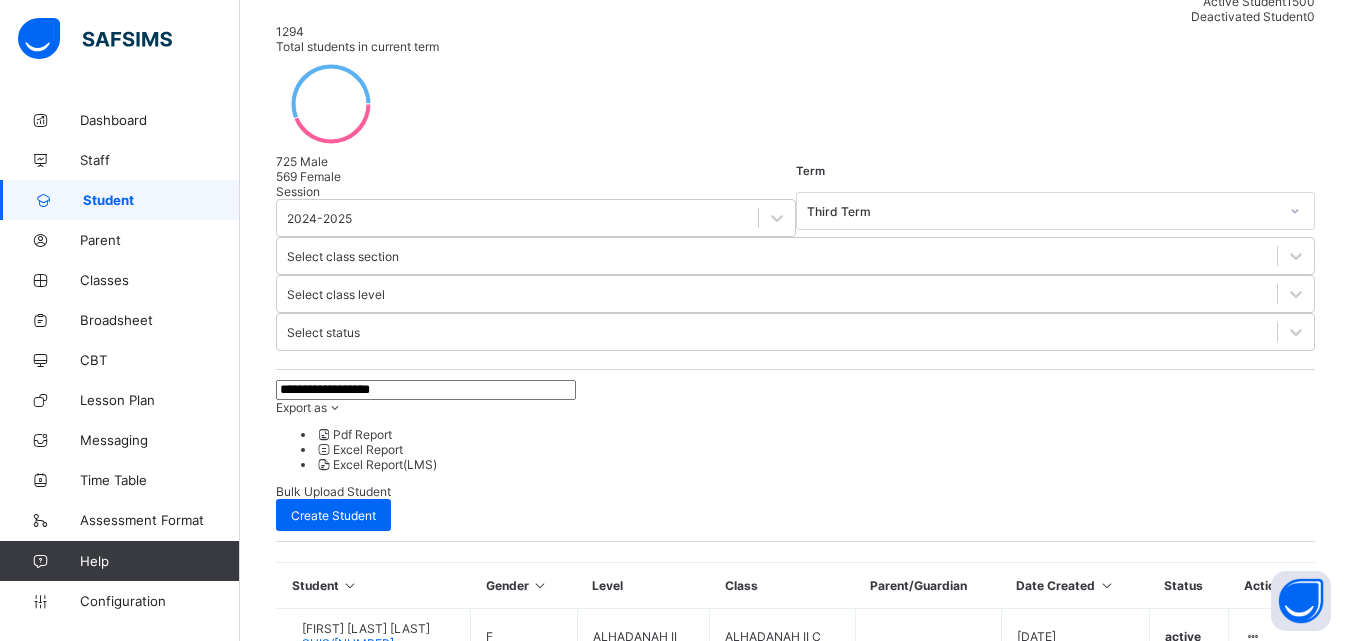 click on "**********" at bounding box center (795, 1668) 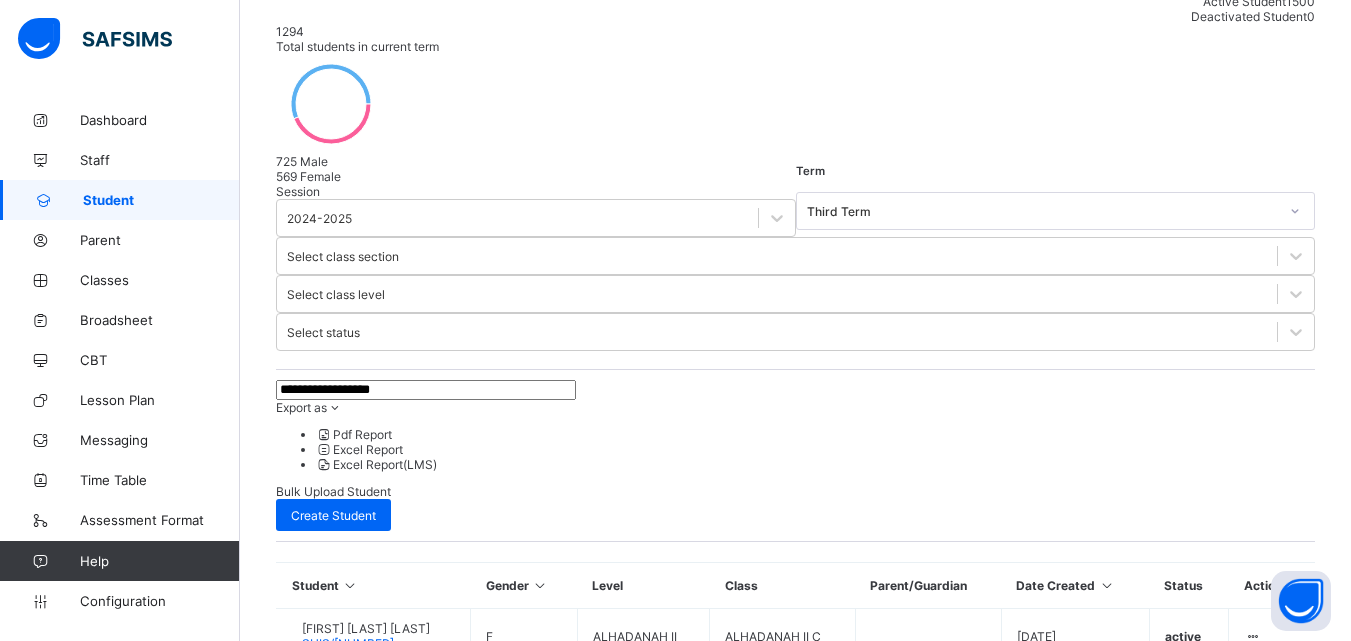 scroll, scrollTop: 375, scrollLeft: 0, axis: vertical 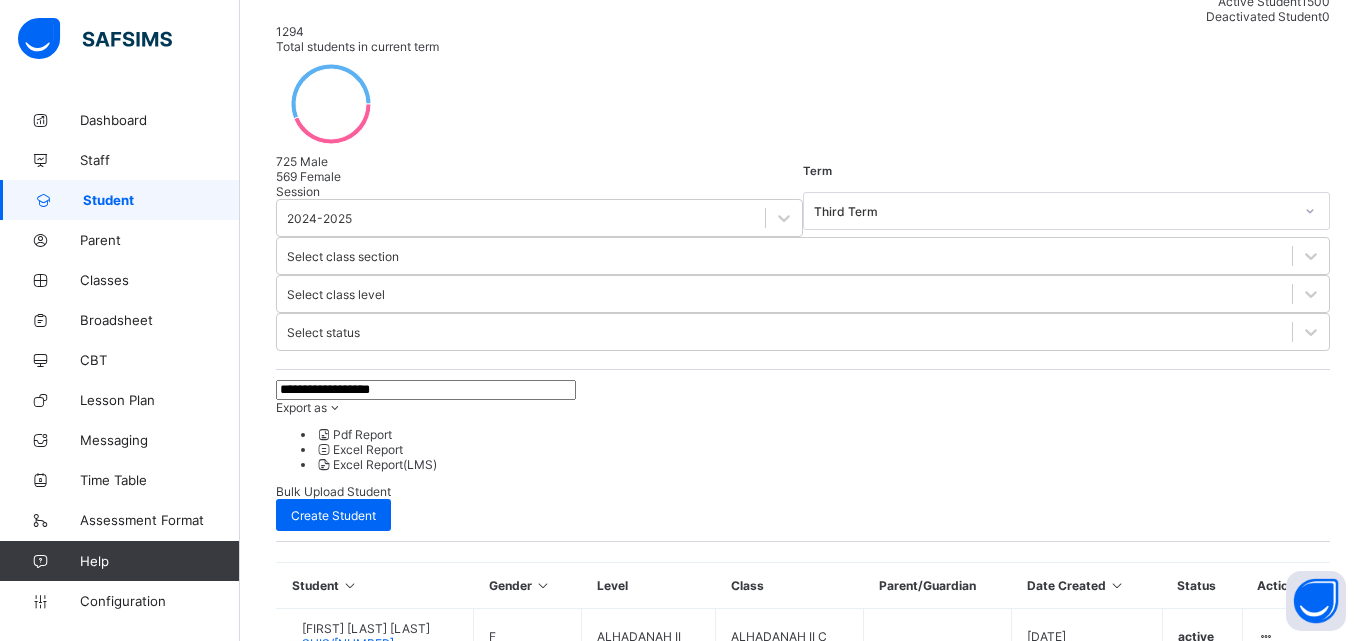 click on "Finish" at bounding box center [292, 2886] 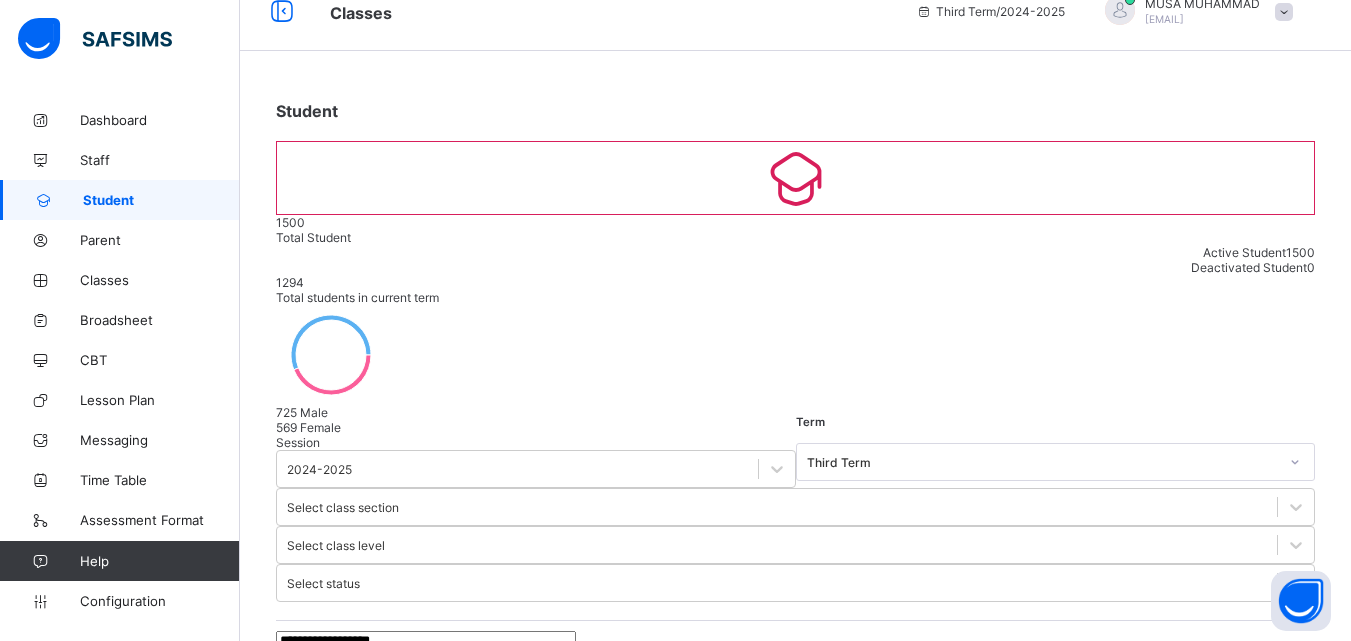 scroll, scrollTop: 0, scrollLeft: 0, axis: both 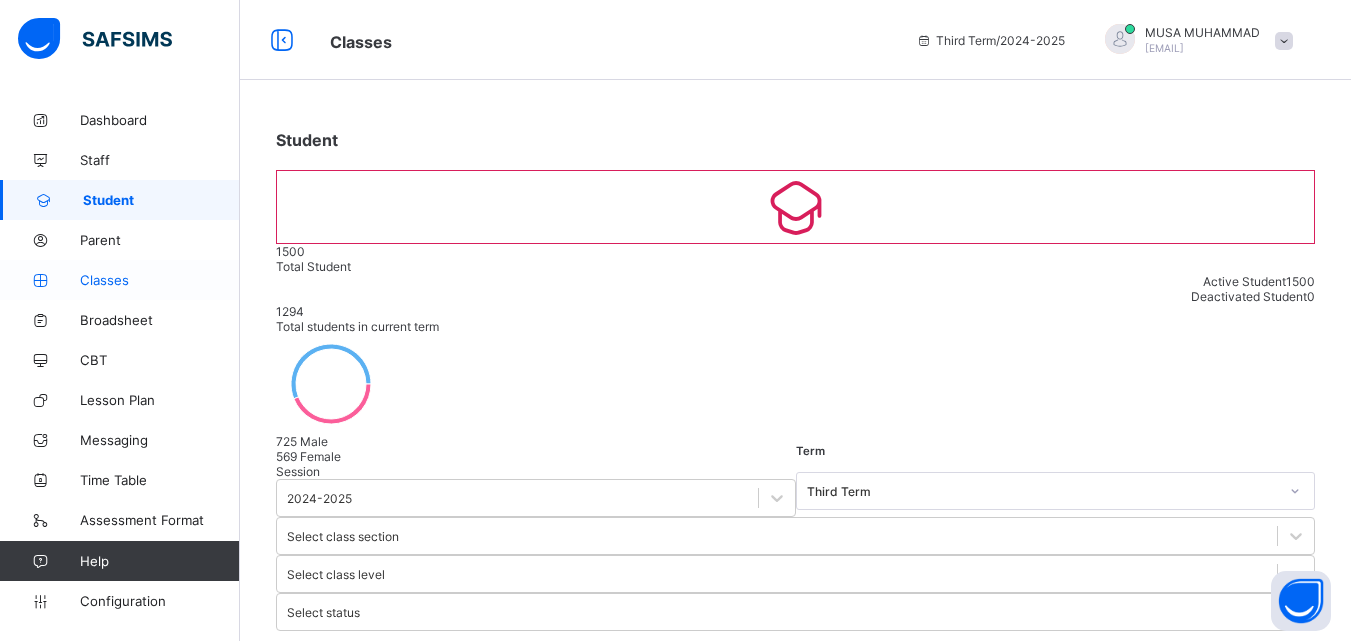click on "Classes" at bounding box center [160, 280] 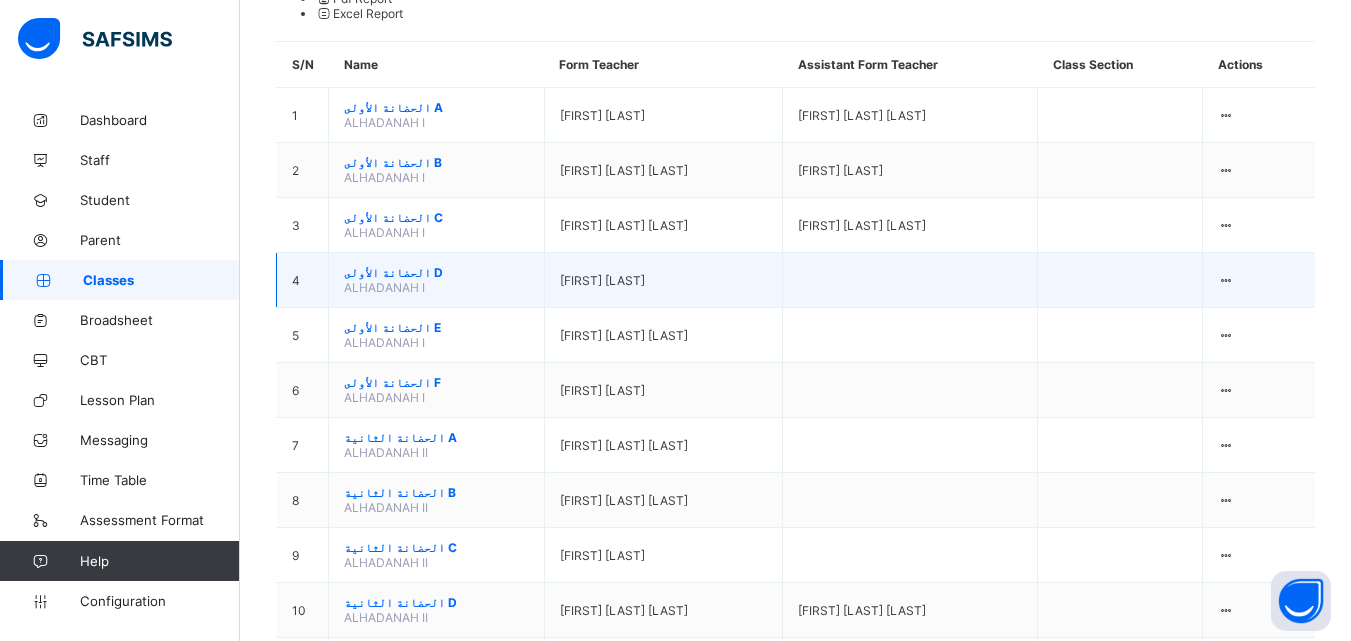 scroll, scrollTop: 320, scrollLeft: 0, axis: vertical 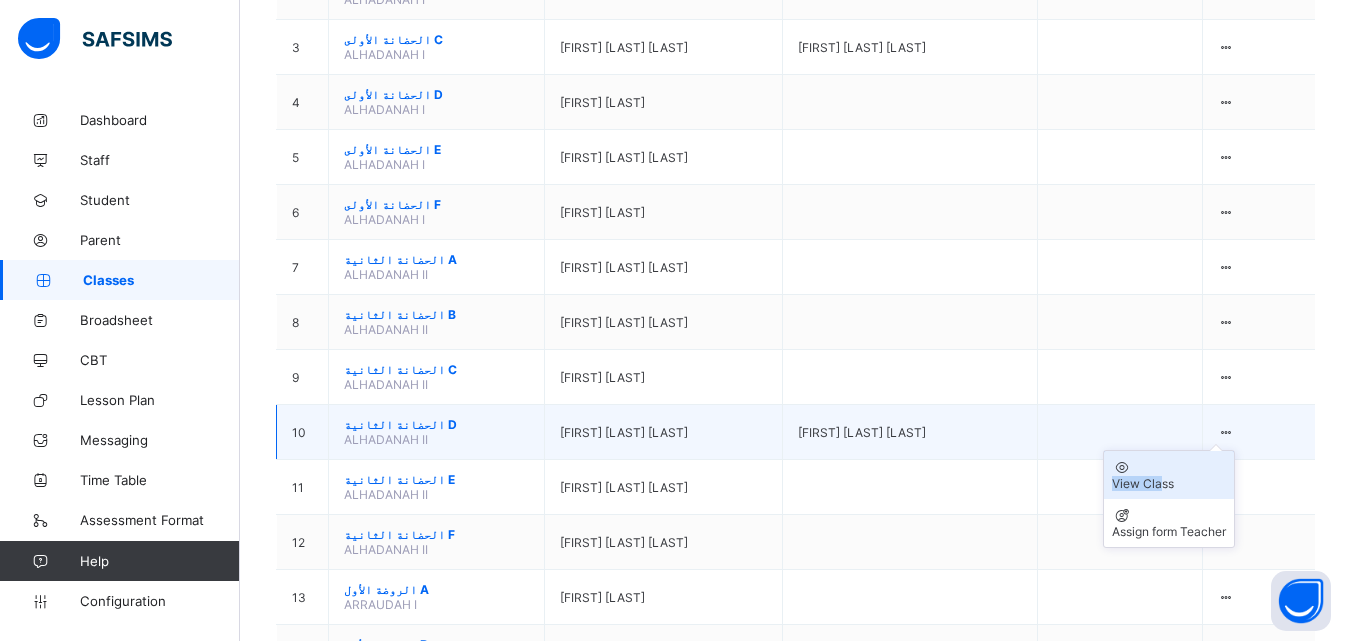 drag, startPoint x: 1272, startPoint y: 277, endPoint x: 1203, endPoint y: 312, distance: 77.36925 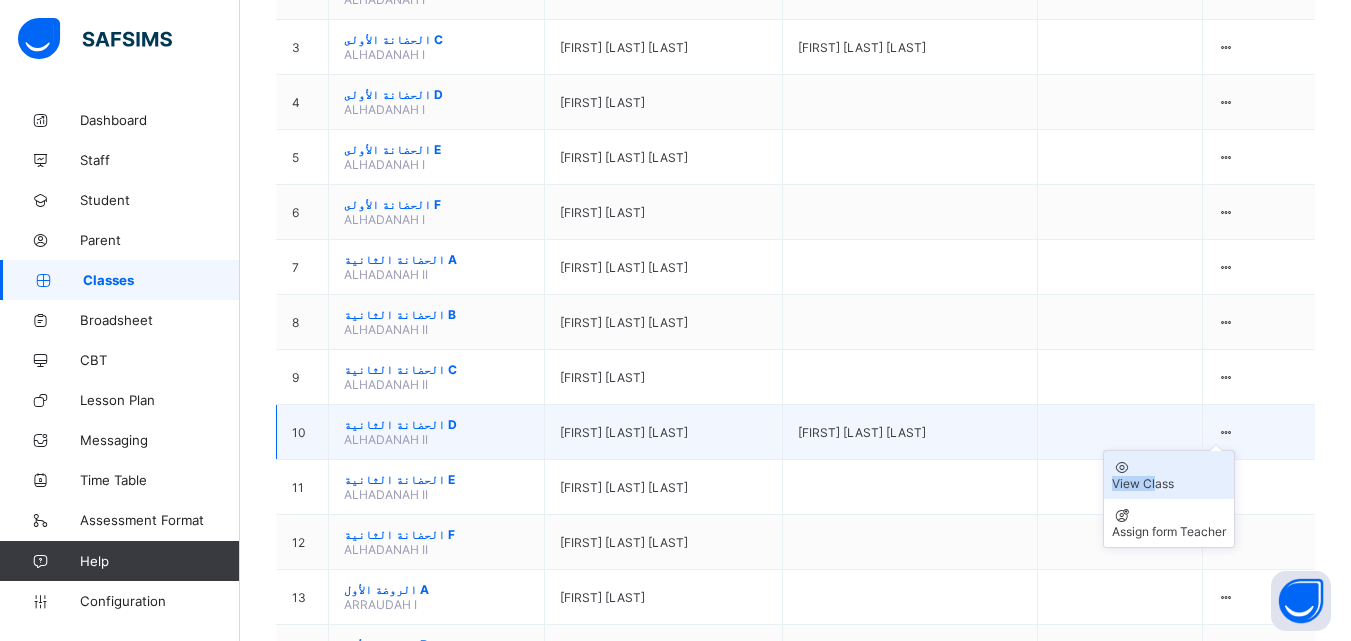 click on "View Class" at bounding box center [1169, 483] 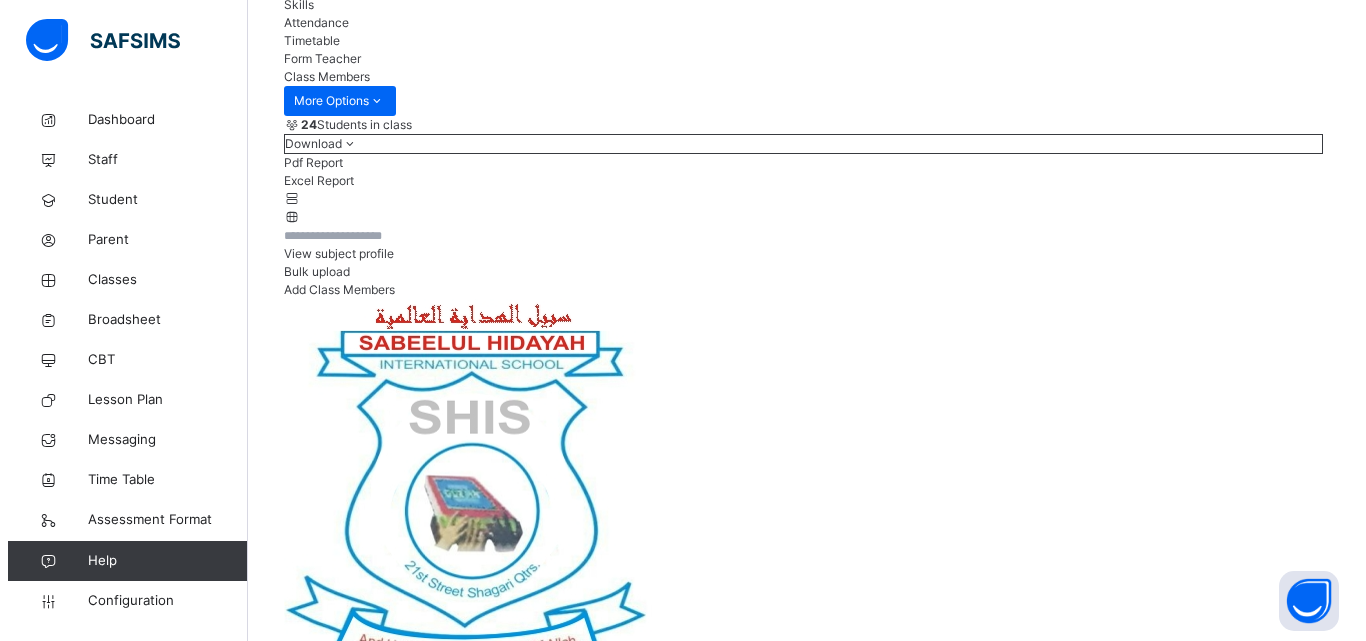 scroll, scrollTop: 240, scrollLeft: 0, axis: vertical 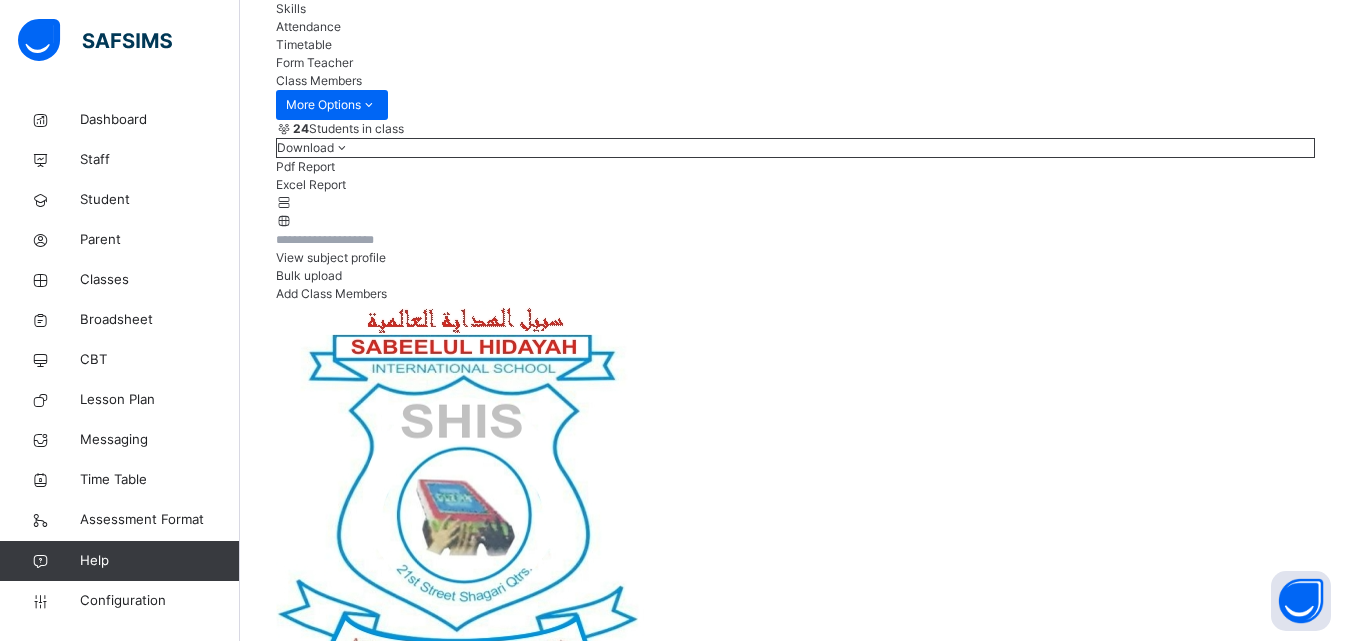 click on "Add Class Members" at bounding box center [331, 293] 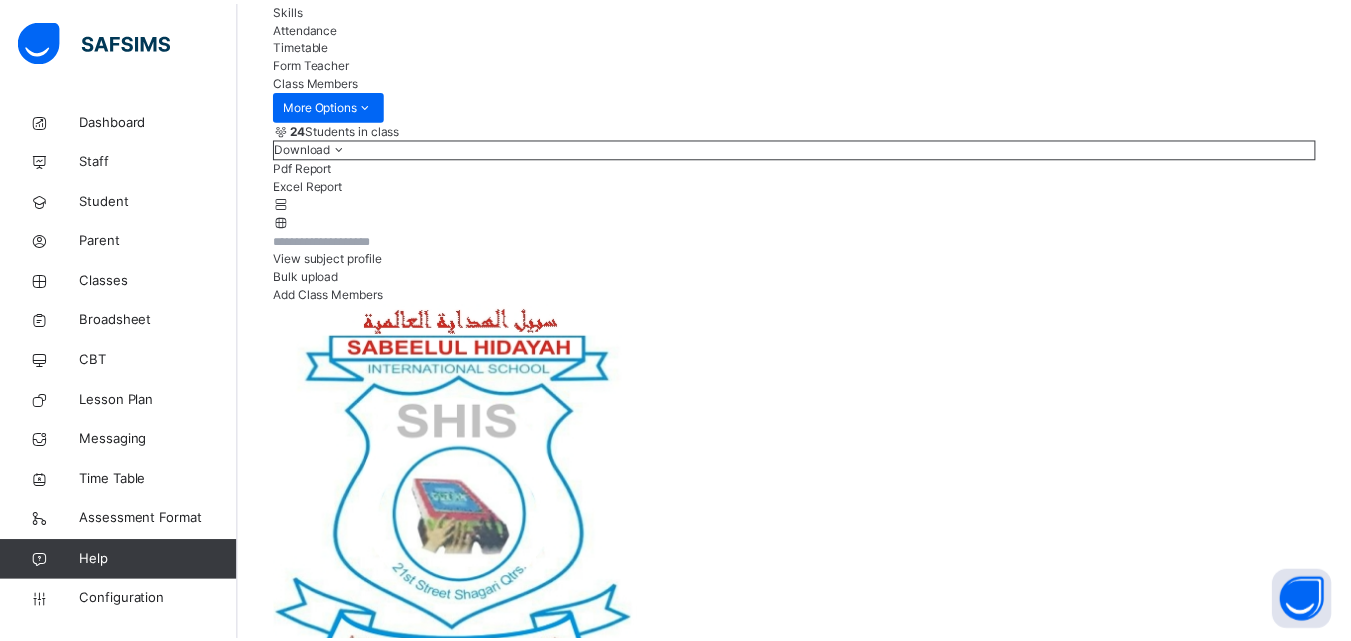 scroll, scrollTop: 251, scrollLeft: 0, axis: vertical 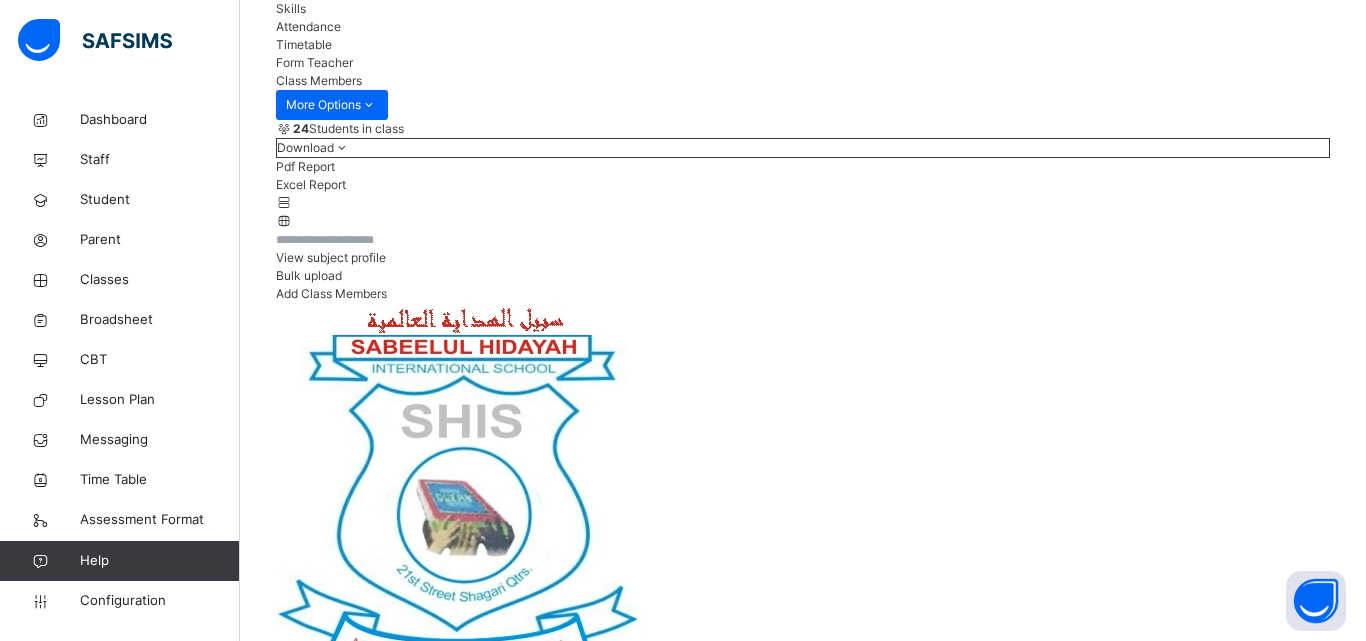 click on "Save" at bounding box center (394, 4213) 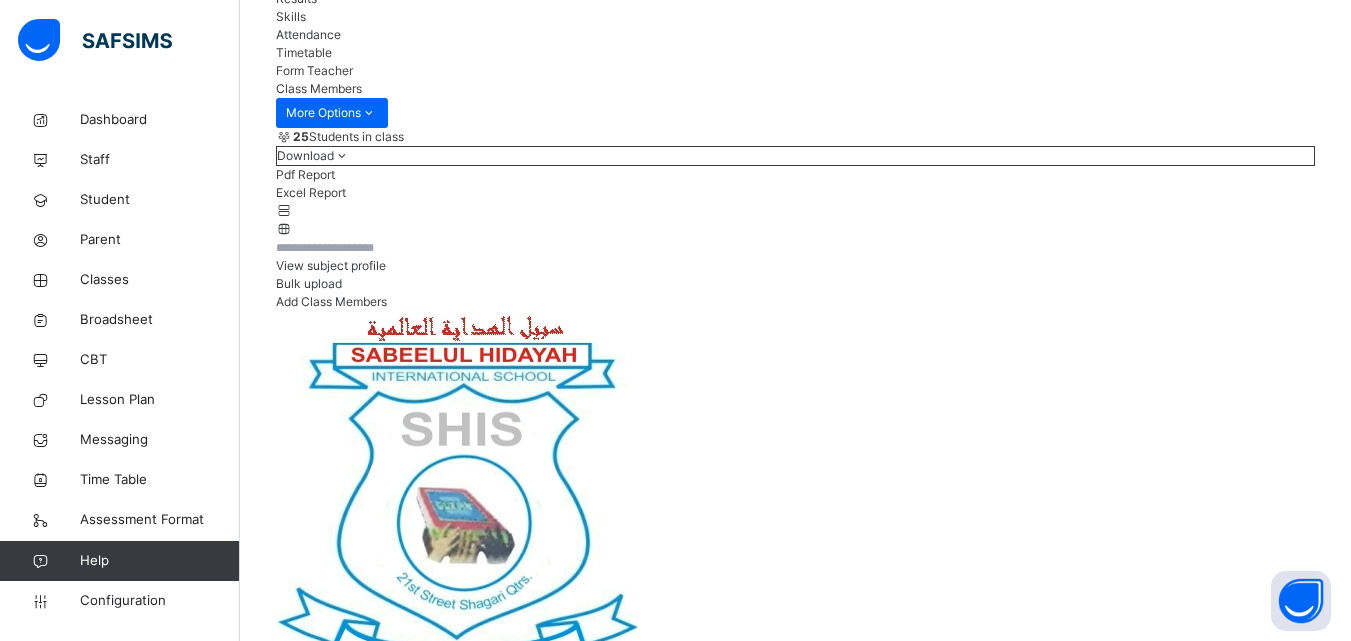 scroll, scrollTop: 240, scrollLeft: 0, axis: vertical 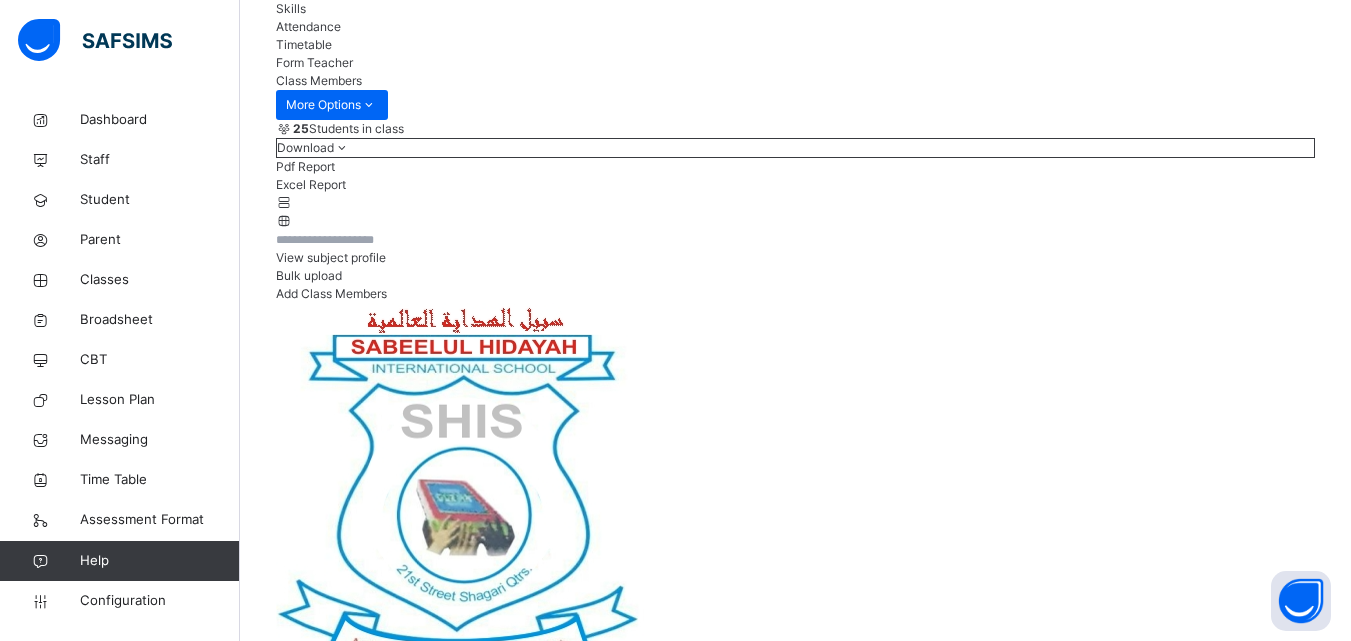click on "Subjects" at bounding box center (300, -28) 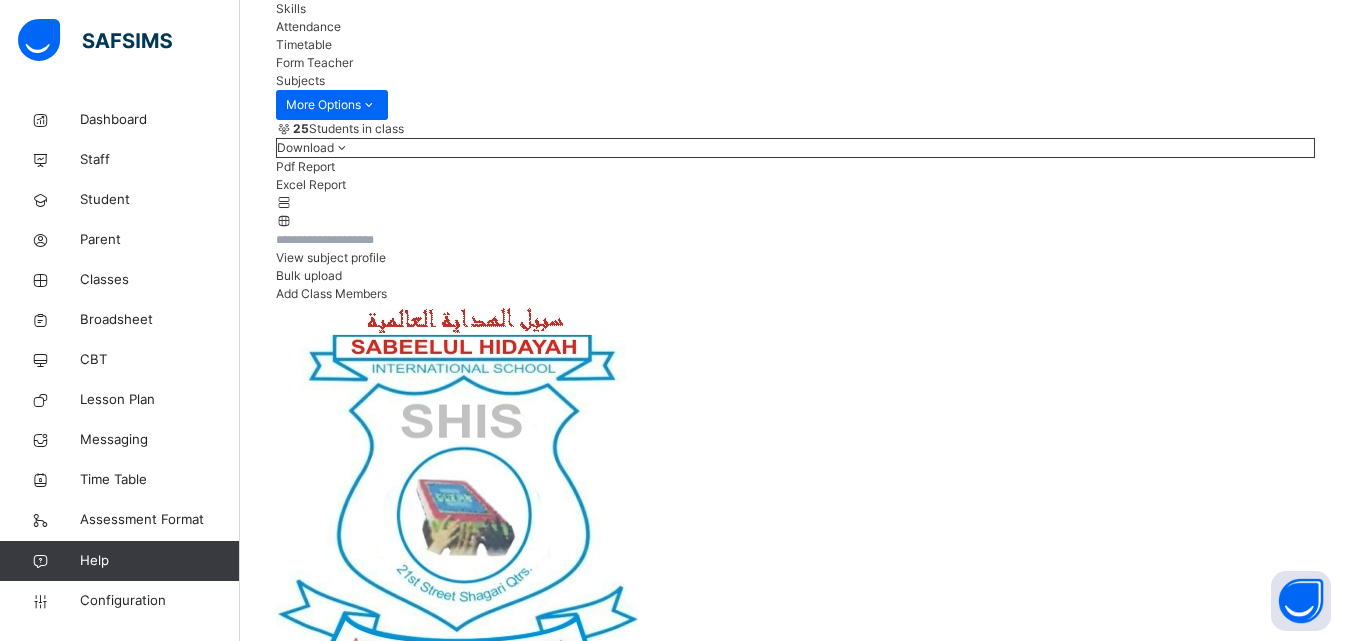 click on "Assess Students" at bounding box center [1253, 3889] 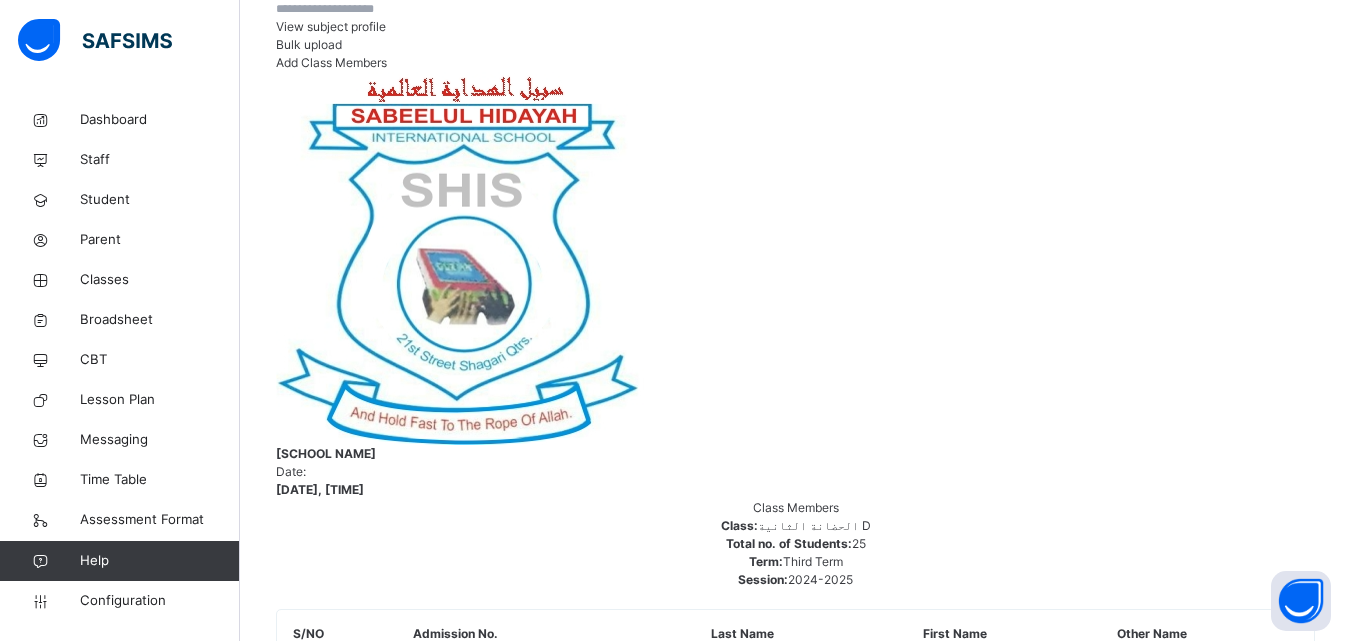 type on "**" 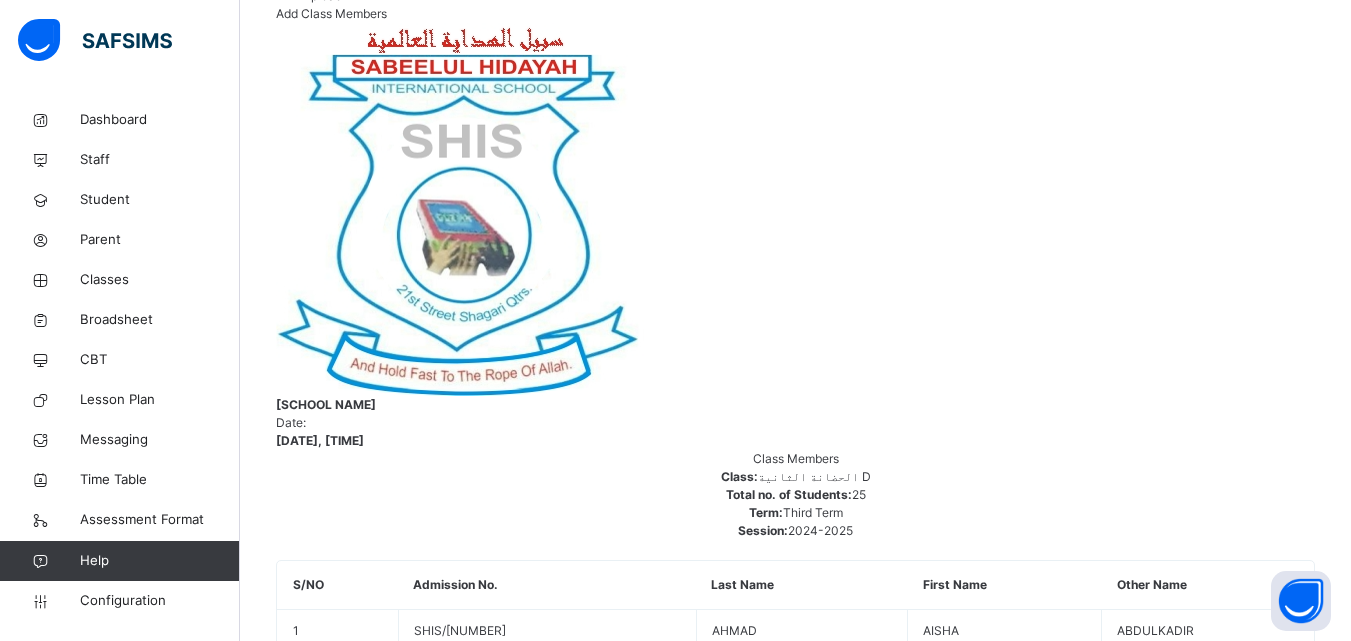 scroll, scrollTop: 552, scrollLeft: 0, axis: vertical 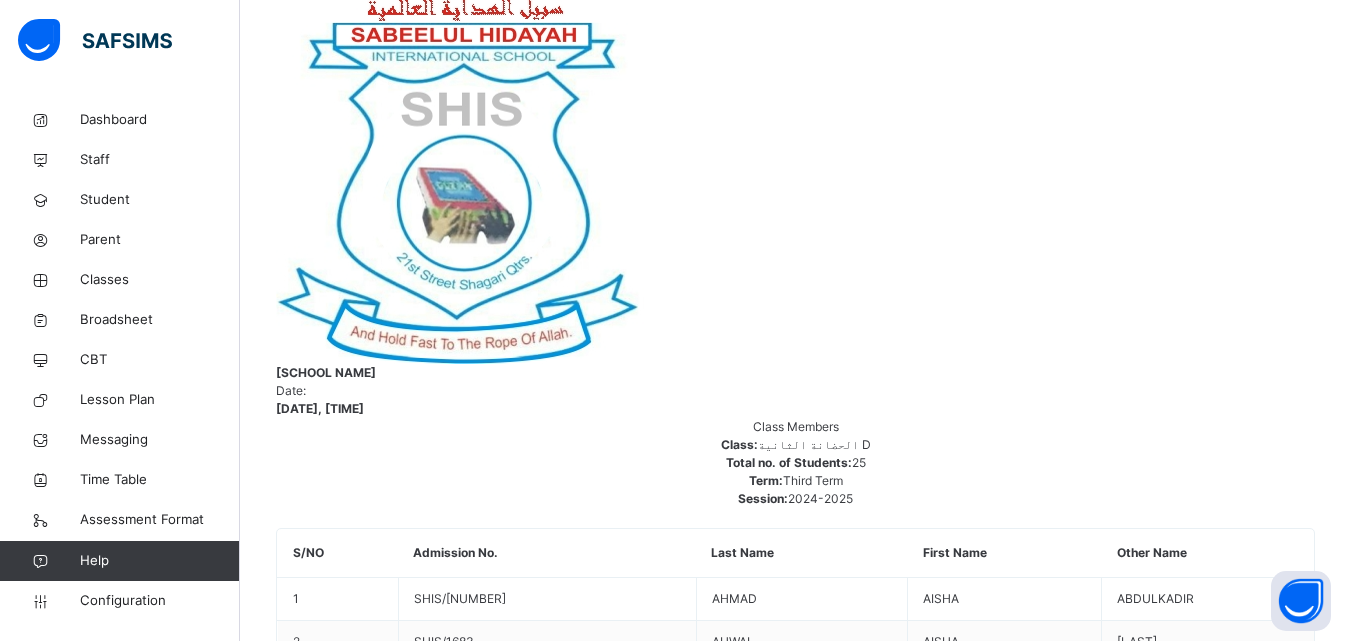 click at bounding box center [499, 5988] 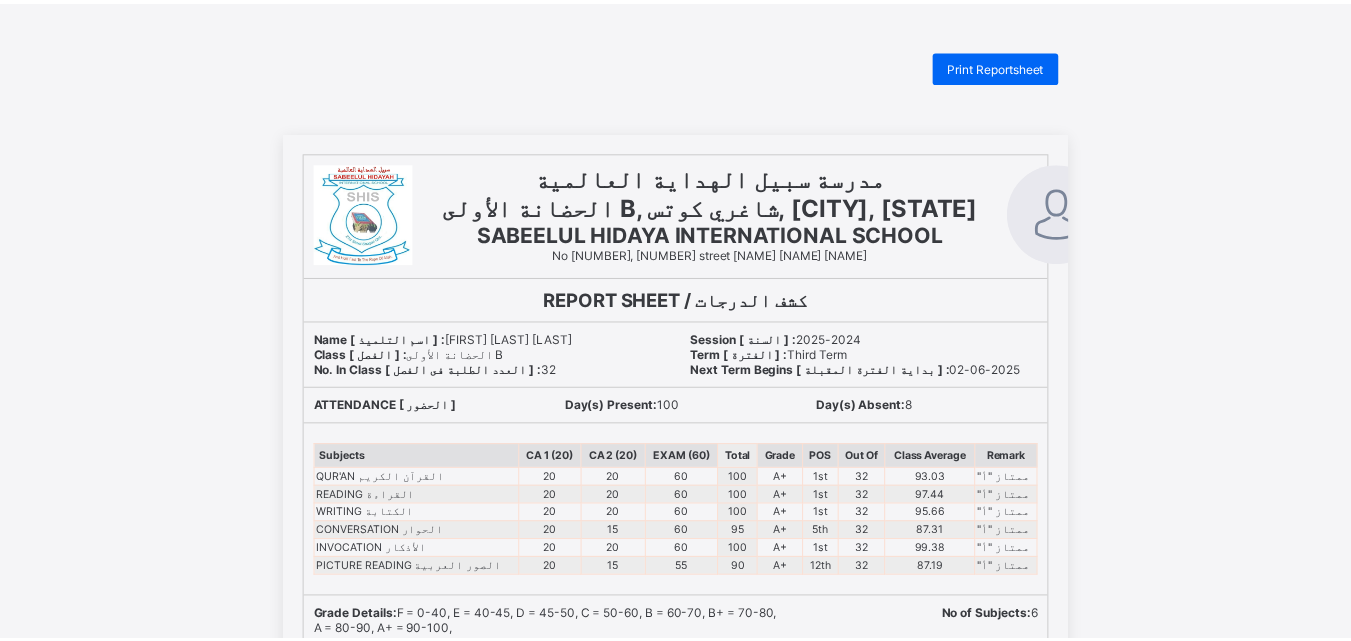 scroll, scrollTop: 0, scrollLeft: 0, axis: both 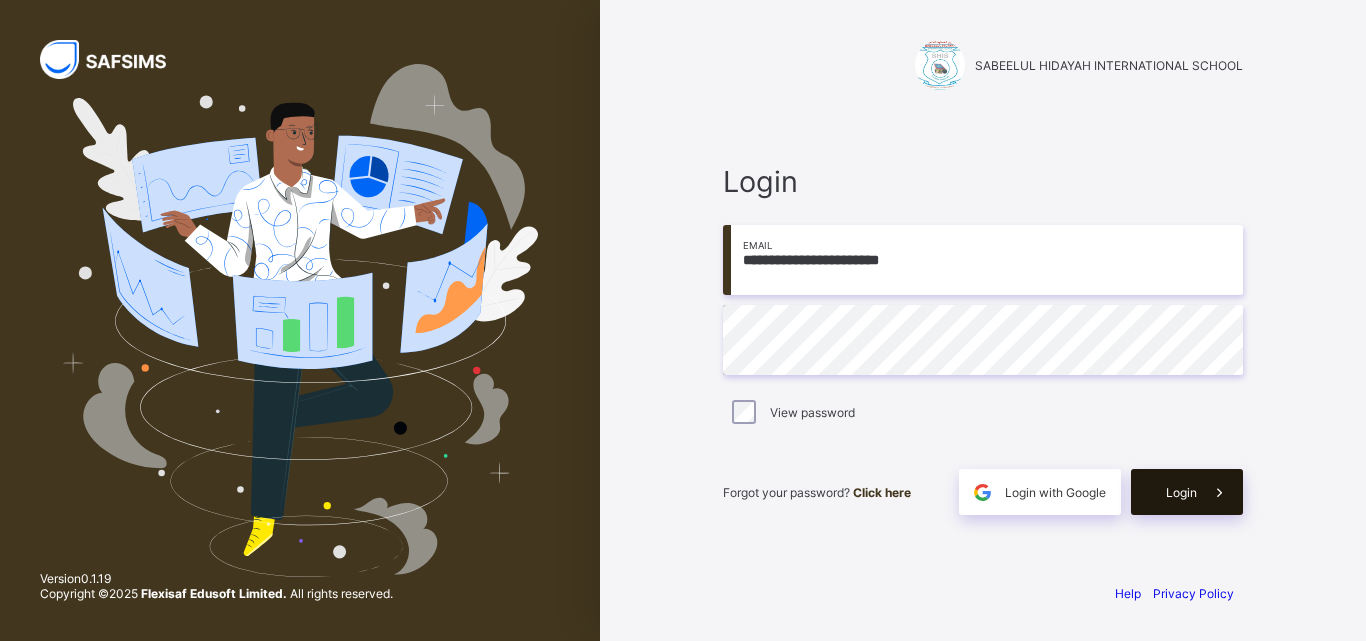 click on "Login" at bounding box center [1187, 492] 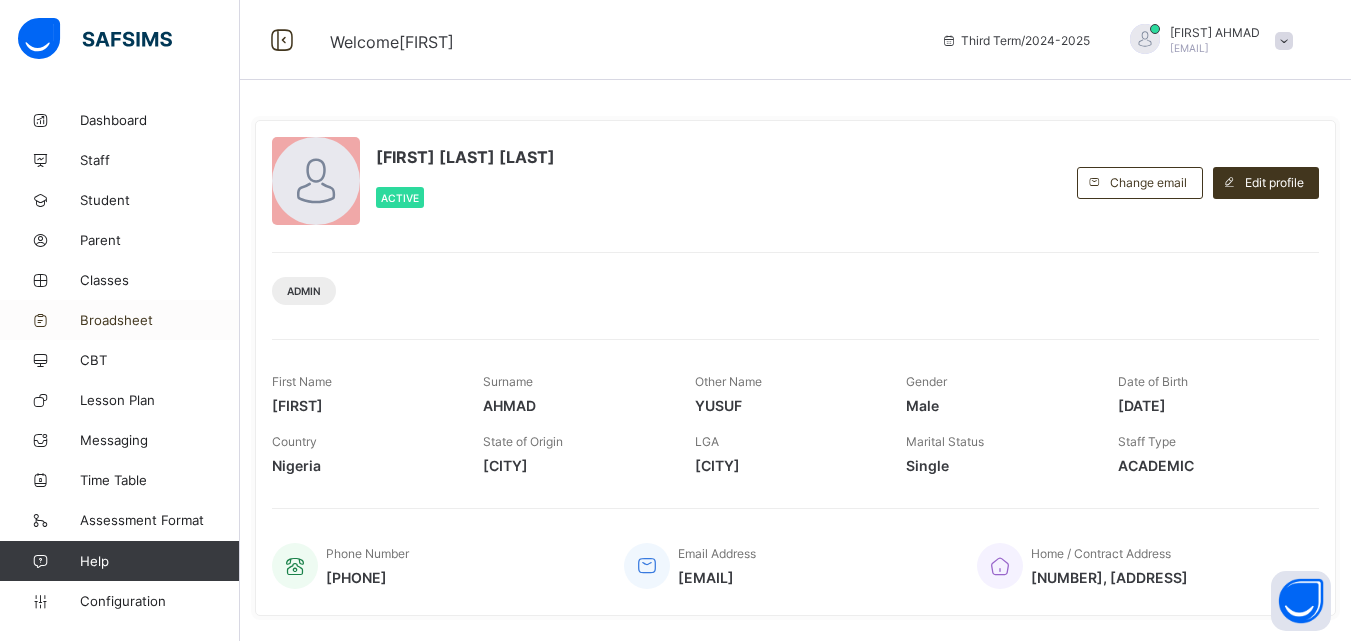 click on "Broadsheet" at bounding box center (160, 320) 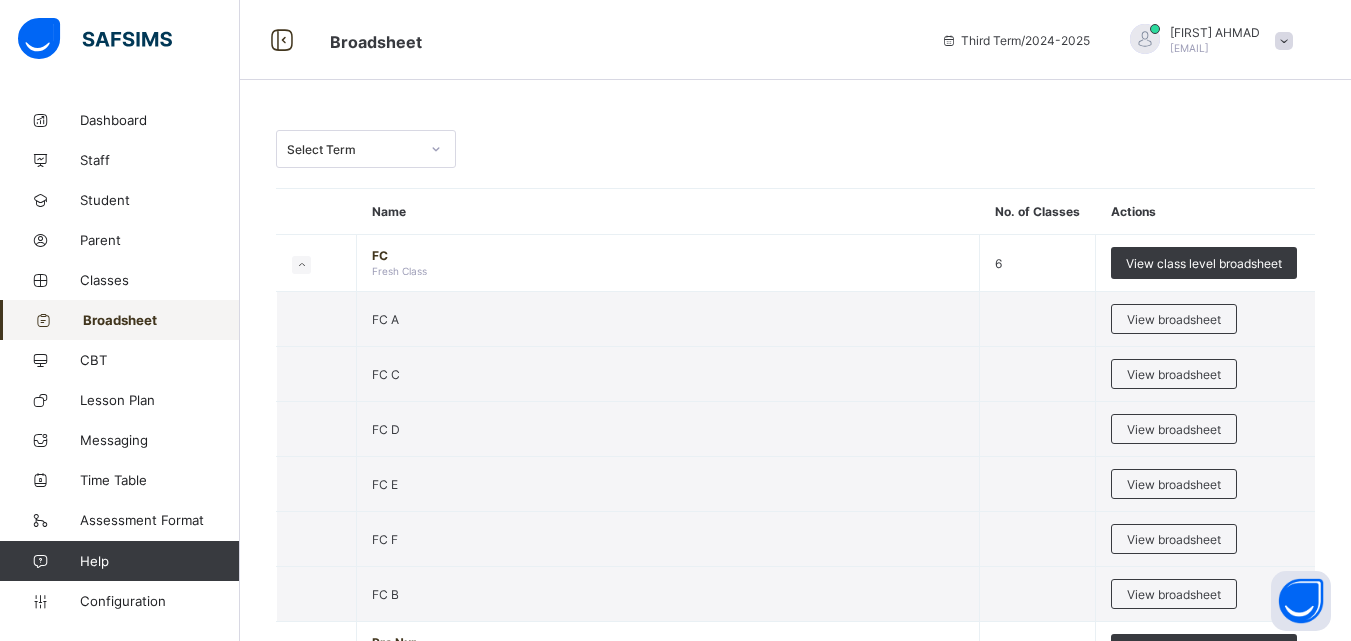 scroll, scrollTop: 560, scrollLeft: 0, axis: vertical 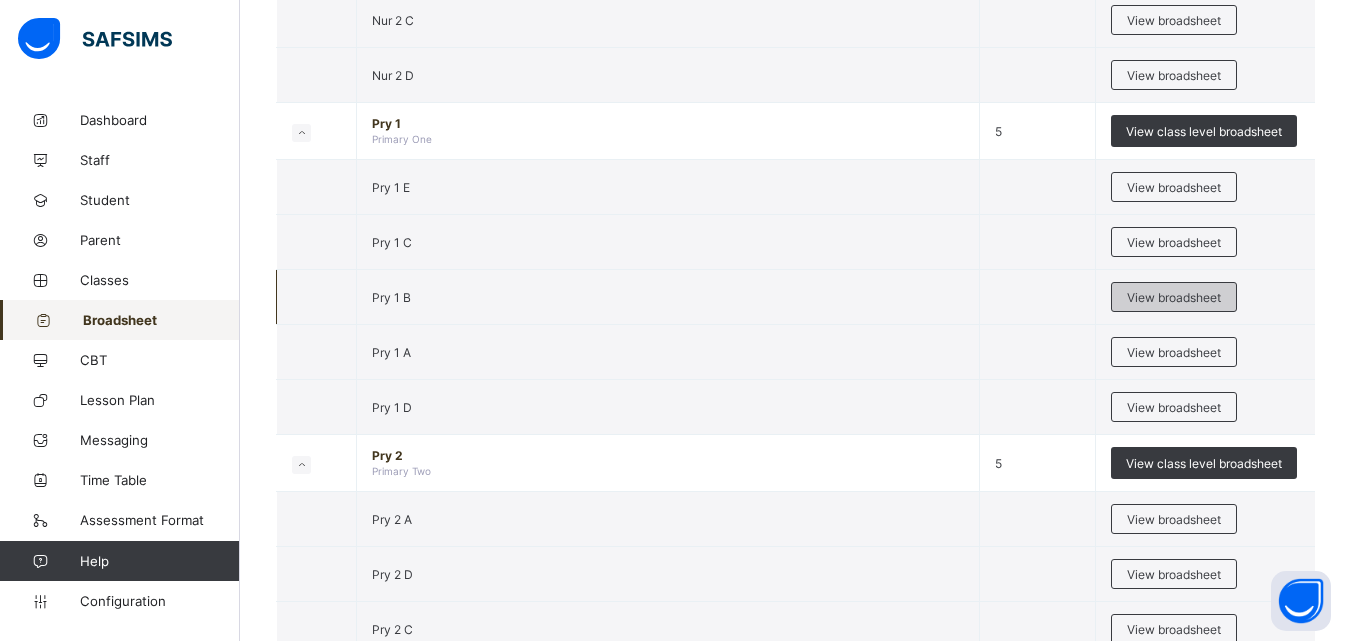 click on "View broadsheet" at bounding box center [1174, 297] 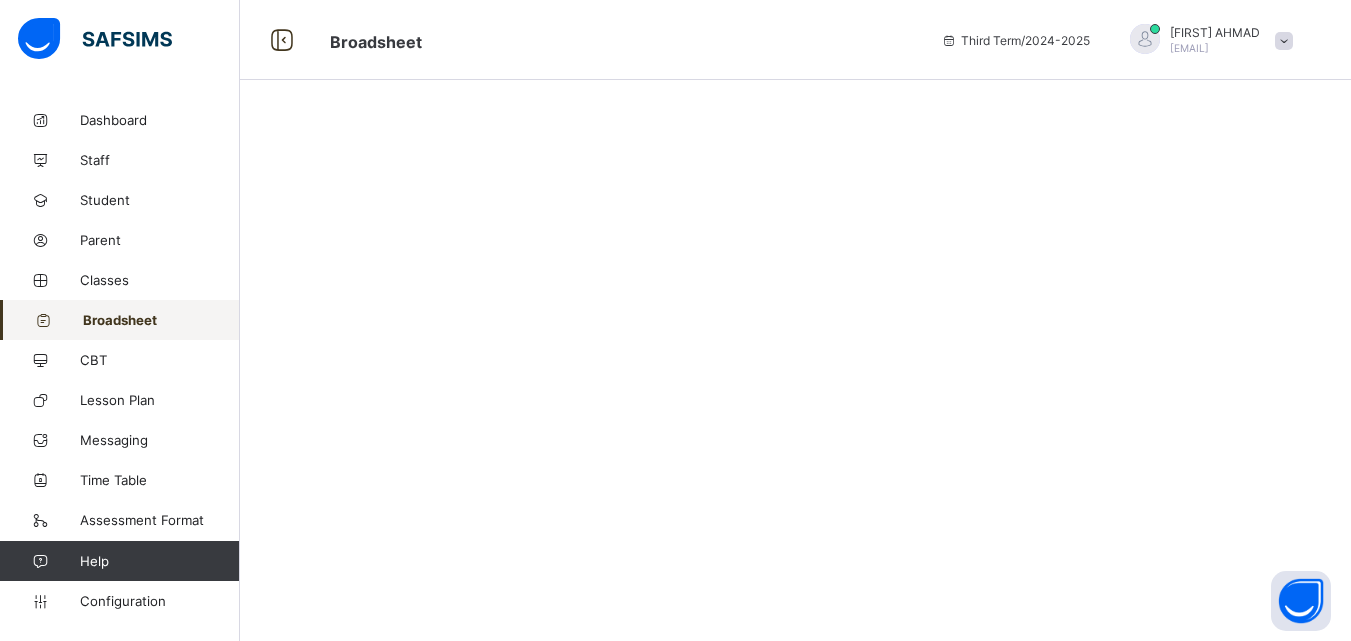 scroll, scrollTop: 0, scrollLeft: 0, axis: both 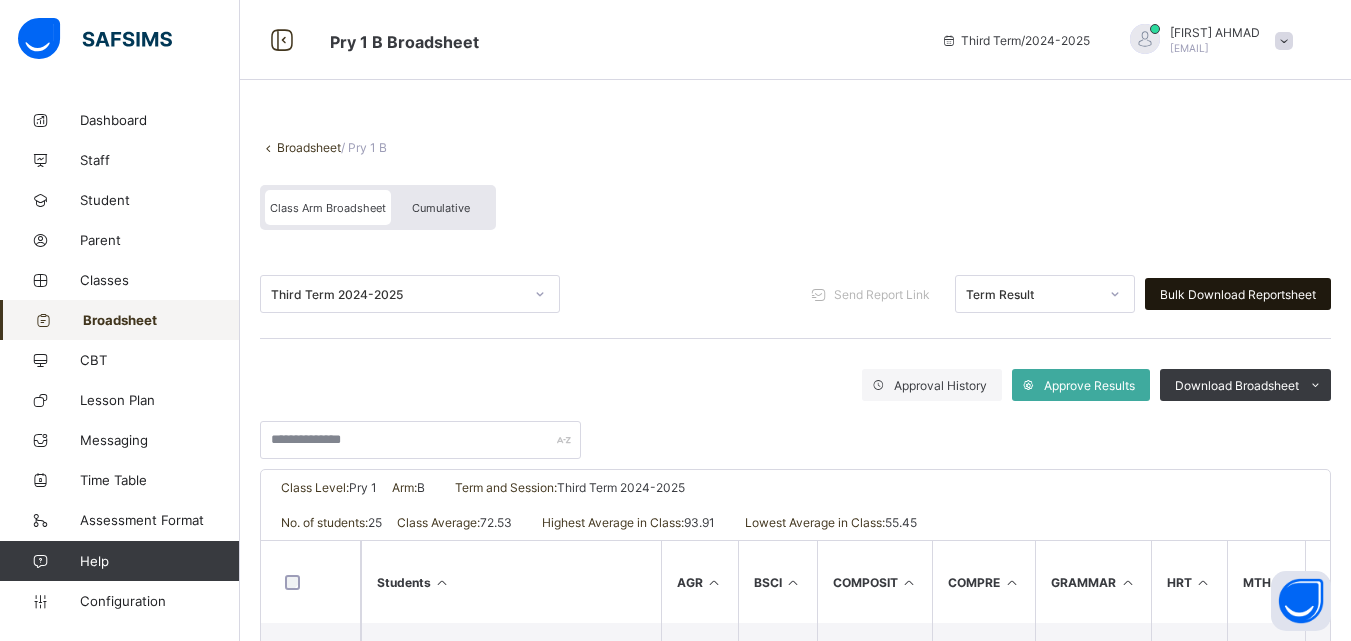 click on "Bulk Download Reportsheet" at bounding box center (1238, 294) 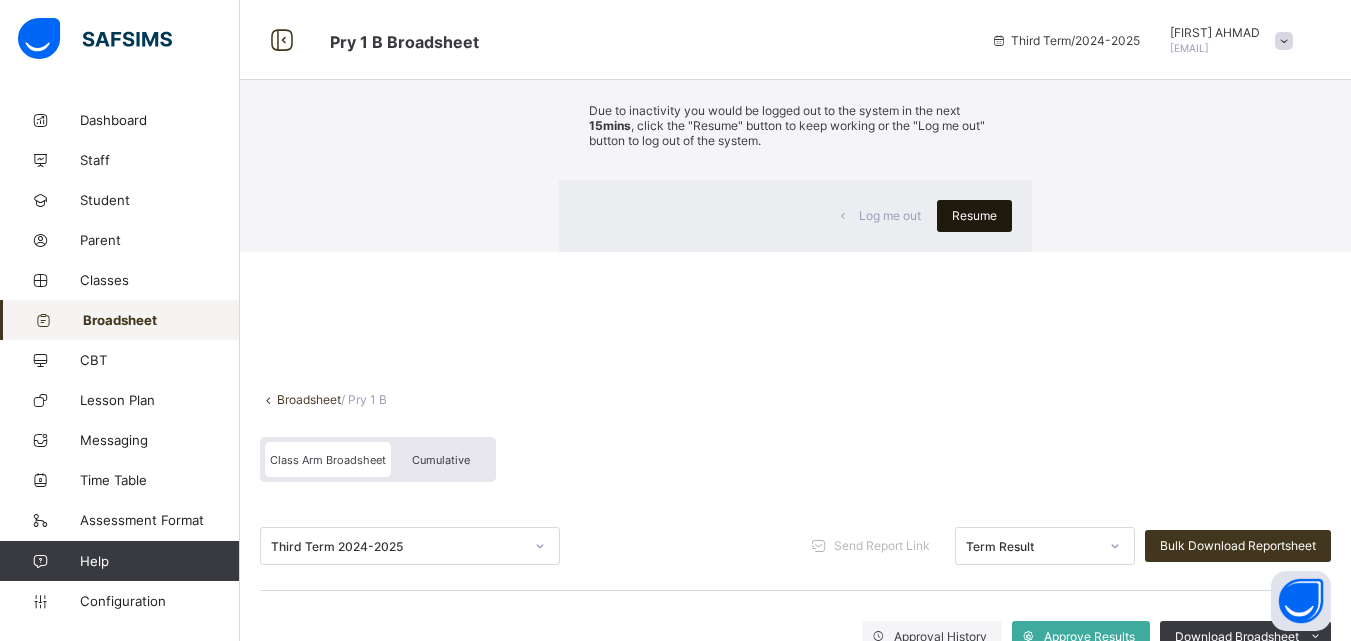 click on "Resume" at bounding box center (974, 215) 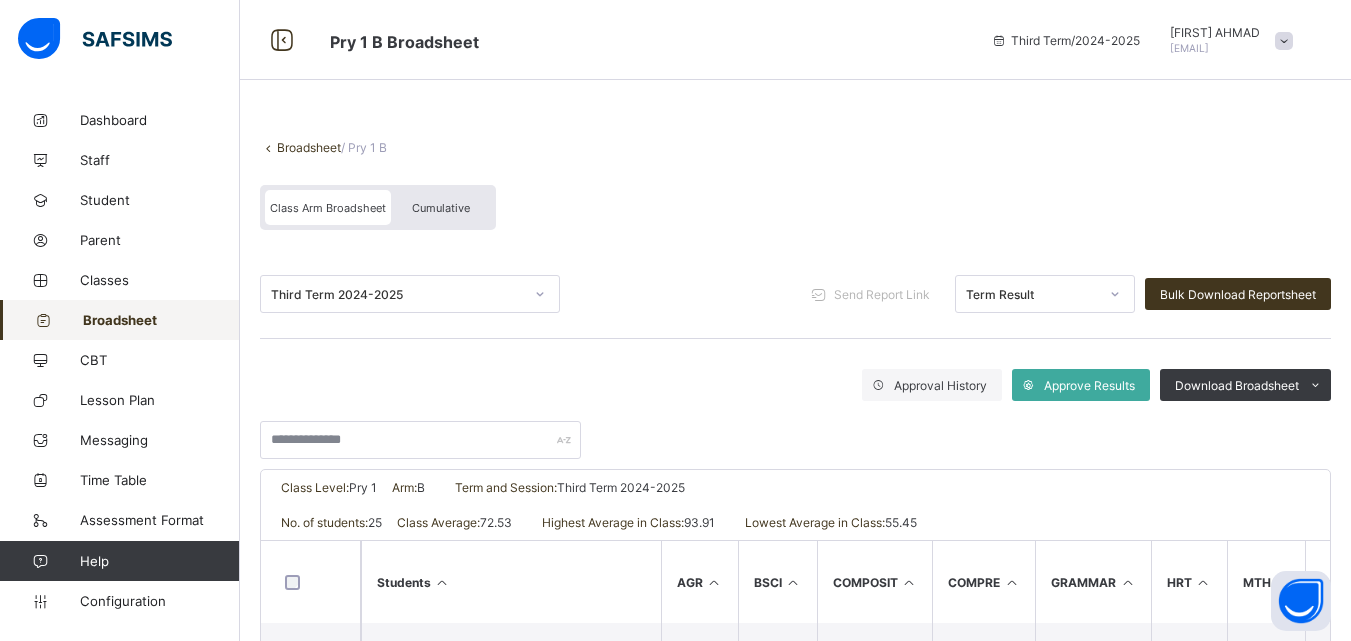click on "Broadsheet" at bounding box center (161, 320) 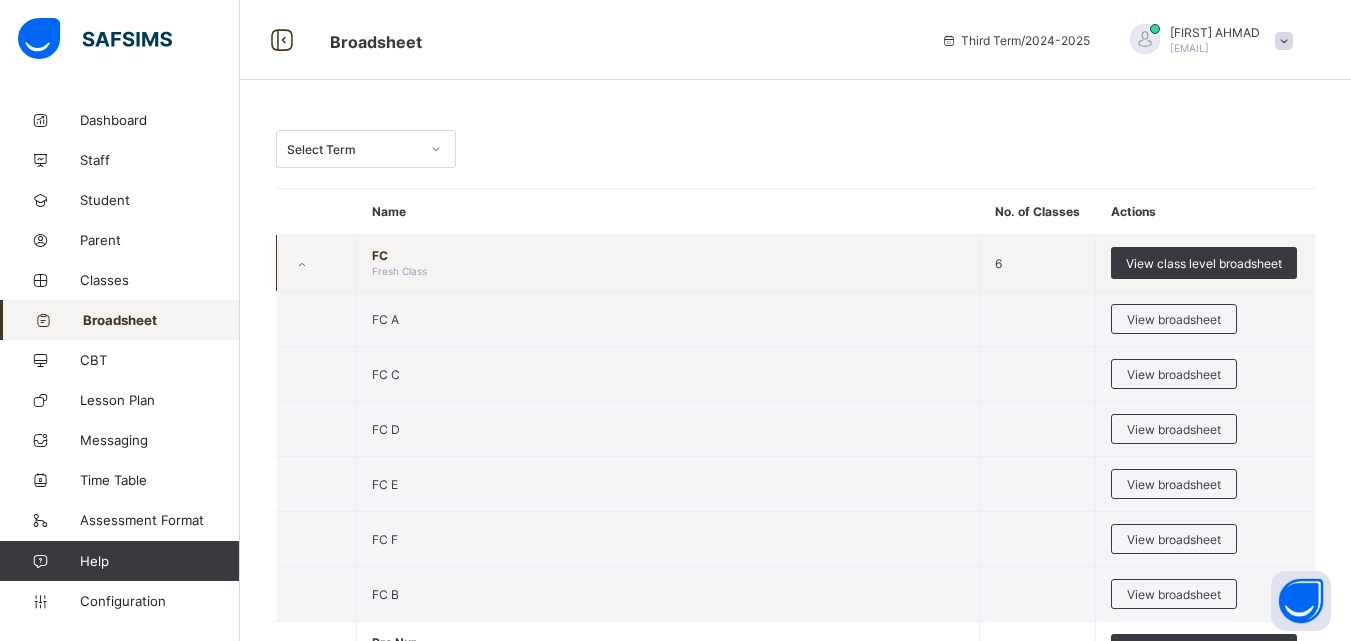 click on "FC     Fresh Class" at bounding box center (668, 263) 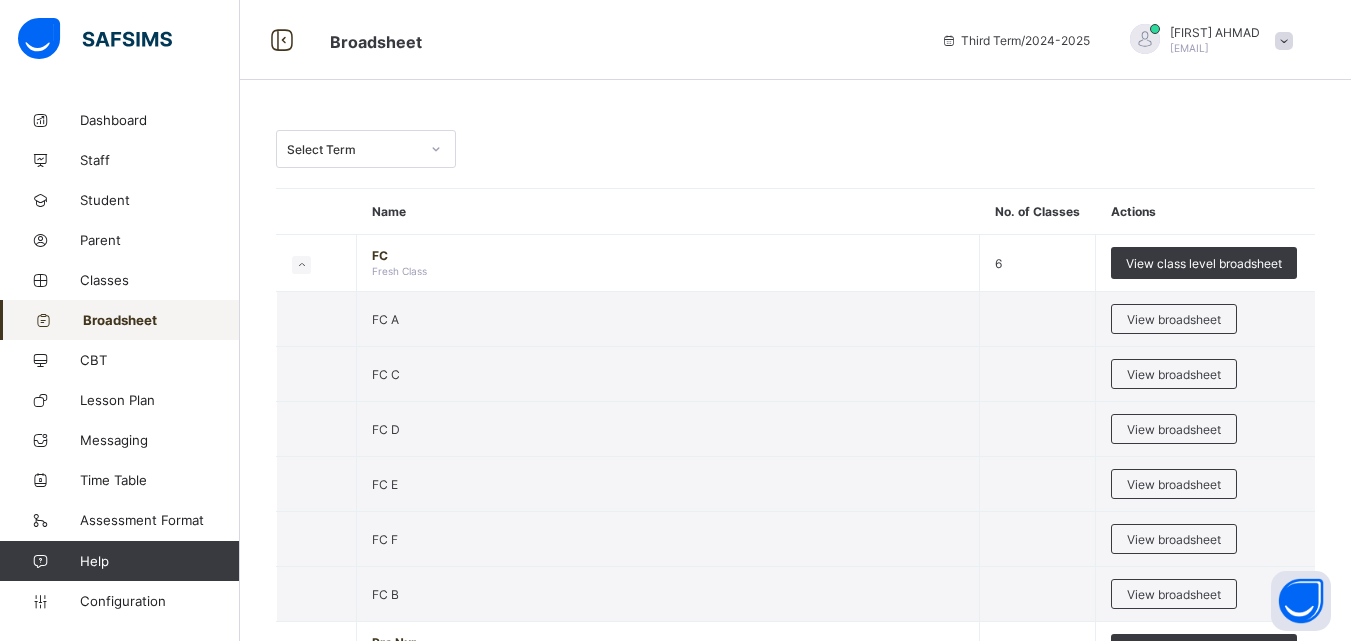 scroll, scrollTop: 560, scrollLeft: 0, axis: vertical 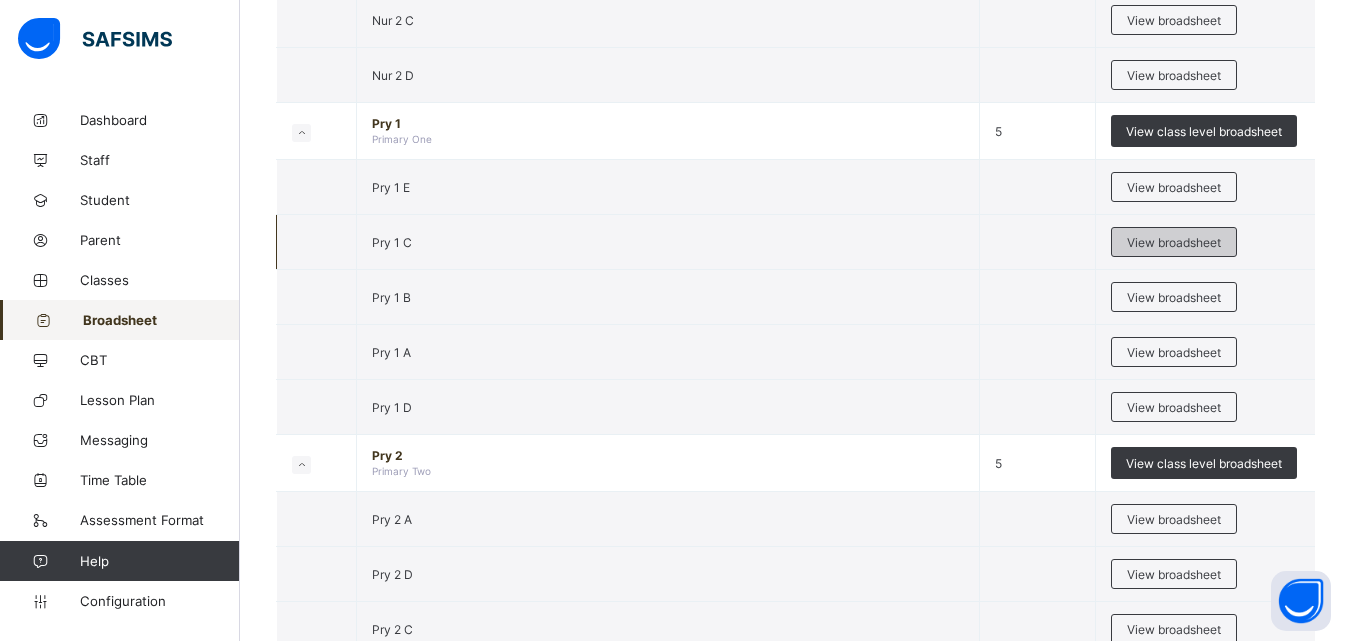 click on "View broadsheet" at bounding box center (1174, 242) 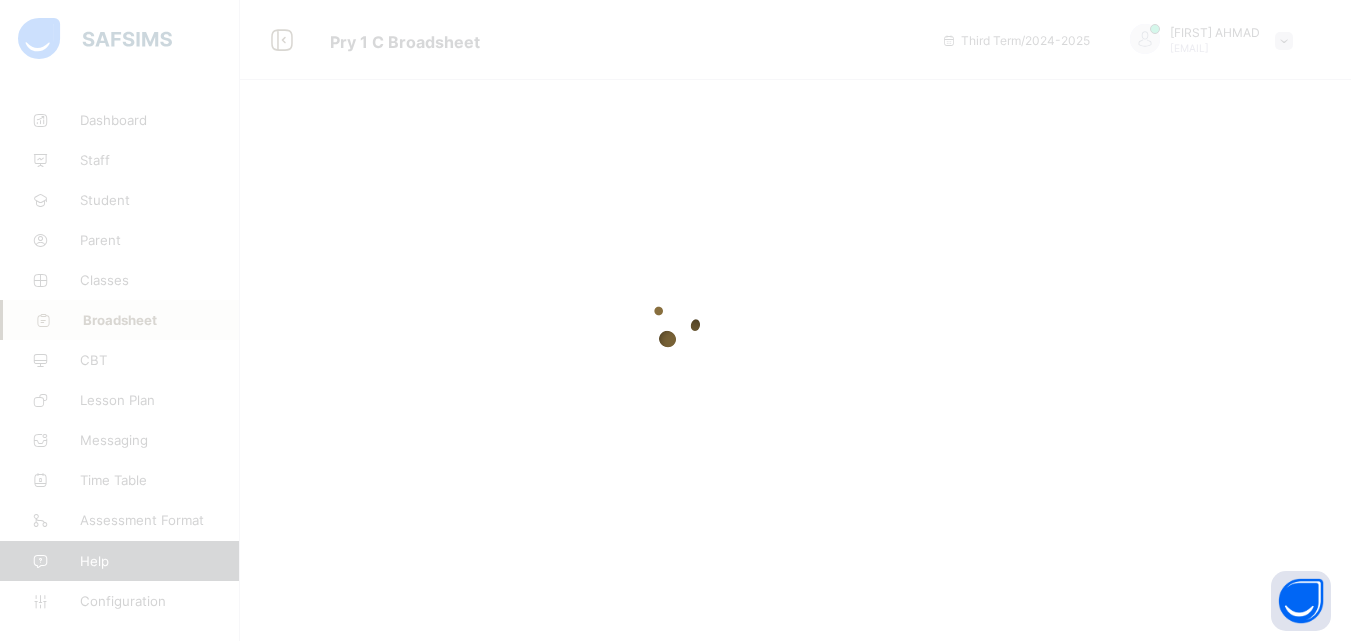 scroll, scrollTop: 0, scrollLeft: 0, axis: both 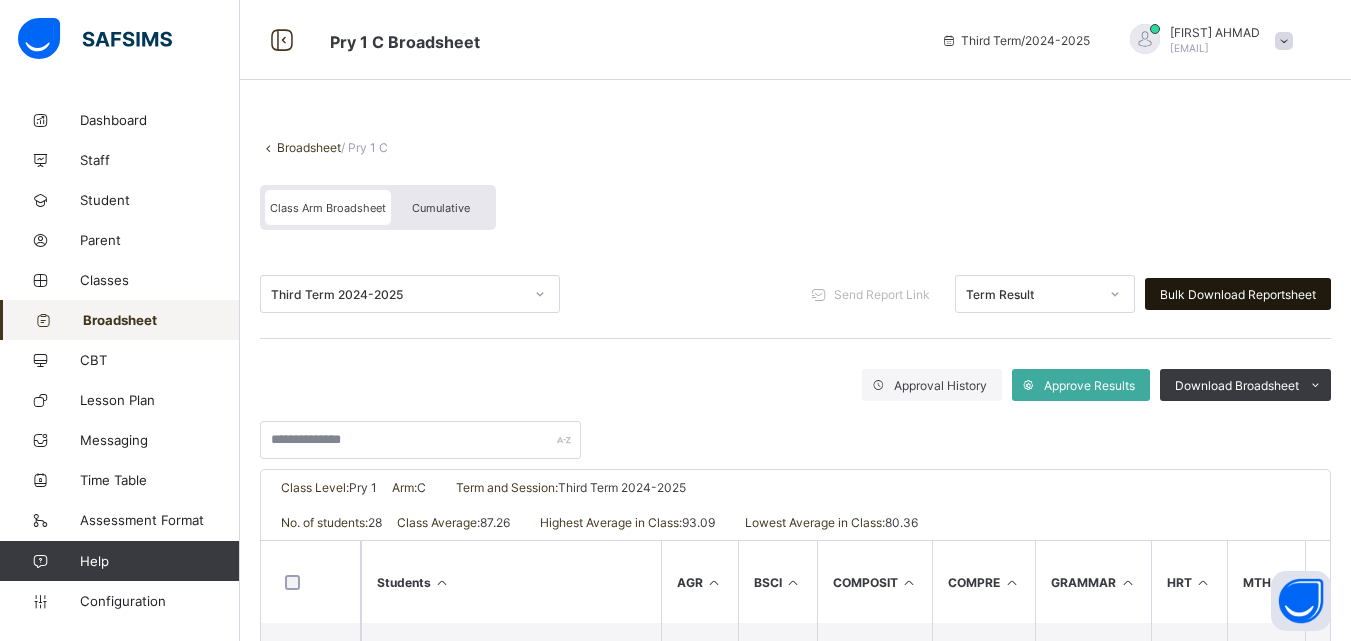 click on "Bulk Download Reportsheet" at bounding box center (1238, 294) 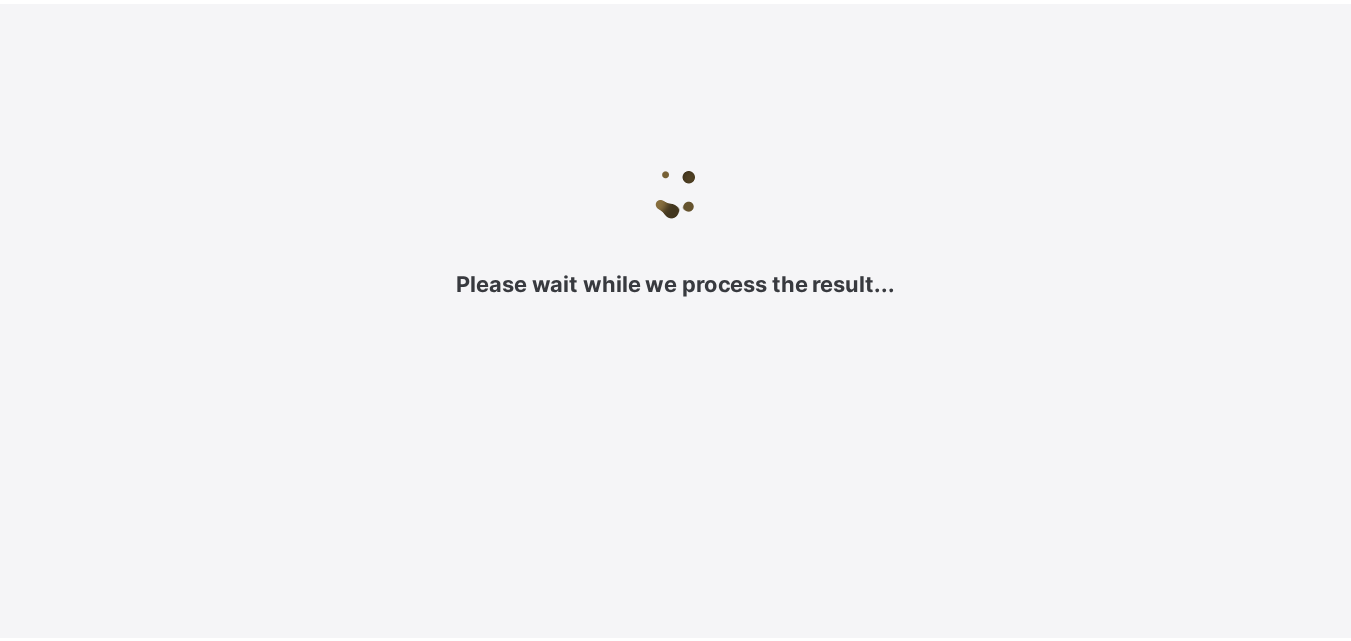 scroll, scrollTop: 0, scrollLeft: 0, axis: both 